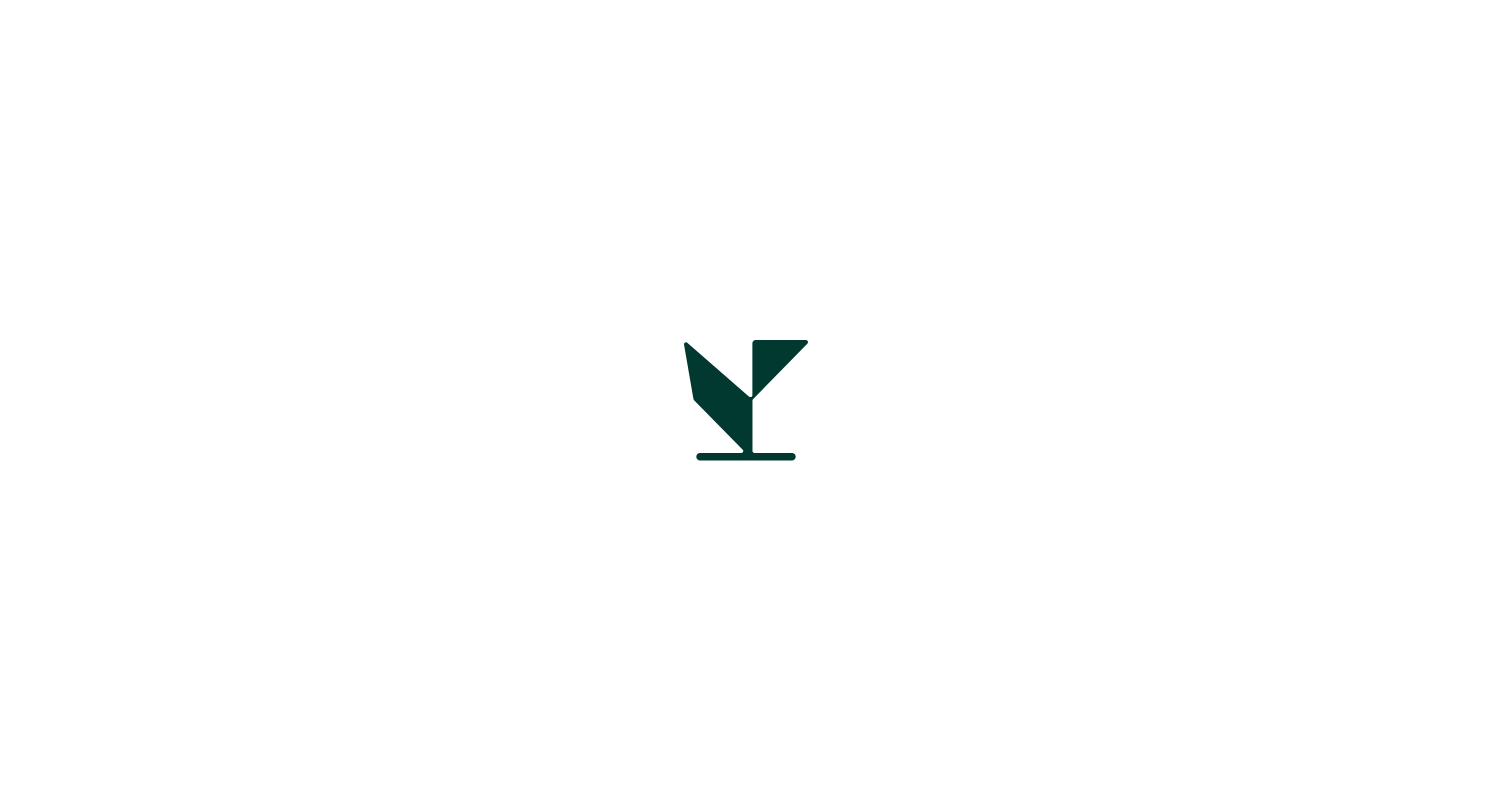 scroll, scrollTop: 0, scrollLeft: 0, axis: both 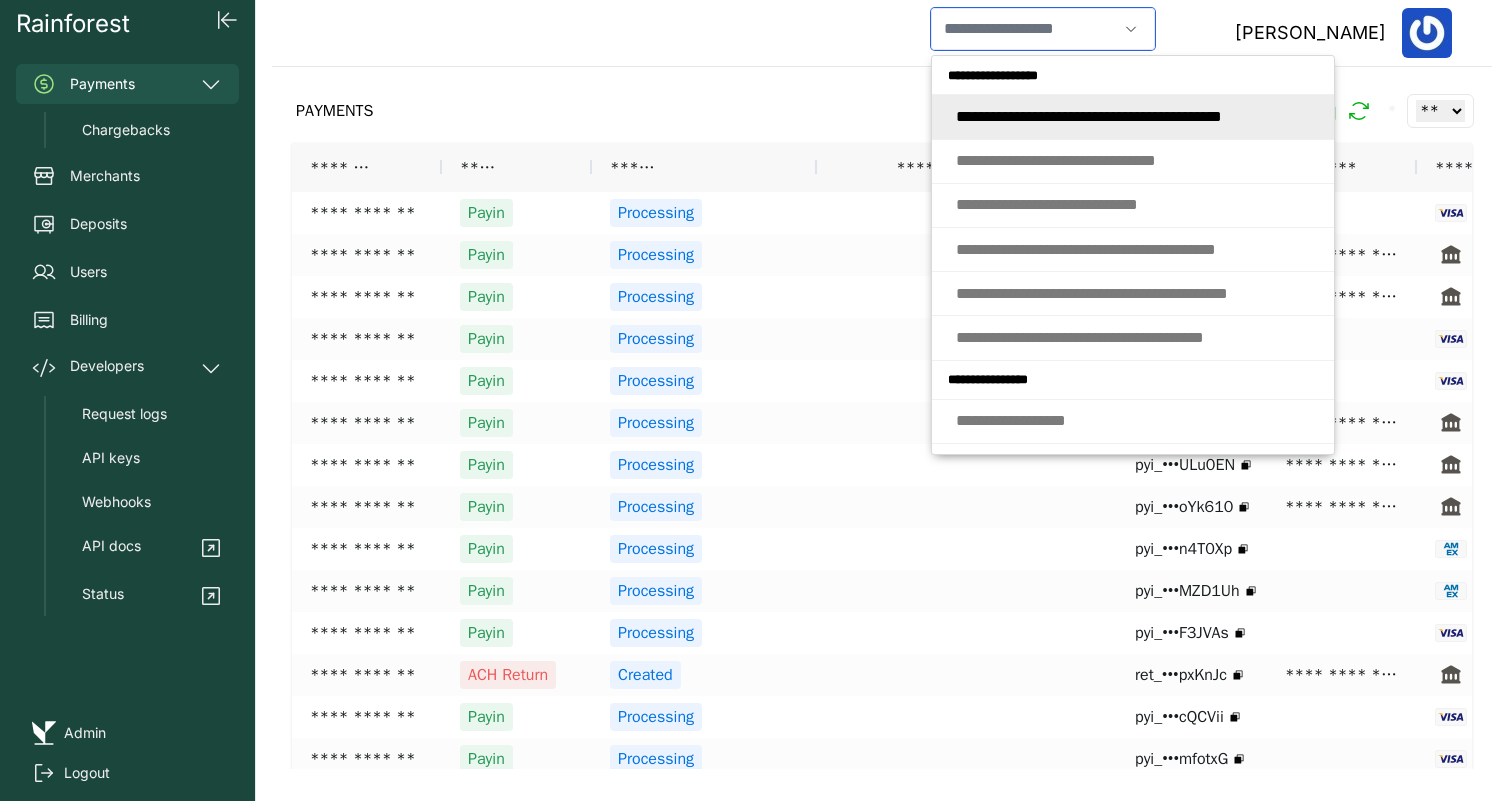 click at bounding box center [1024, 29] 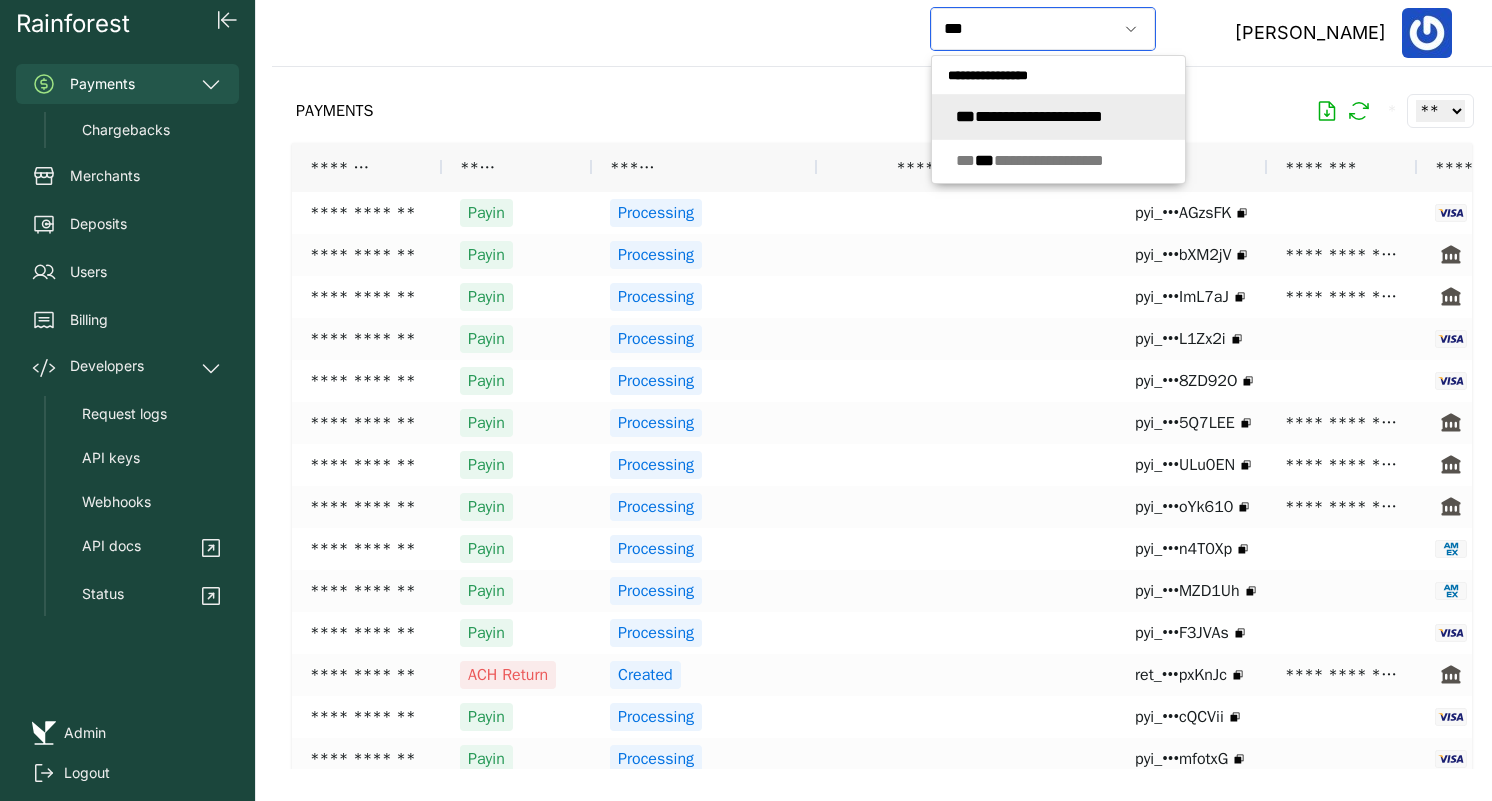 click on "**********" at bounding box center [1029, 116] 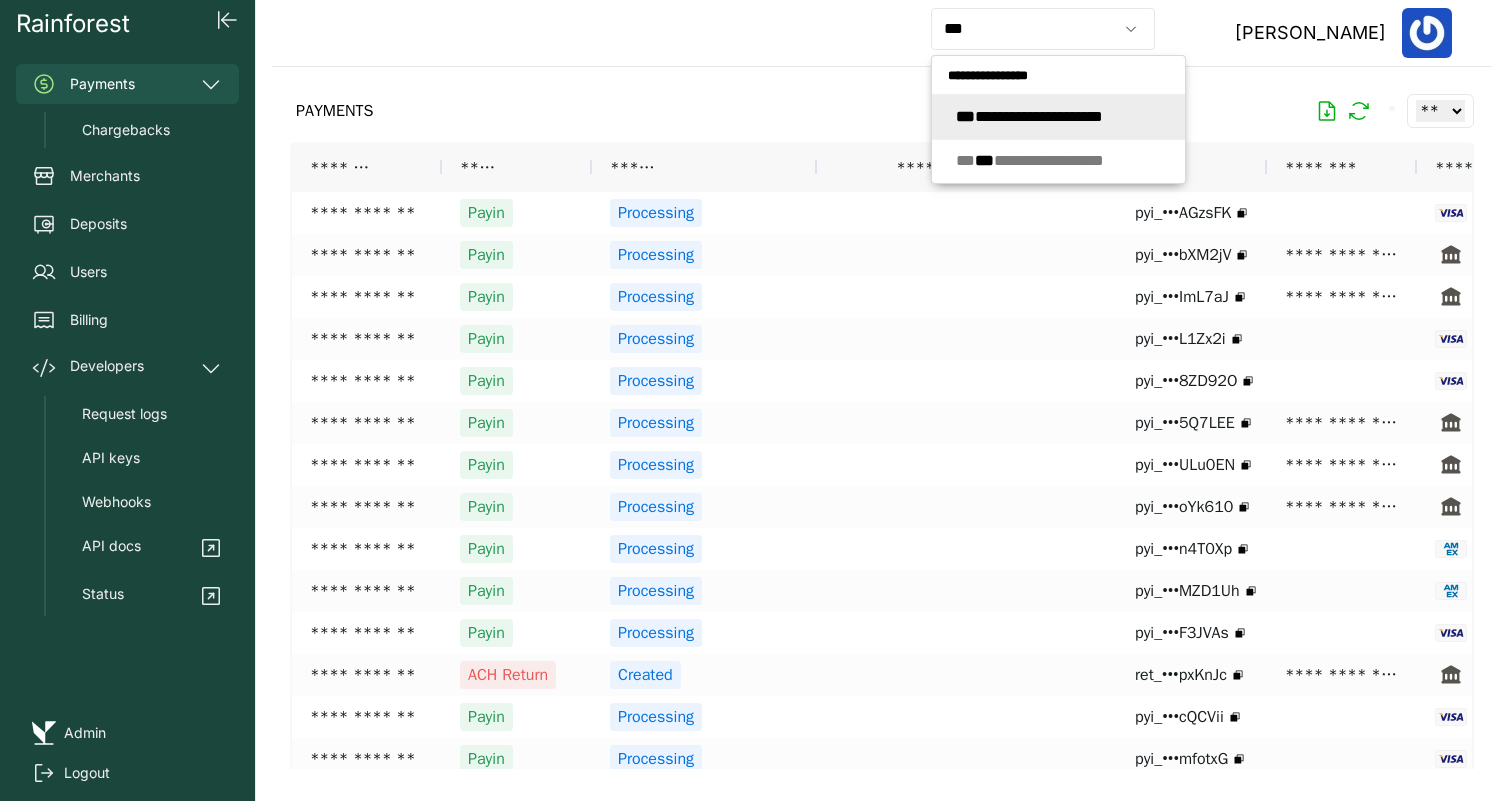 type on "**********" 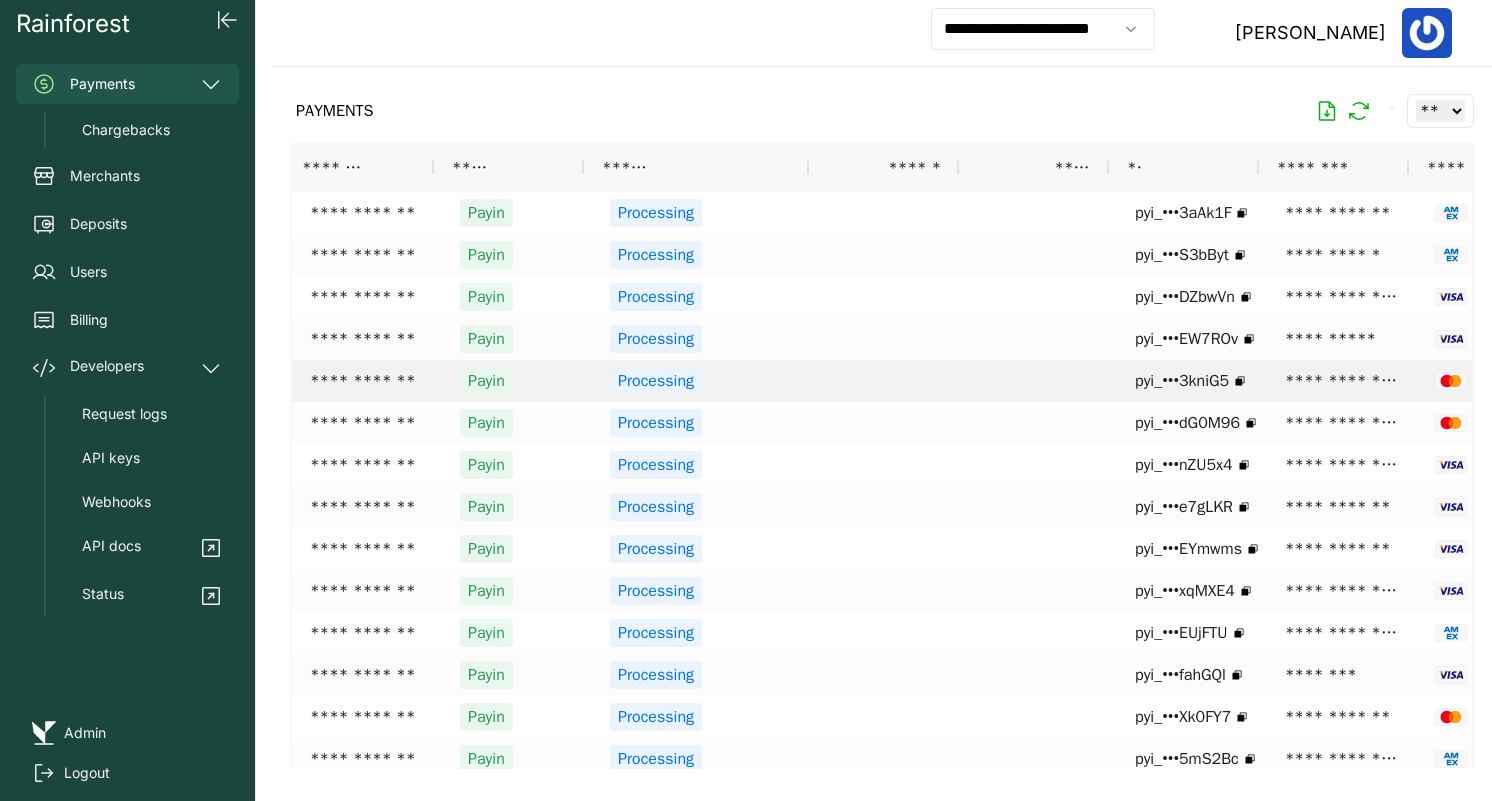 scroll, scrollTop: 0, scrollLeft: 20, axis: horizontal 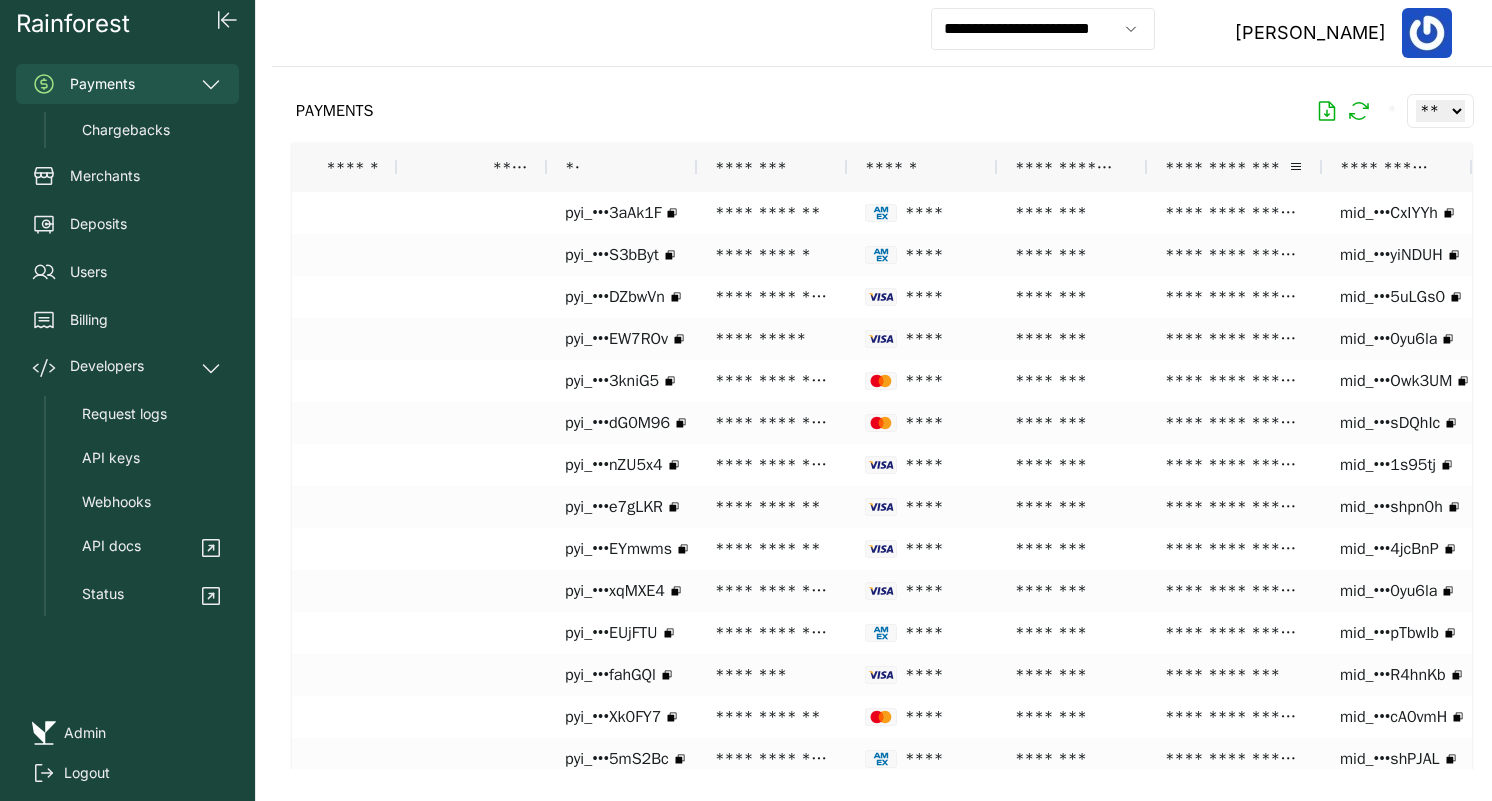 click on "**********" at bounding box center (1226, 167) 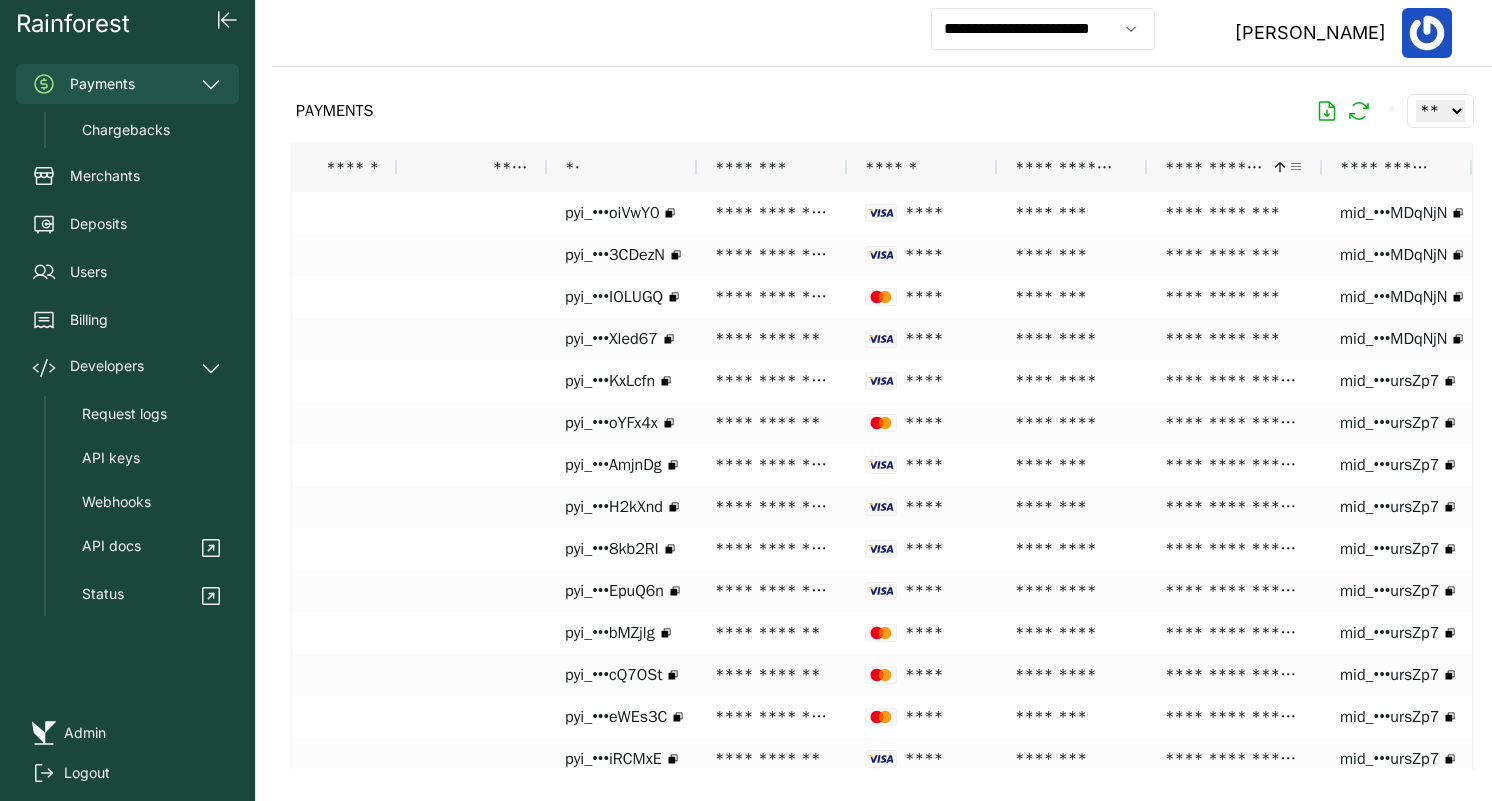 click at bounding box center [1296, 167] 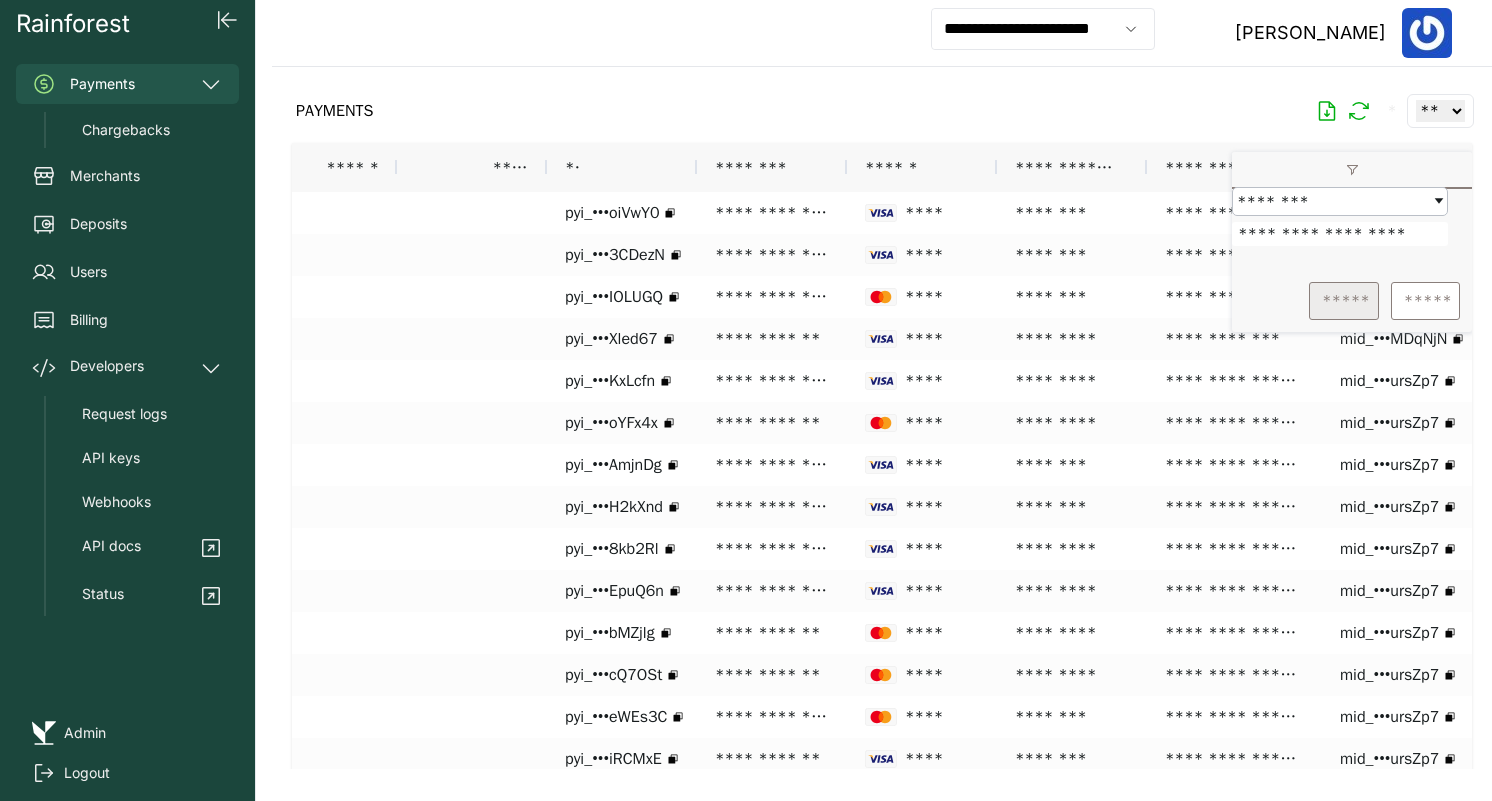 type on "**********" 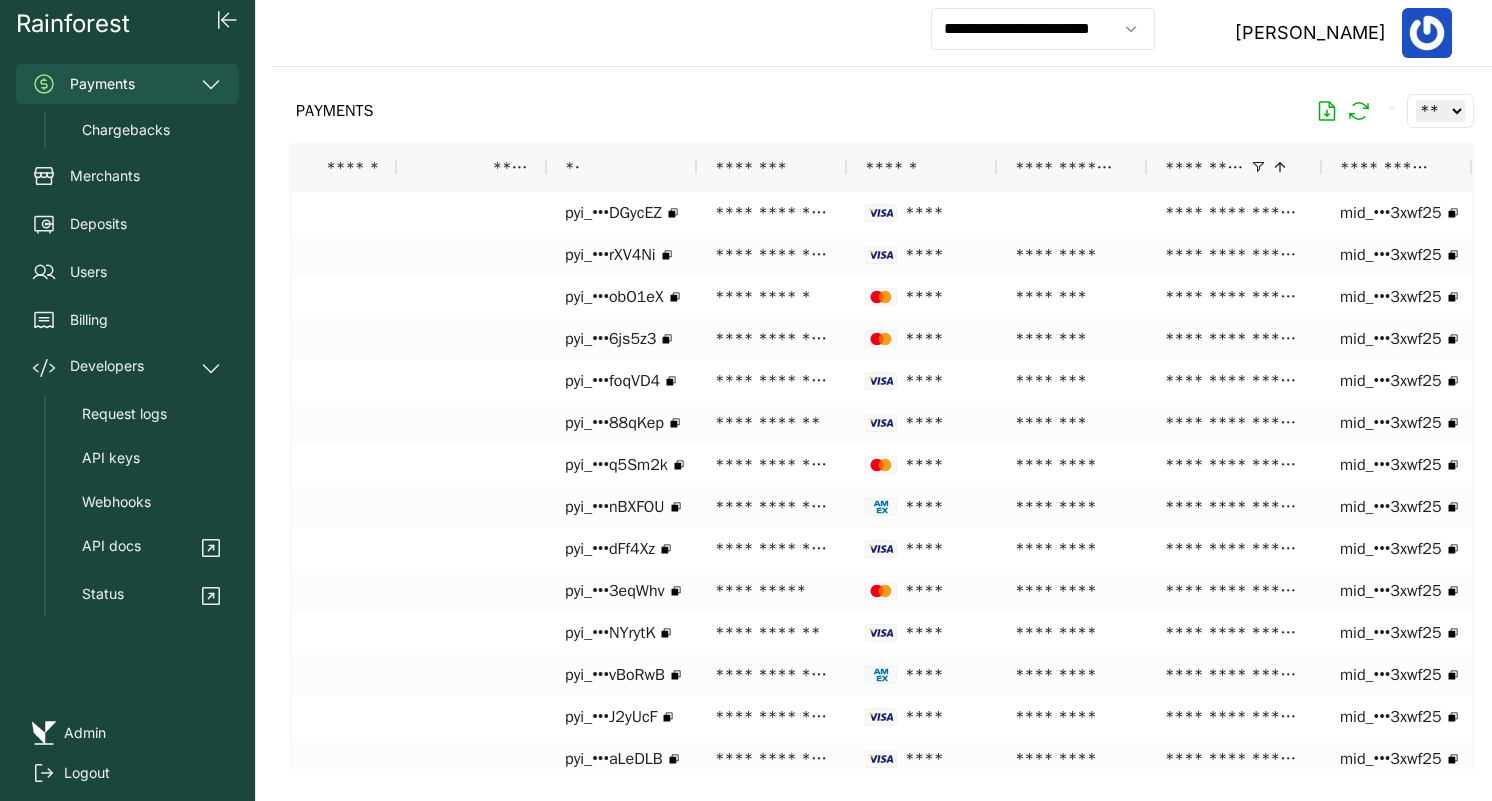click on "PAYMENTS * ** ** ** ***" at bounding box center [882, 111] 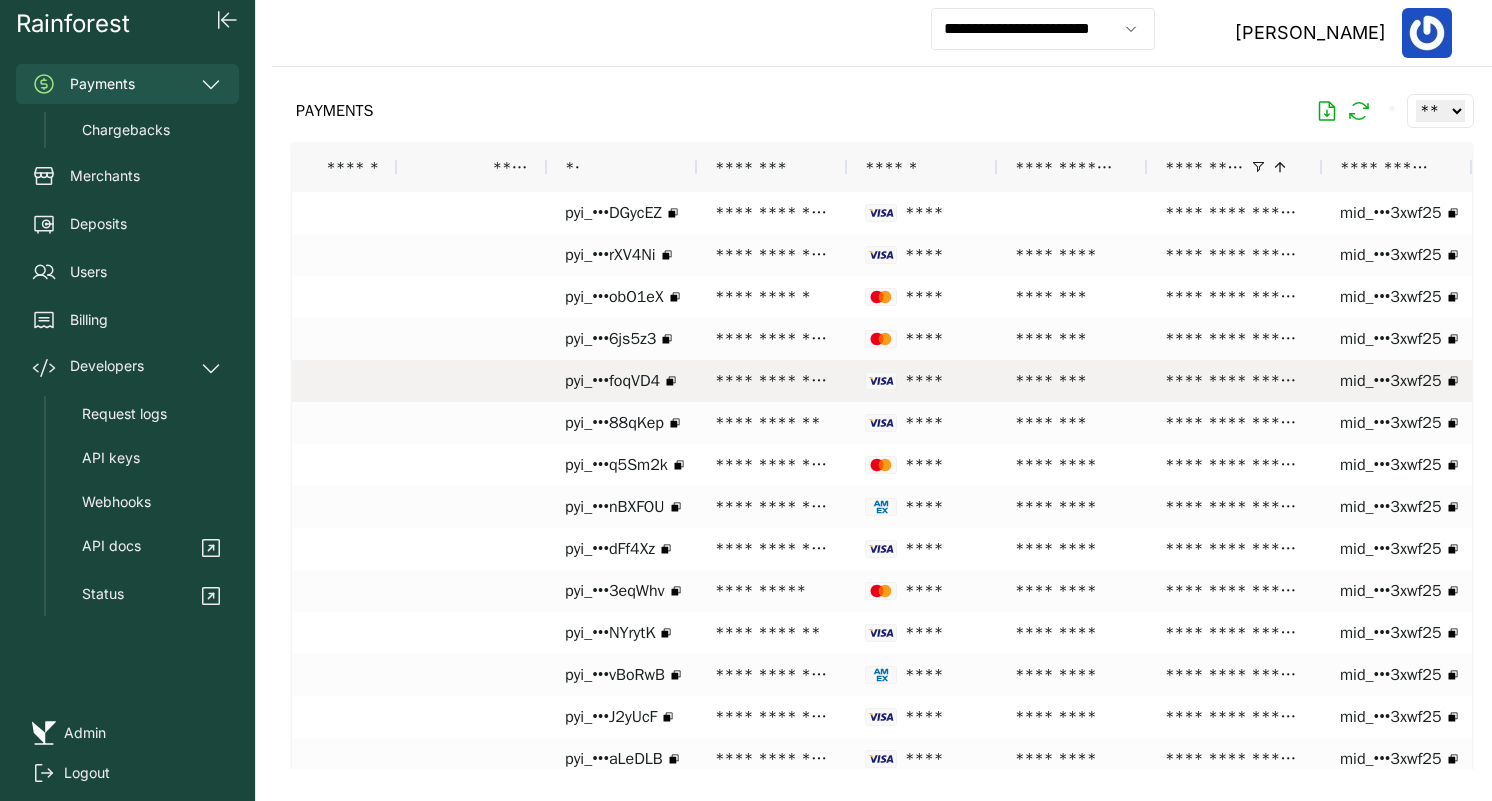 scroll, scrollTop: 0, scrollLeft: 0, axis: both 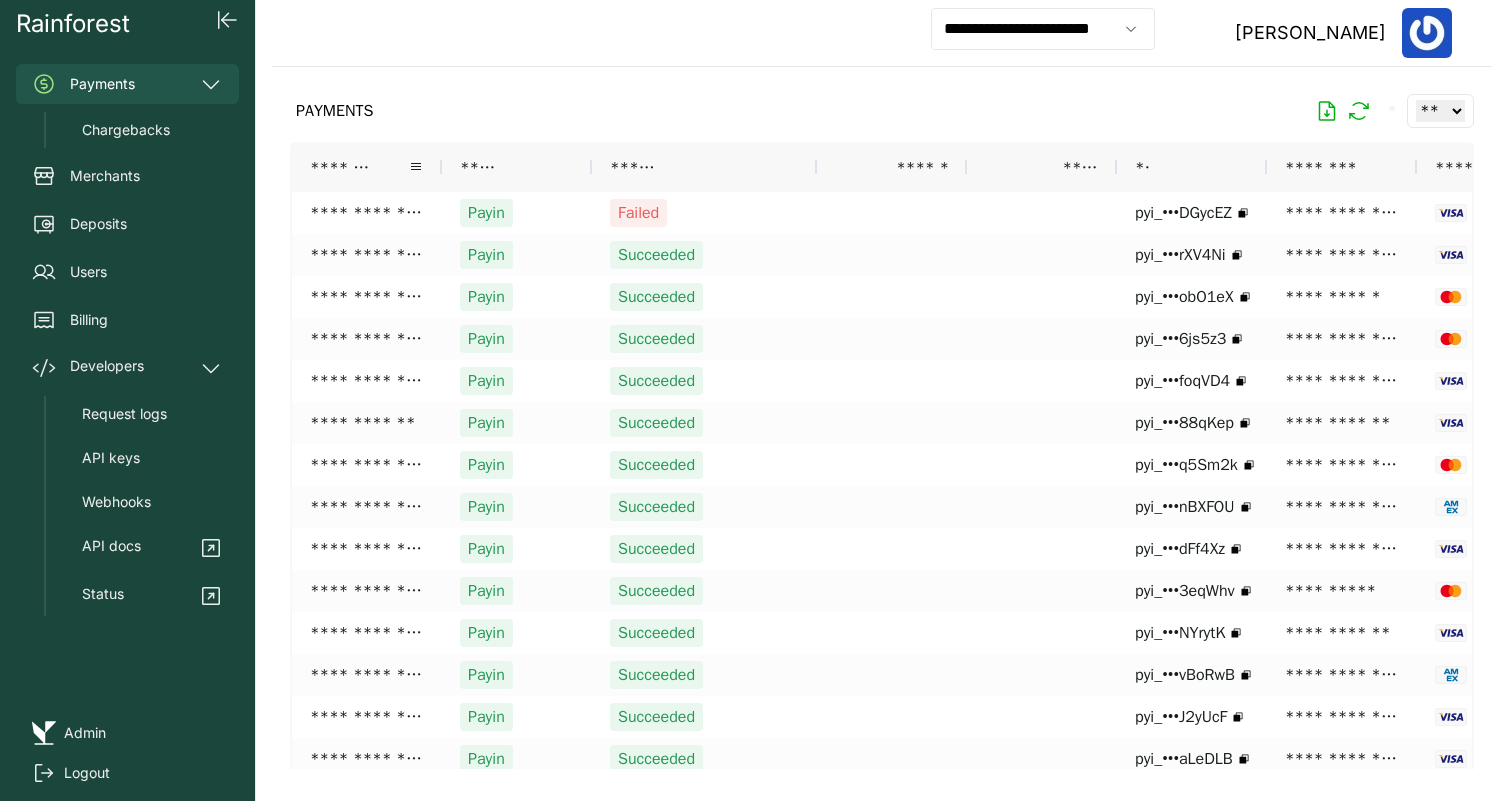 click on "*******" at bounding box center (341, 167) 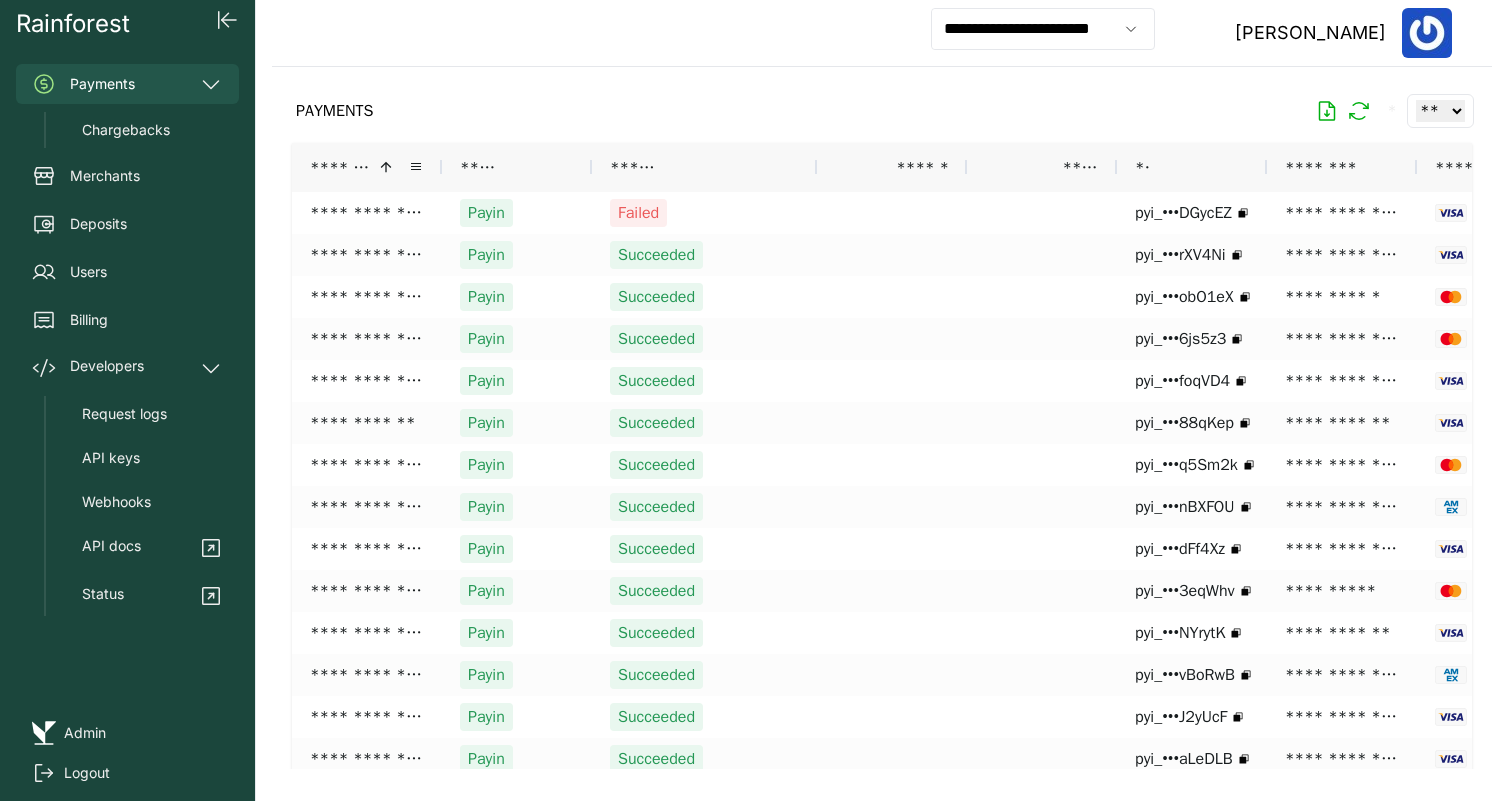 click on "*******" at bounding box center [341, 167] 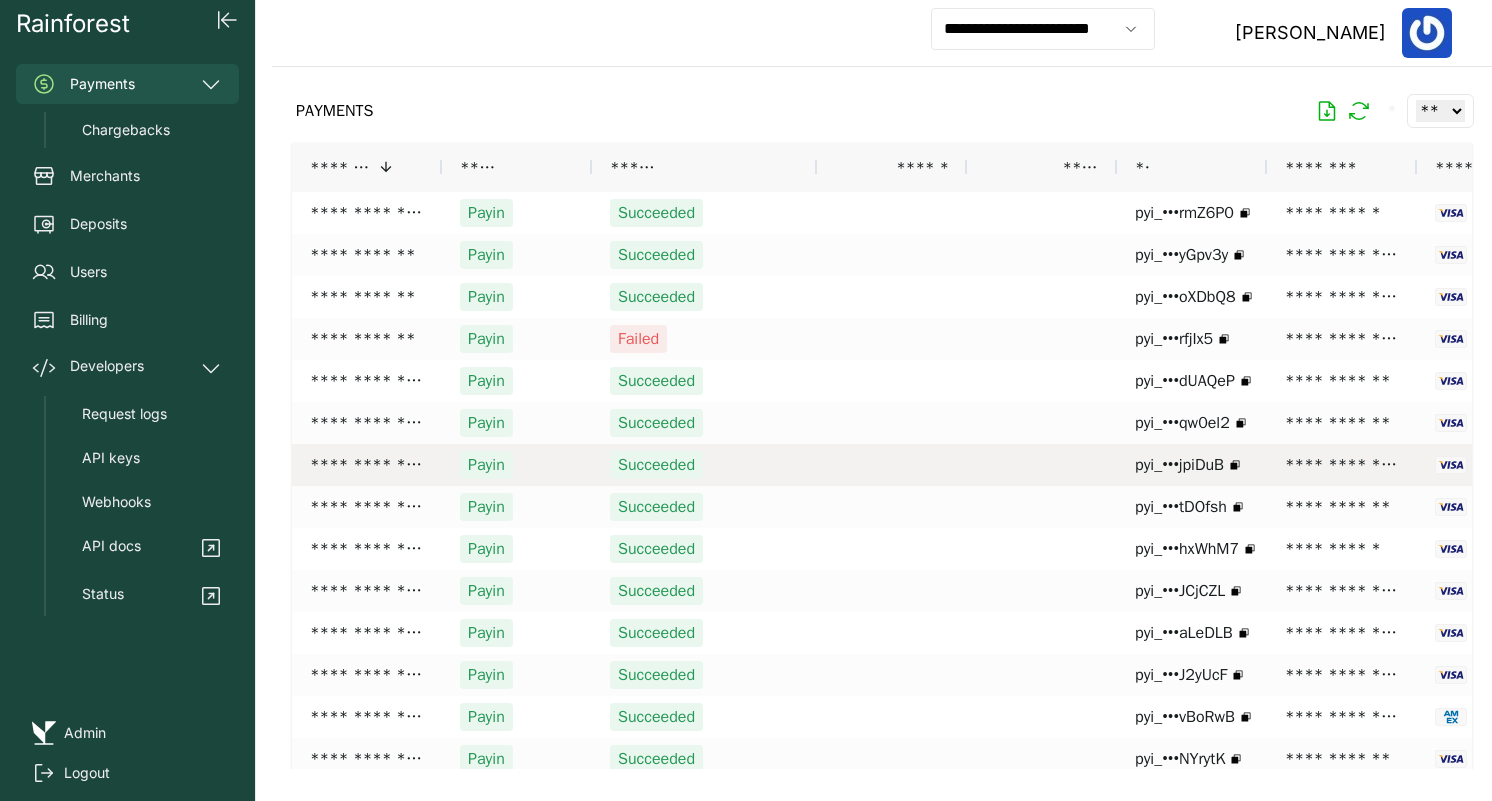 scroll, scrollTop: 0, scrollLeft: 68, axis: horizontal 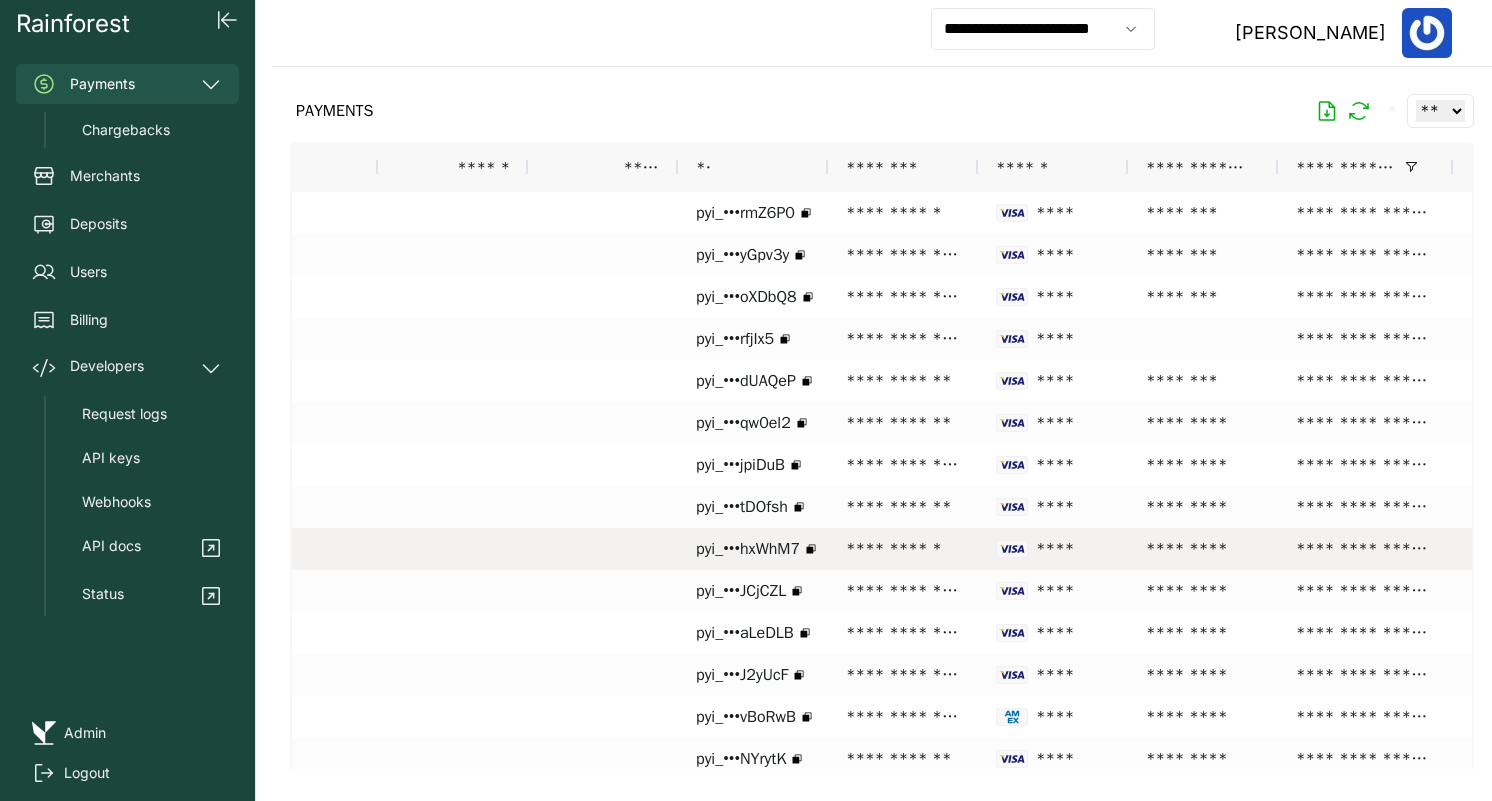 click on "**********" at bounding box center [903, 549] 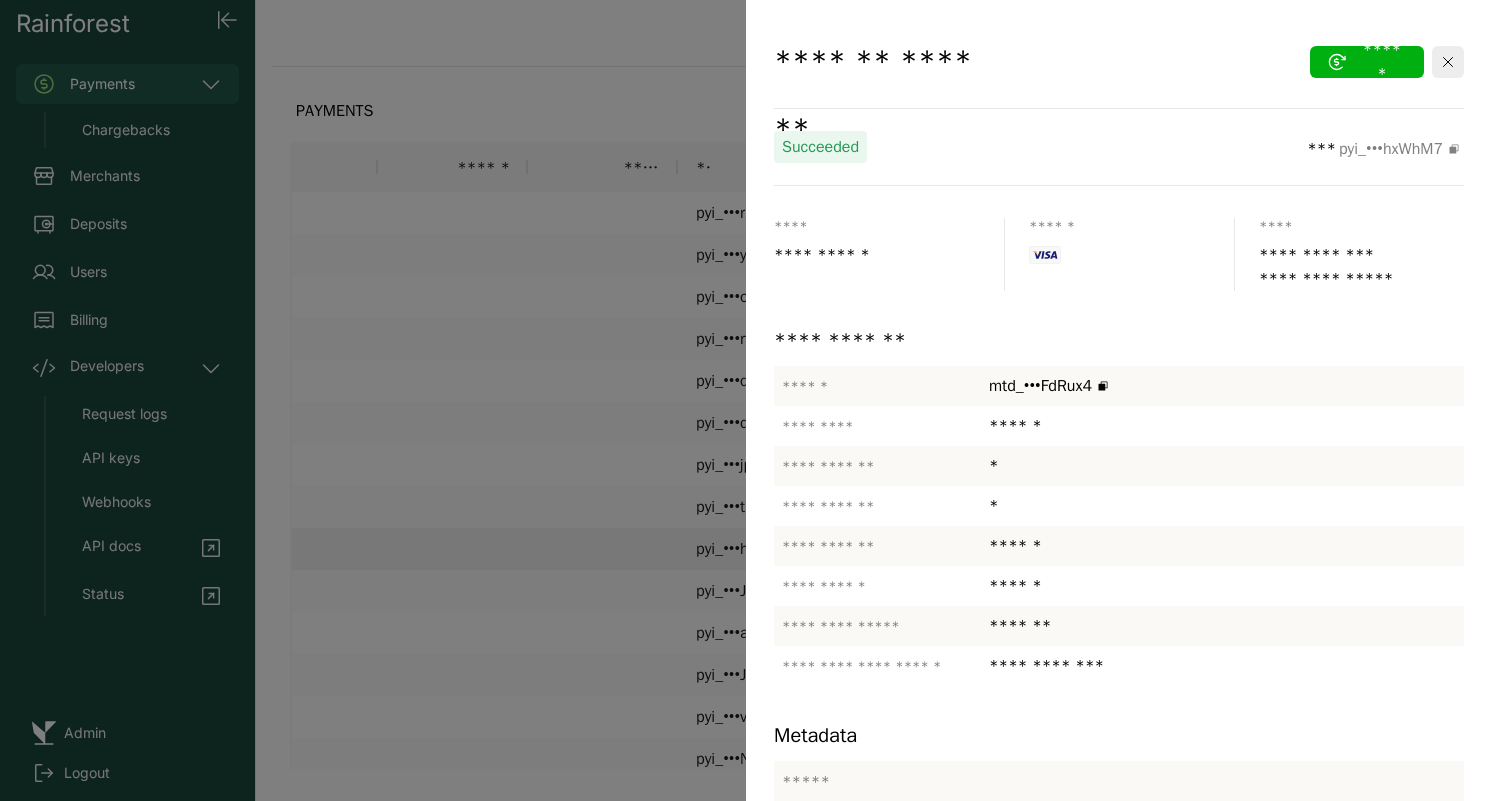 scroll, scrollTop: 389, scrollLeft: 0, axis: vertical 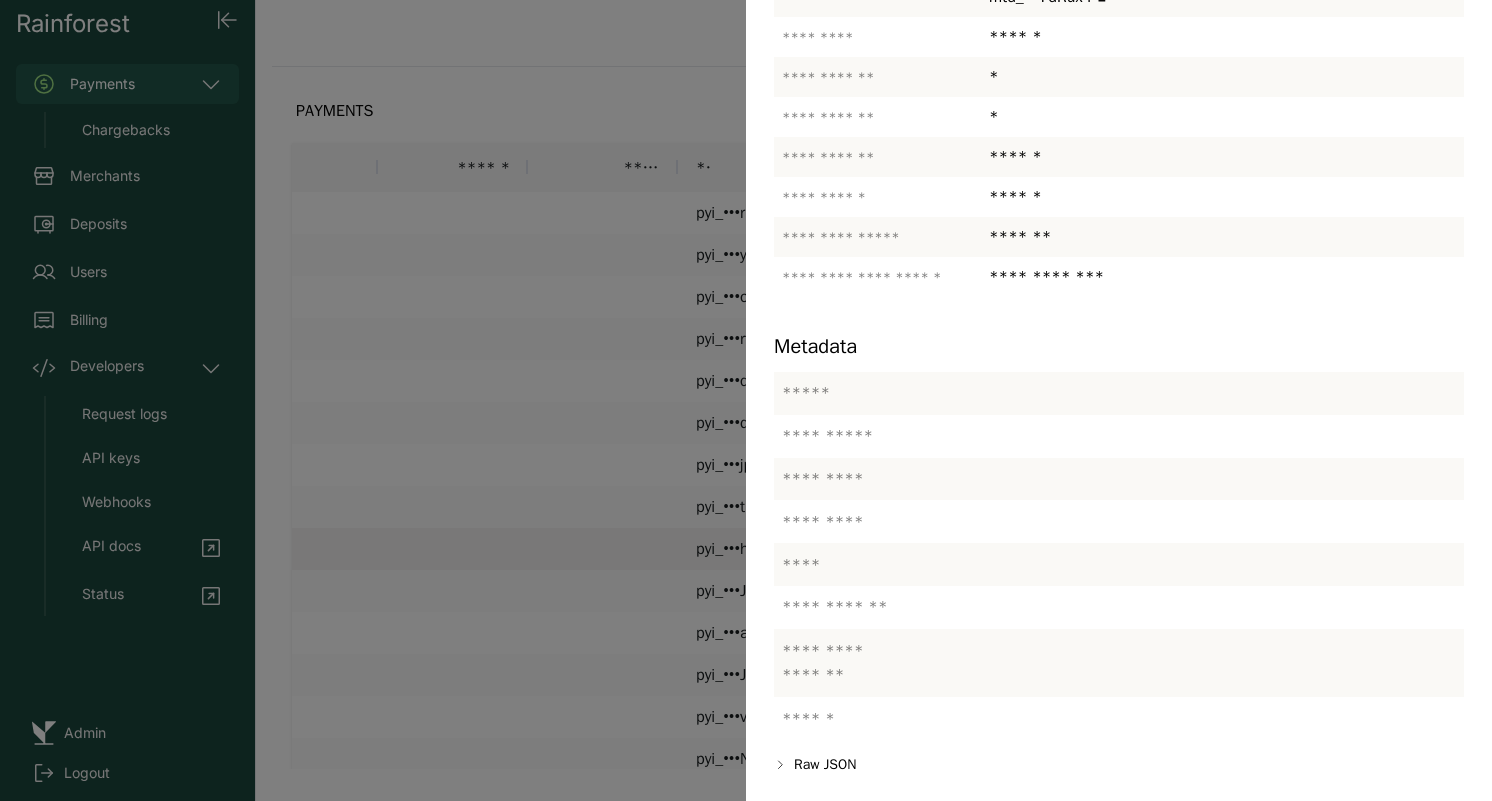 click at bounding box center [746, 400] 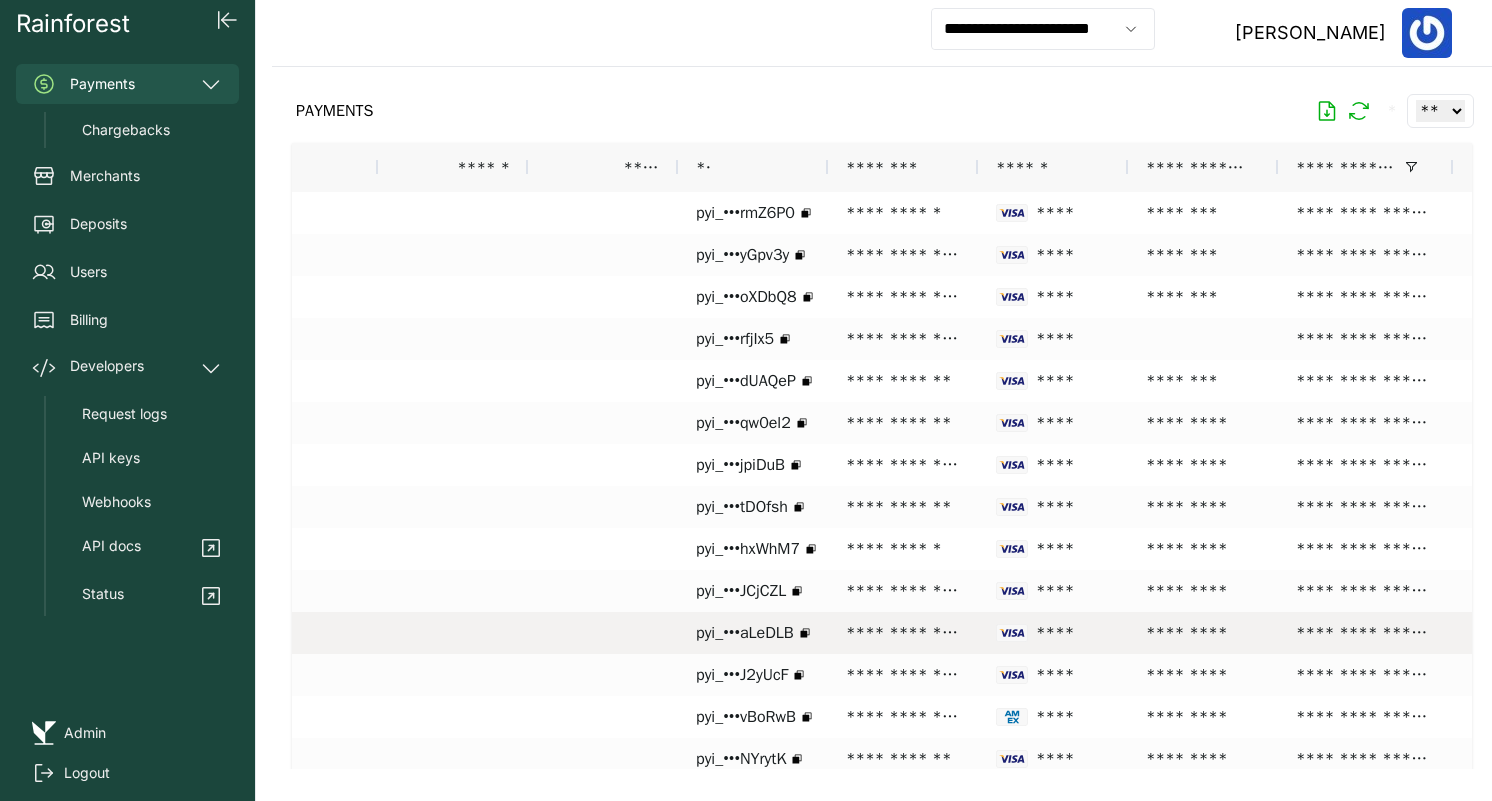 scroll, scrollTop: 101, scrollLeft: 0, axis: vertical 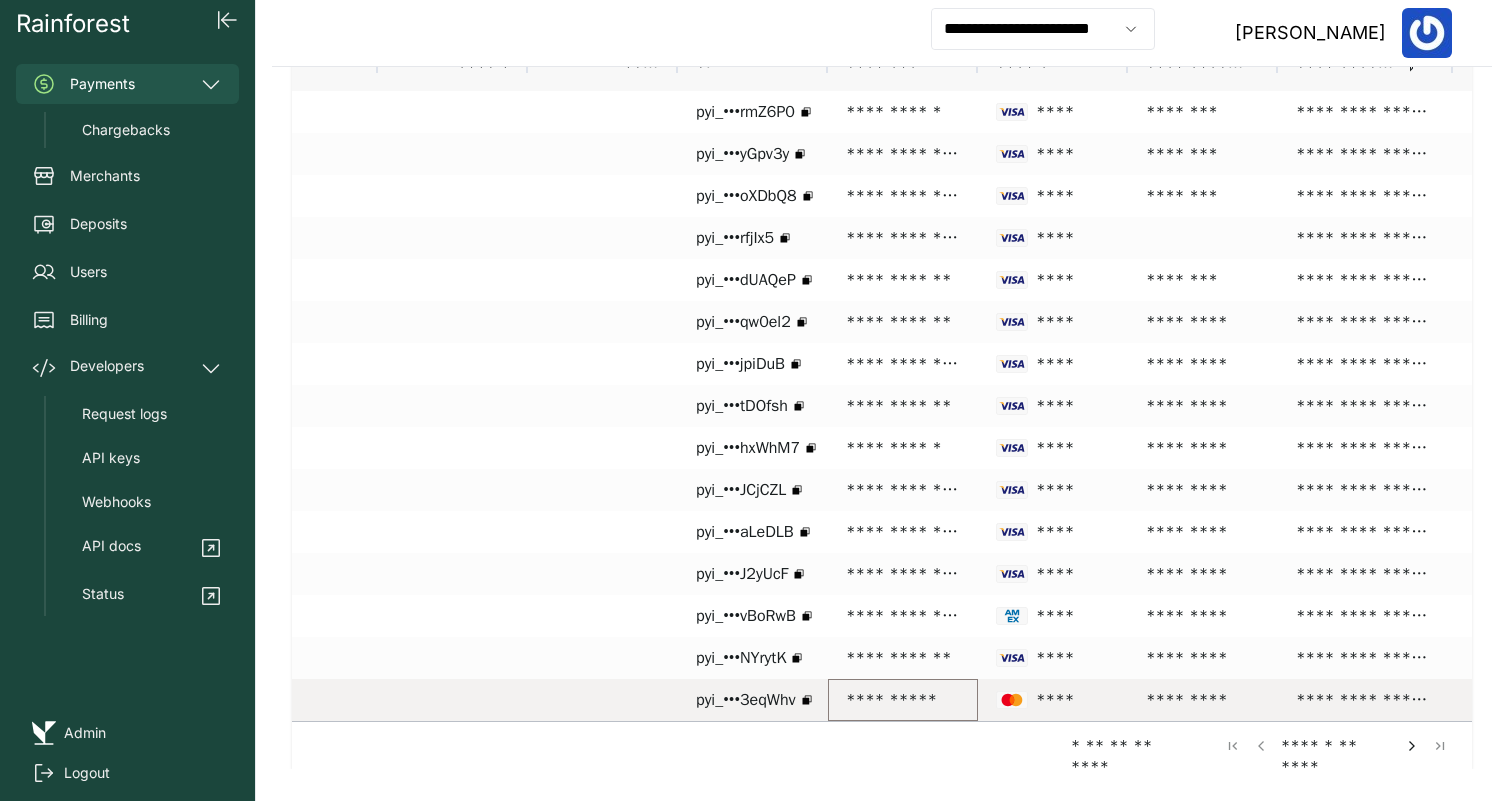 click on "**********" at bounding box center [903, 700] 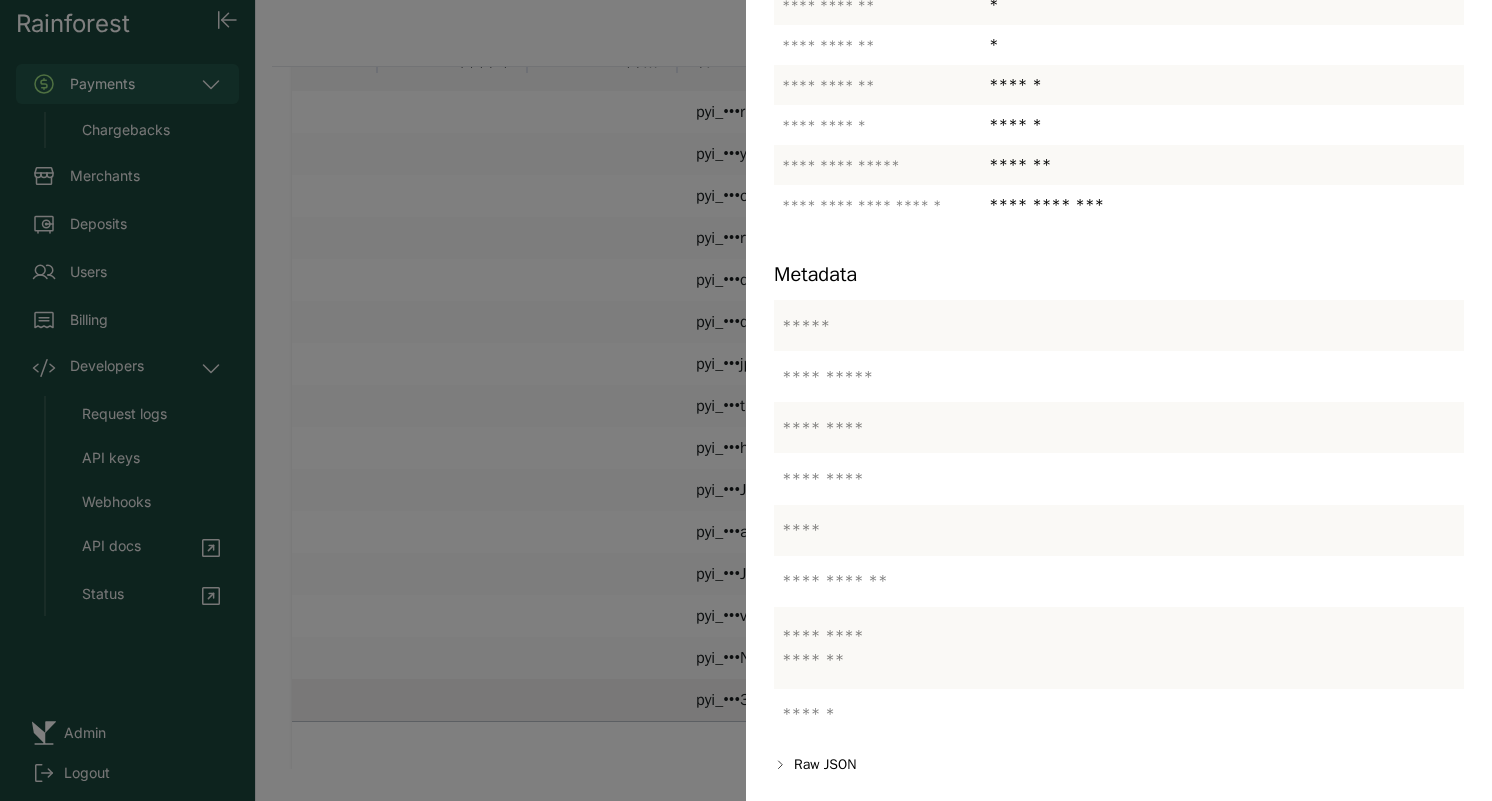 click at bounding box center [746, 400] 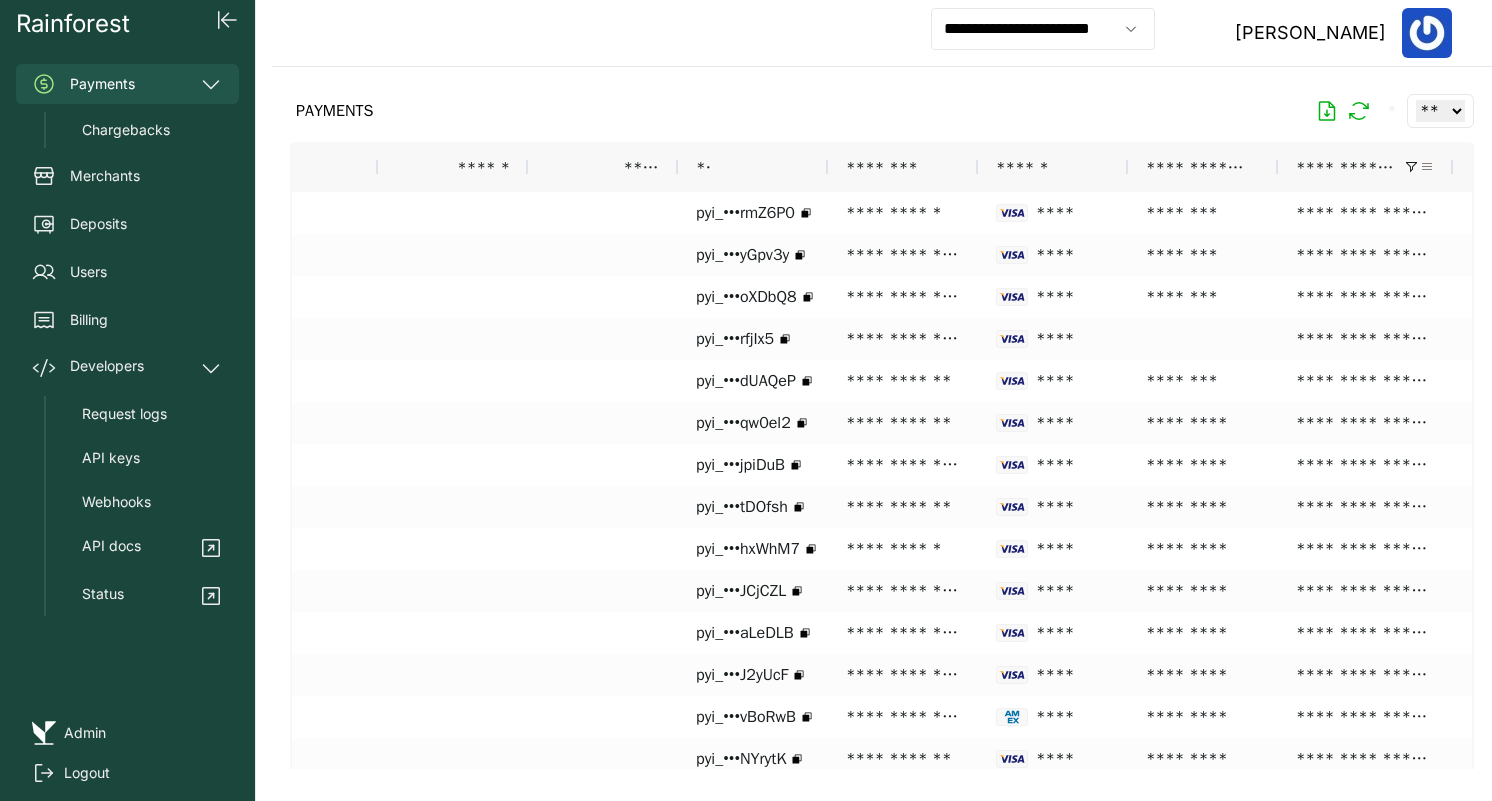 click at bounding box center (1427, 167) 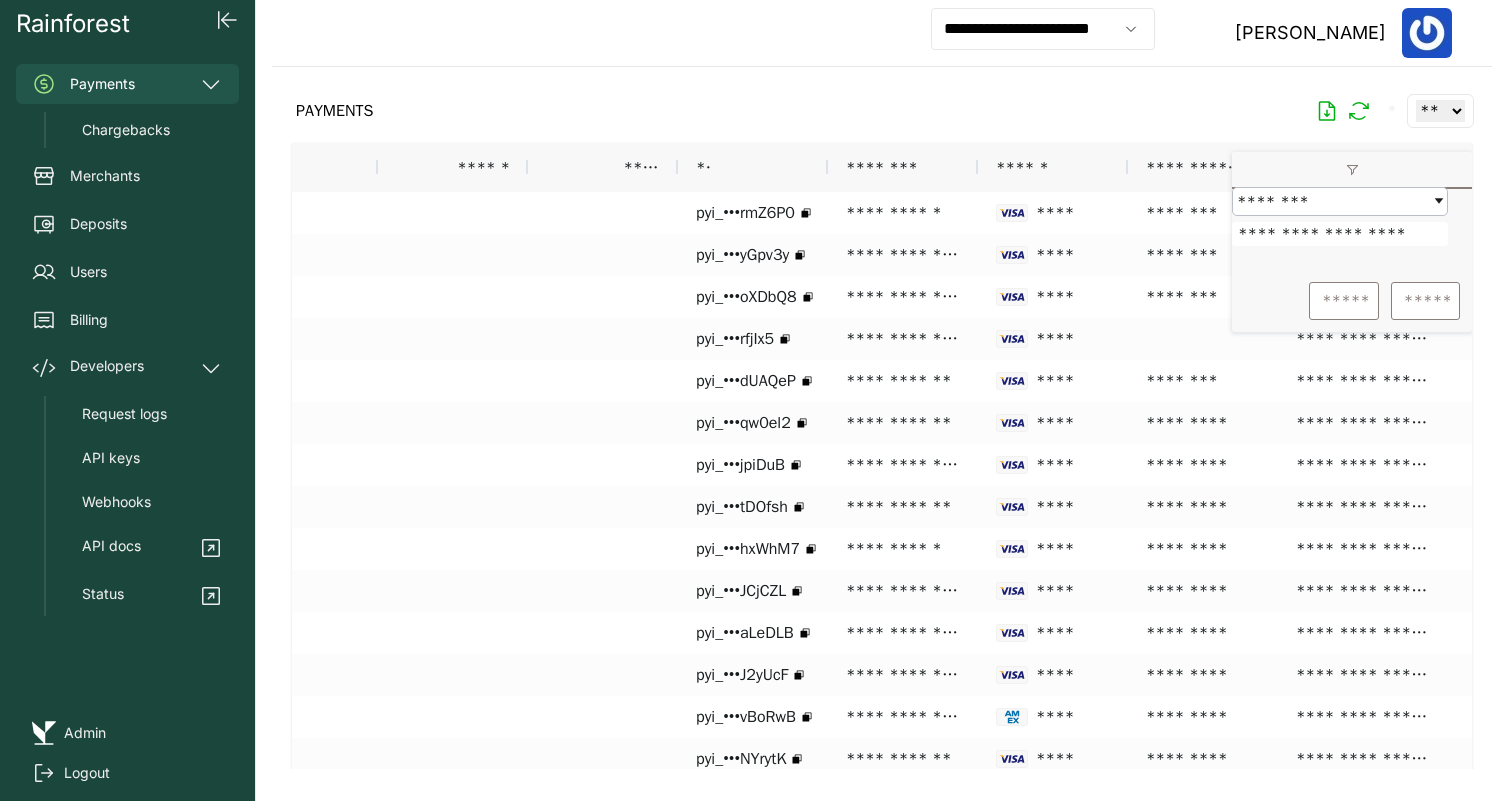 click on "**********" at bounding box center [1340, 234] 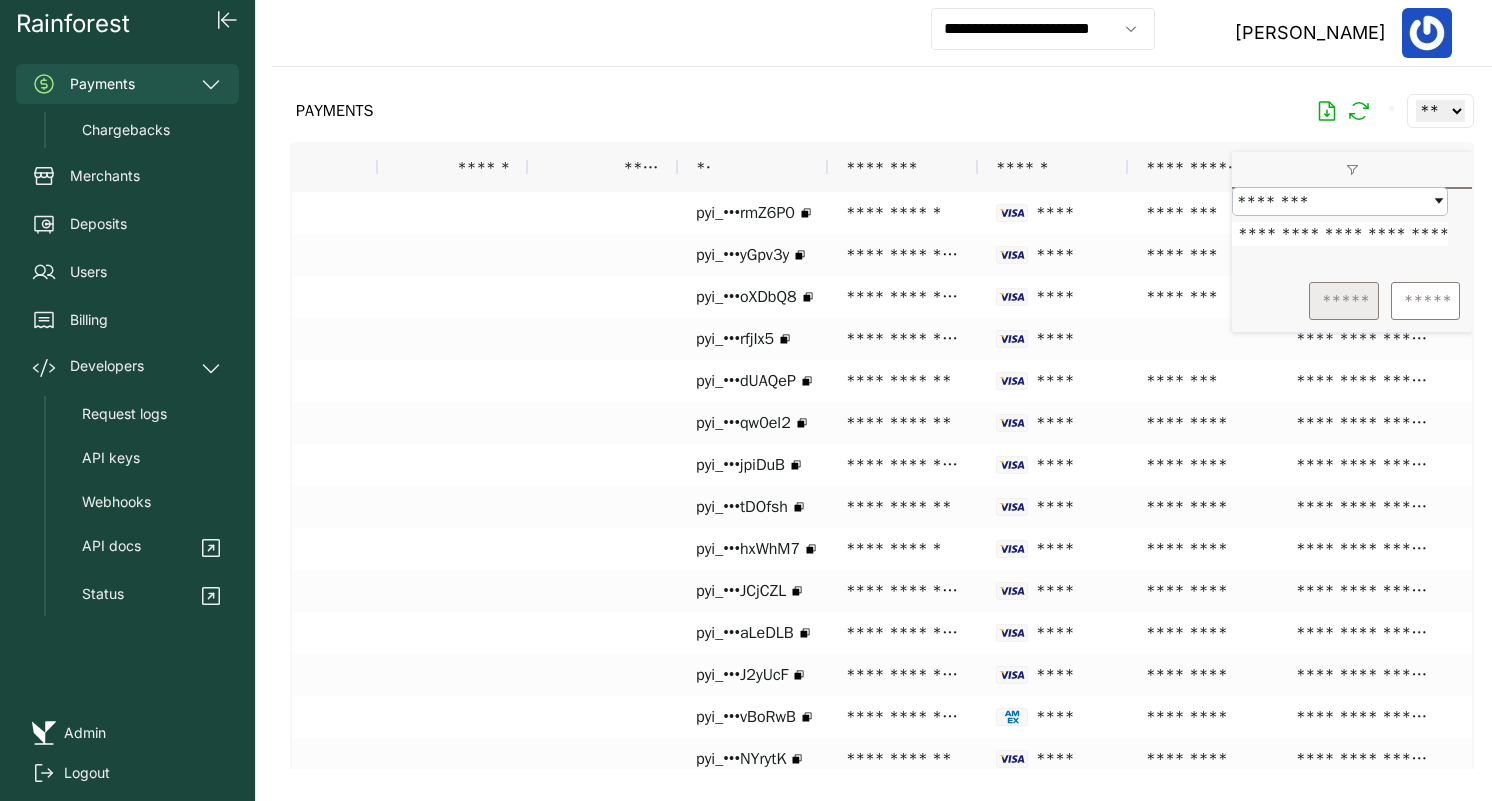 type on "**********" 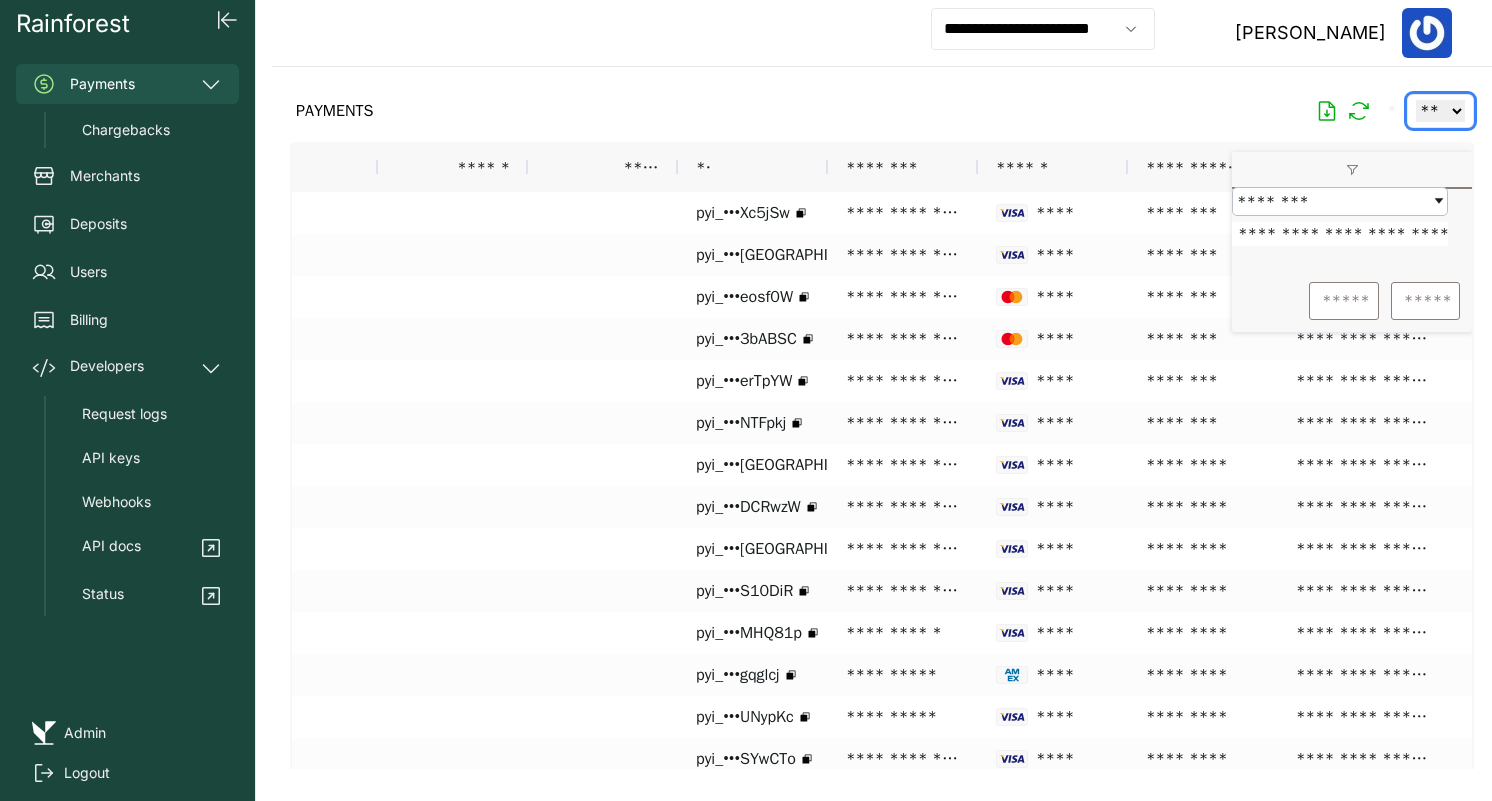 click on "** ** ** ***" at bounding box center [1440, 111] 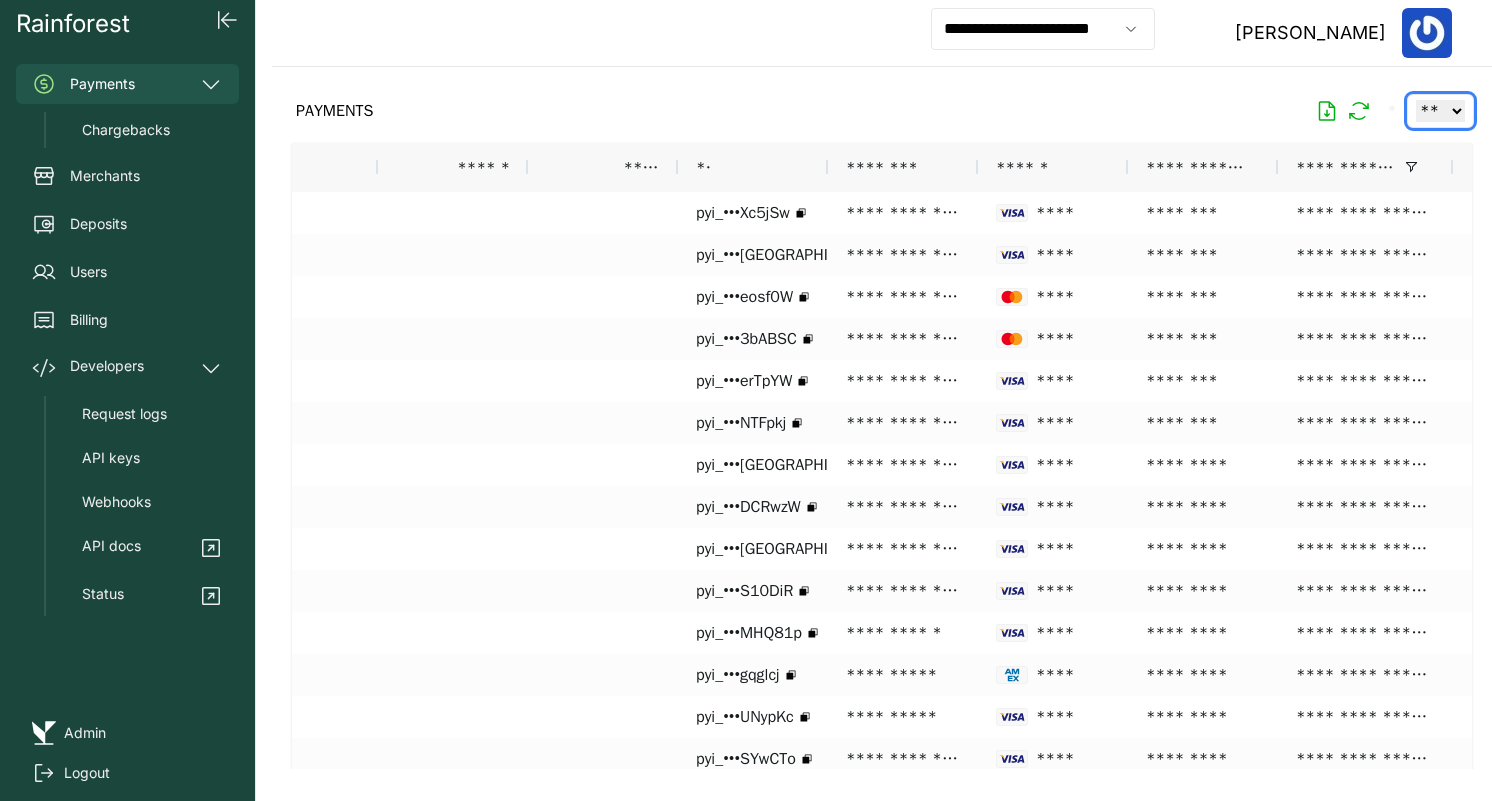 select on "***" 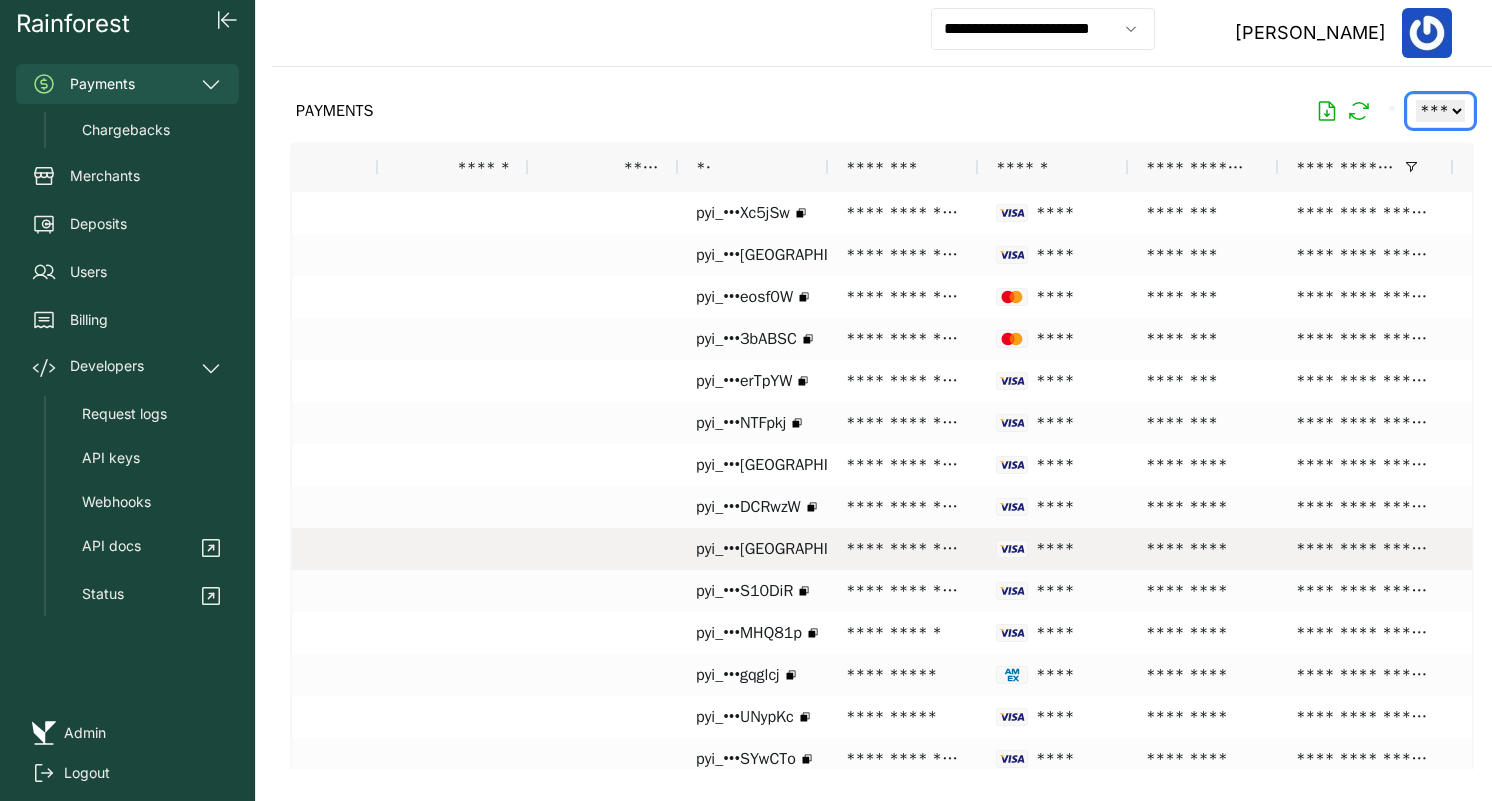 click on "pyi_•••[GEOGRAPHIC_DATA]" at bounding box center [791, 549] 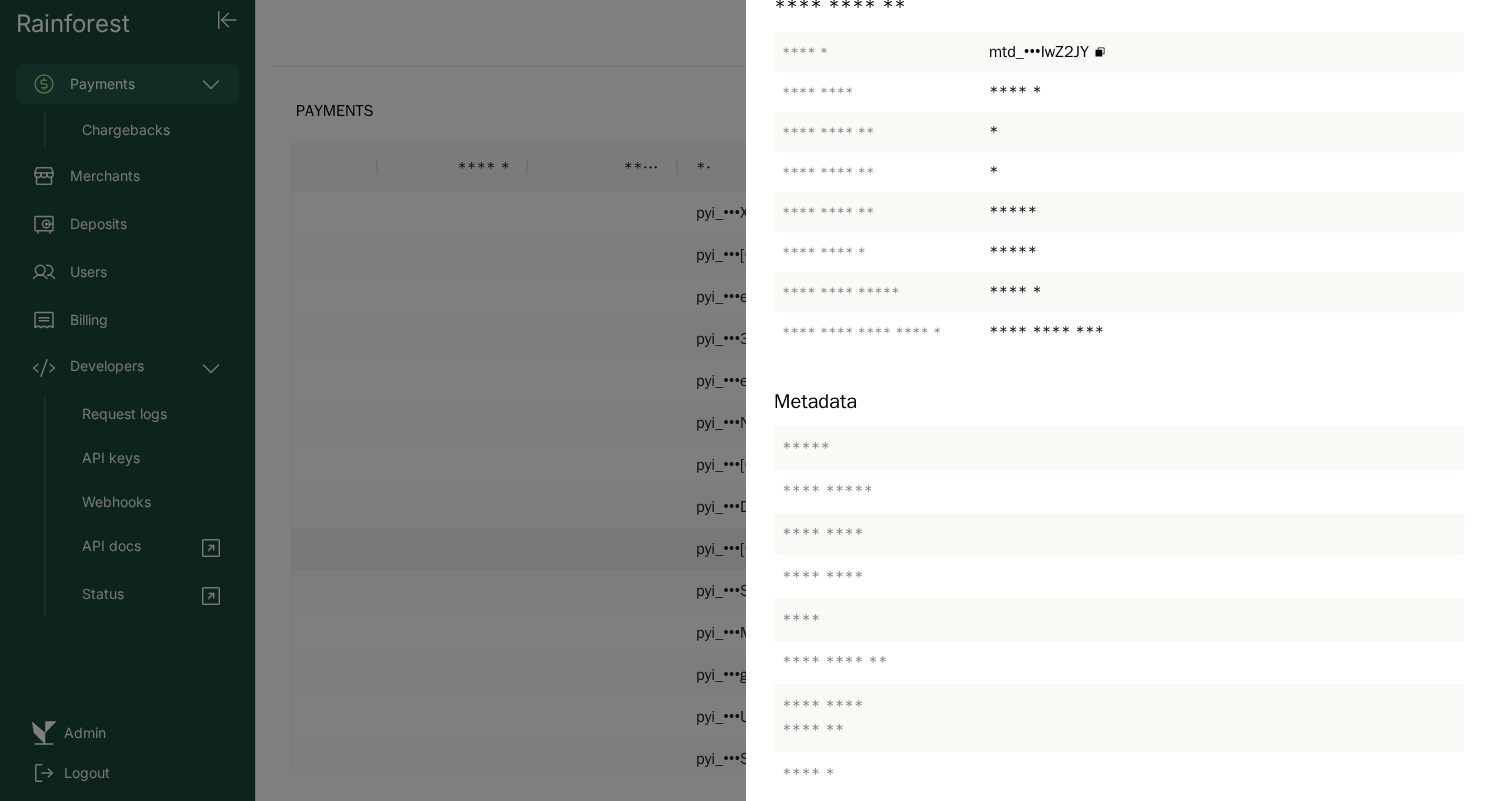 click at bounding box center [746, 400] 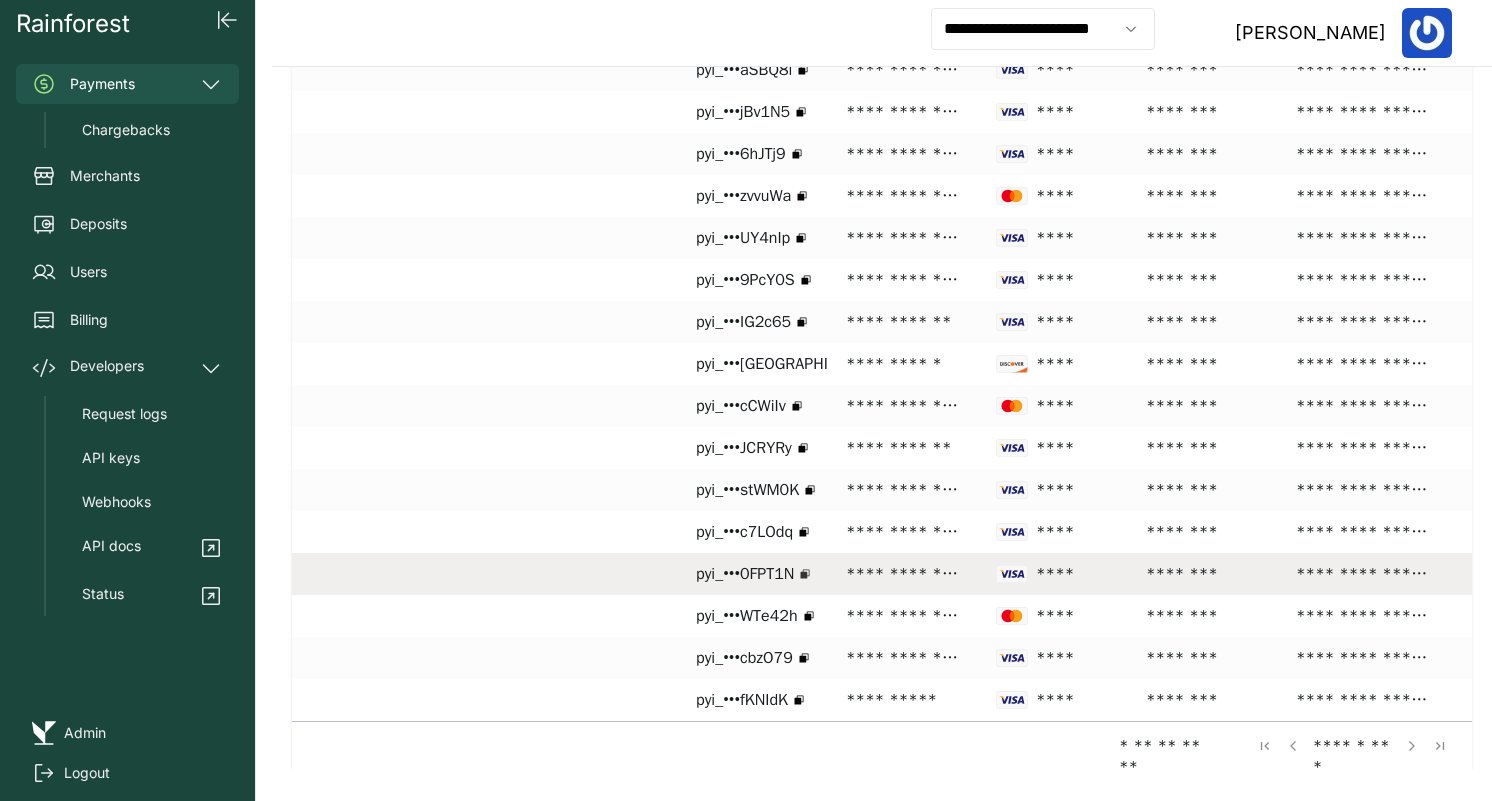 click 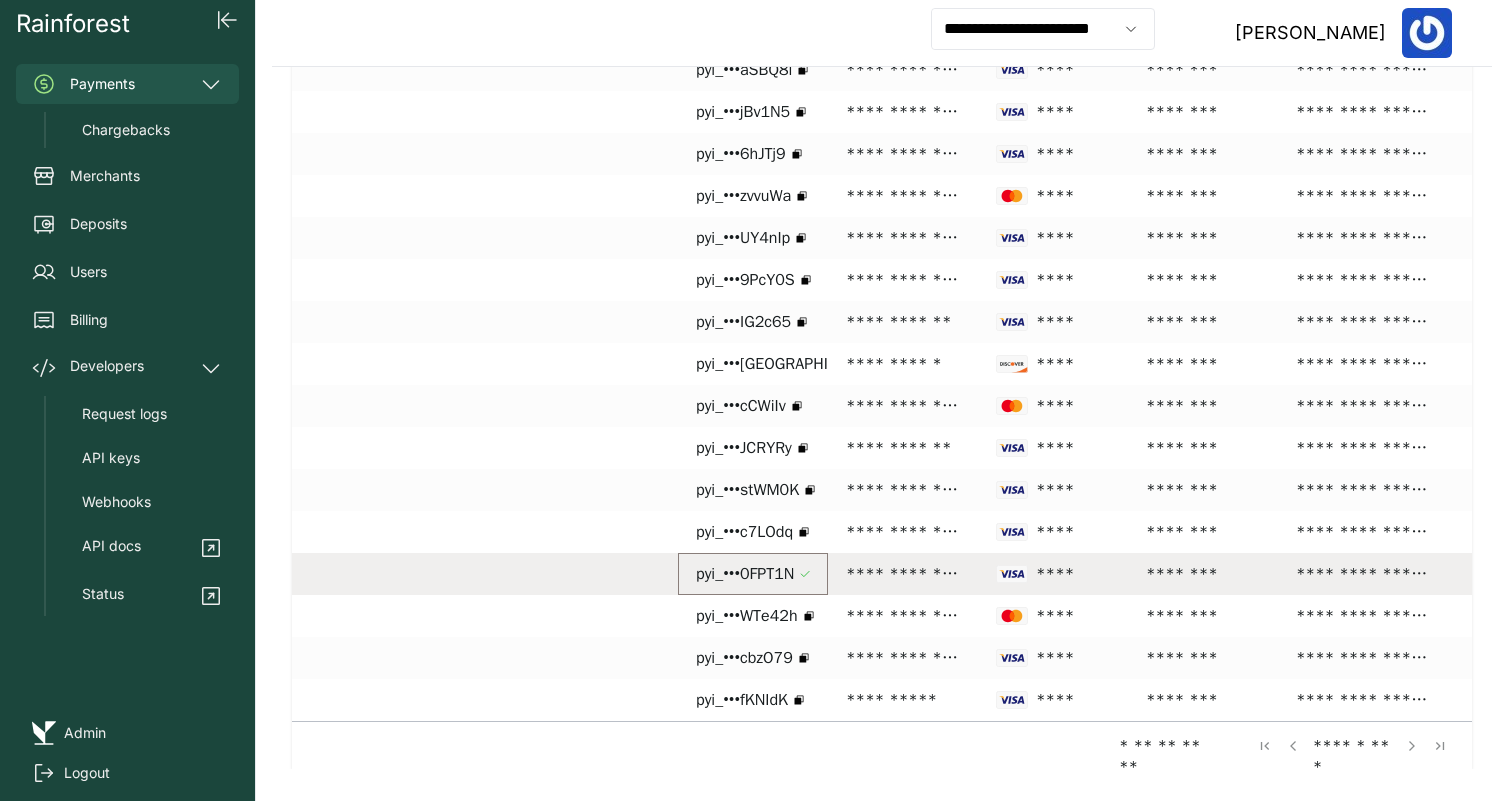 click on "**********" at bounding box center (903, 574) 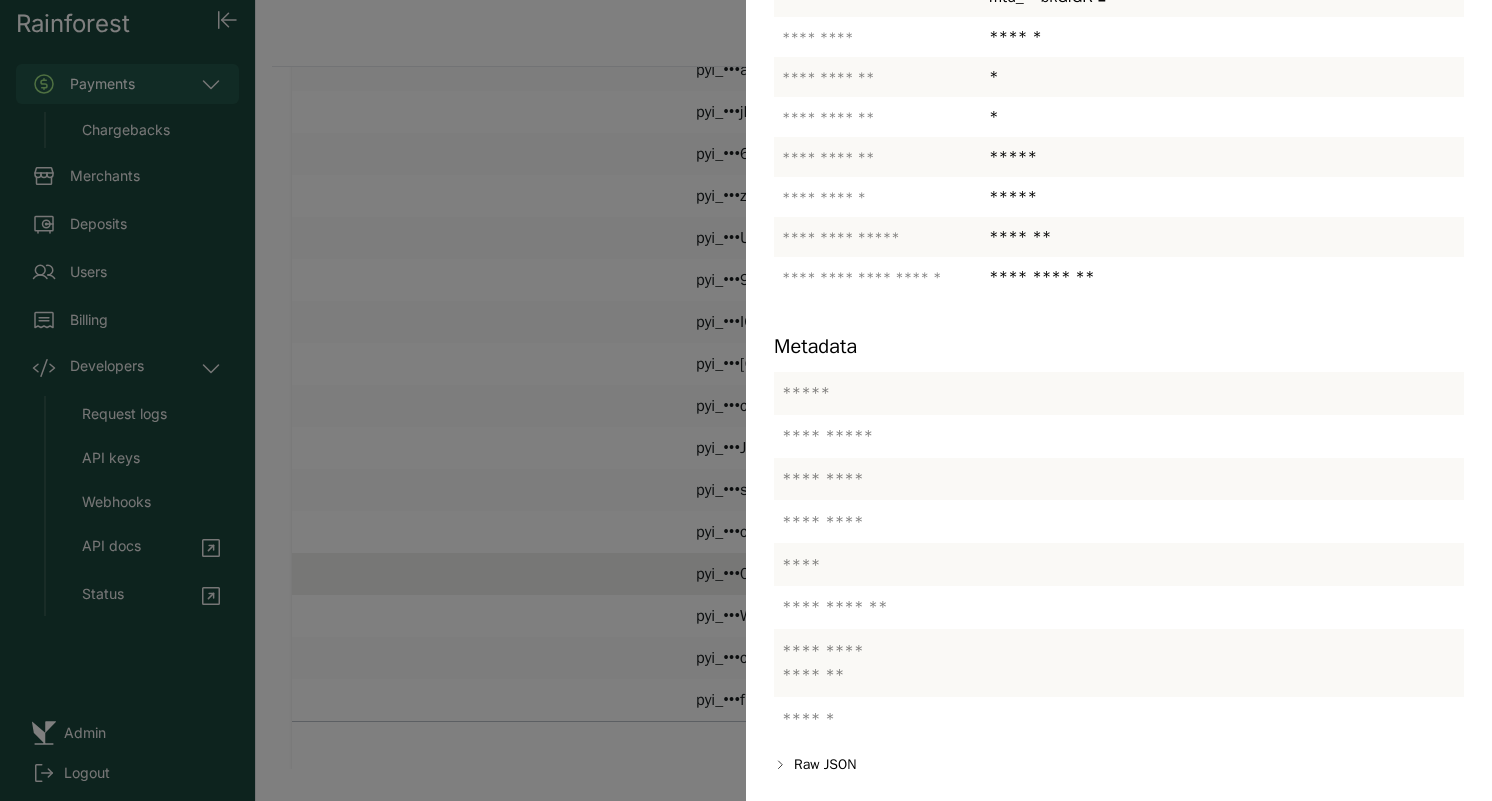 click at bounding box center [746, 400] 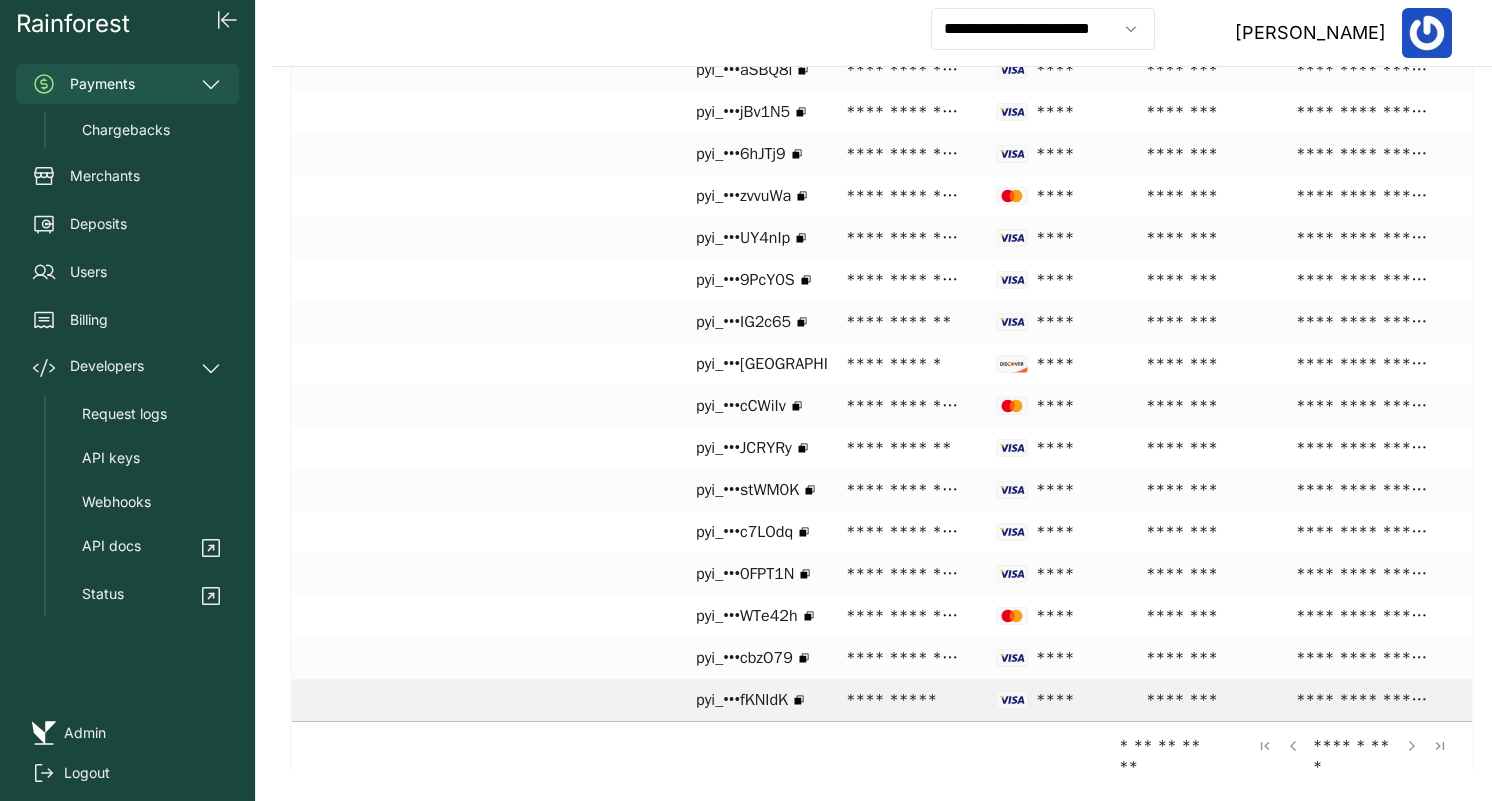 click on "**********" at bounding box center [903, 700] 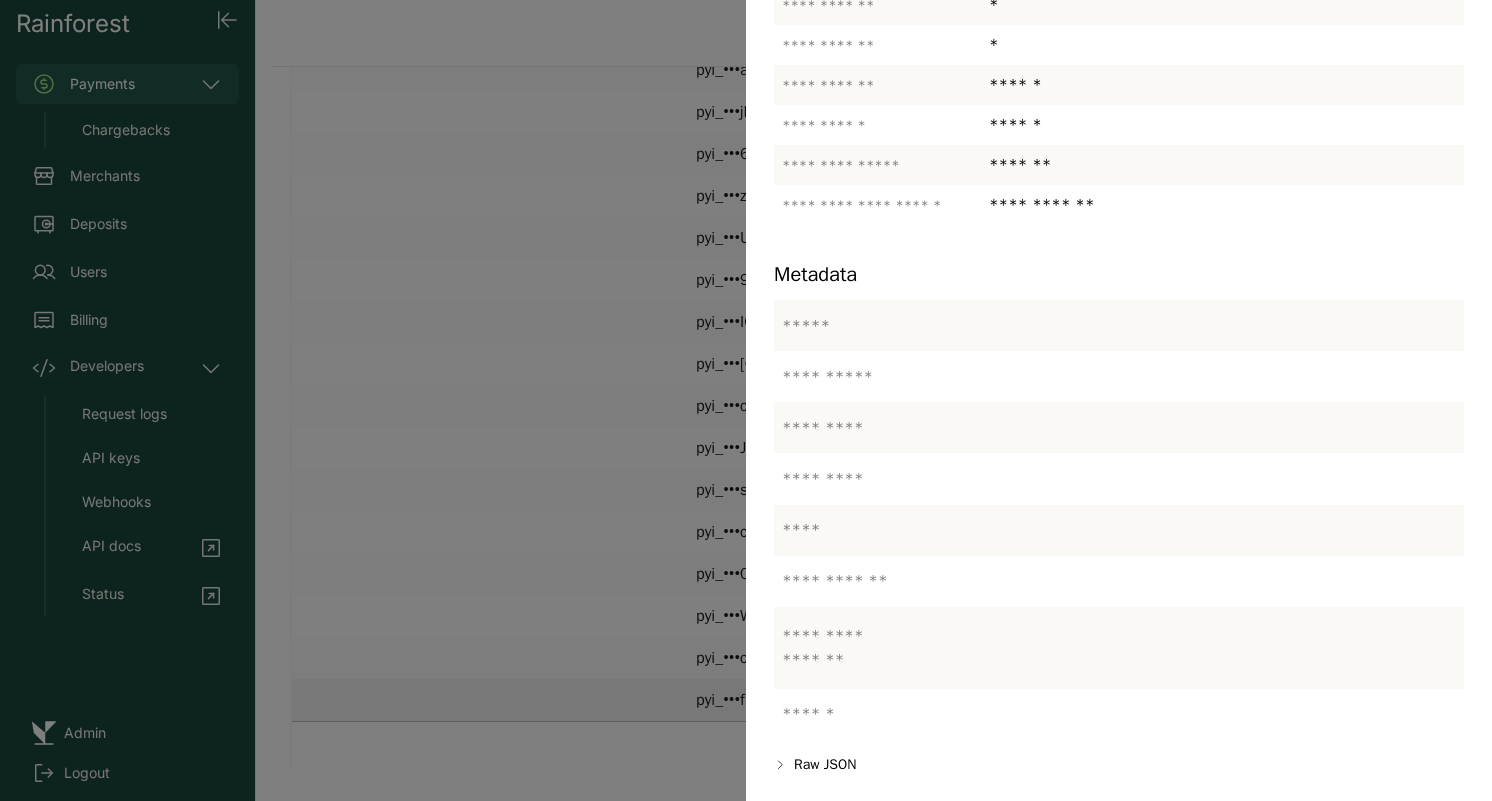 click at bounding box center (746, 400) 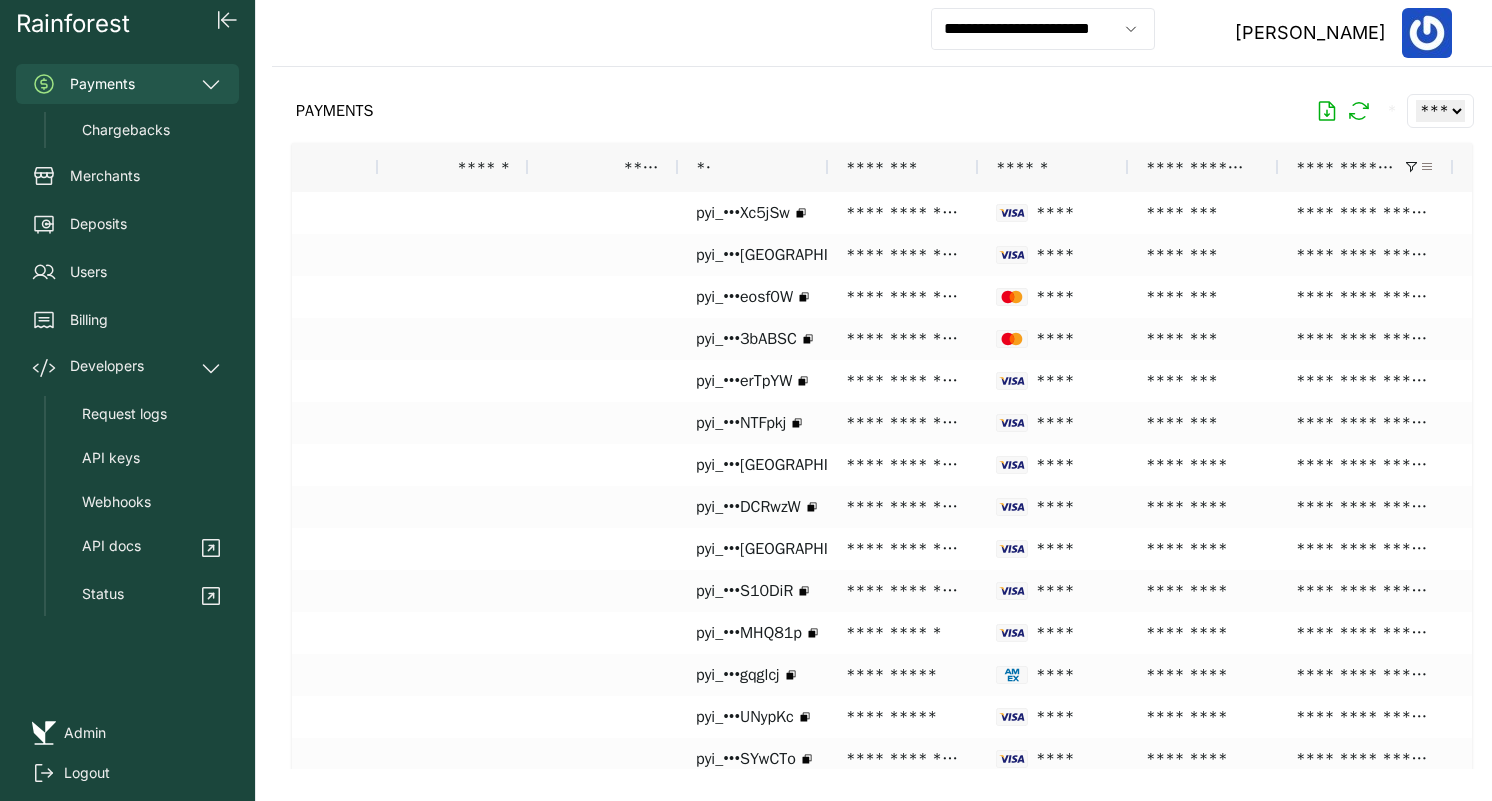 click at bounding box center (1427, 167) 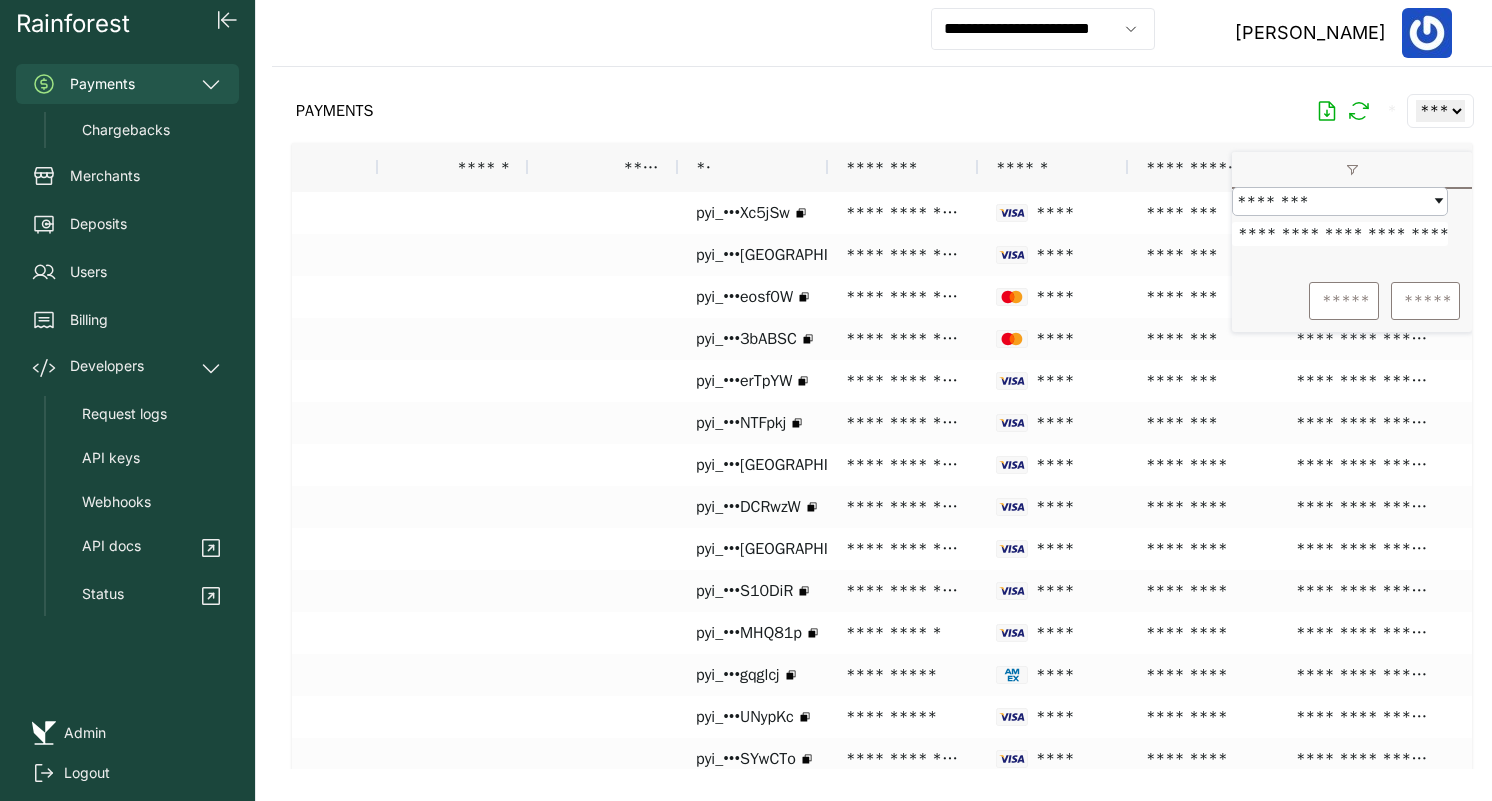 click on "**********" at bounding box center [1340, 234] 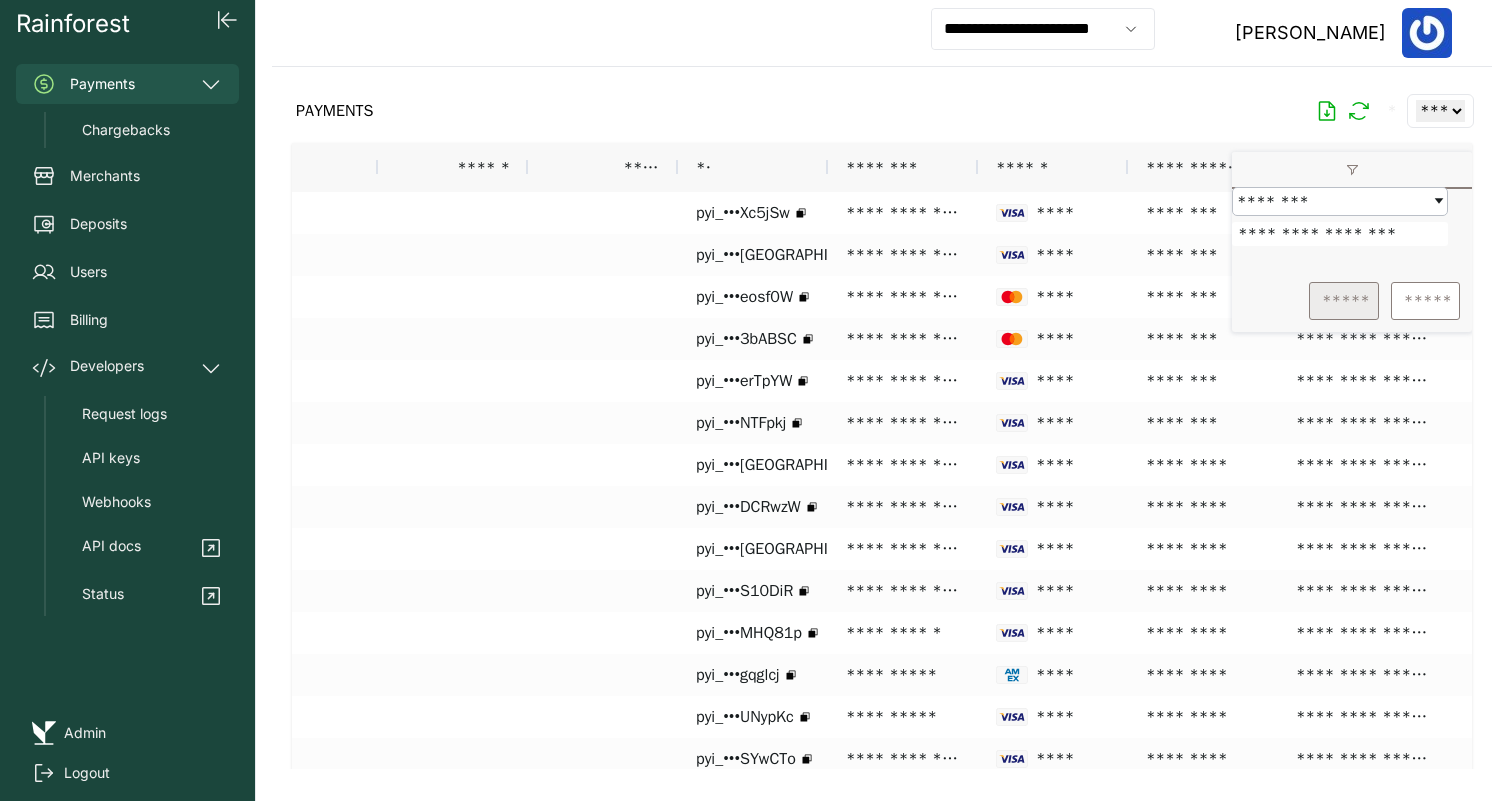 type on "**********" 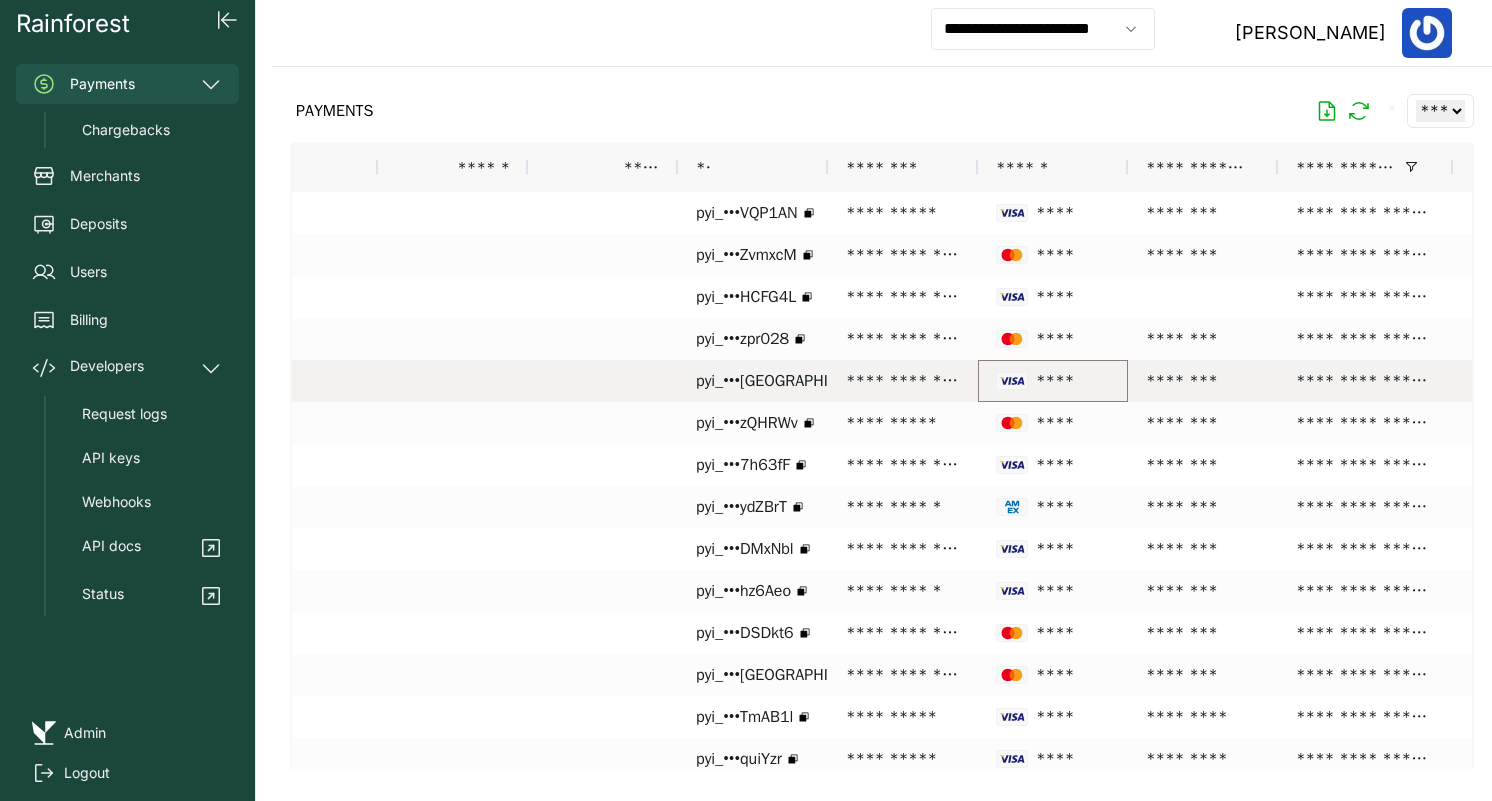 click 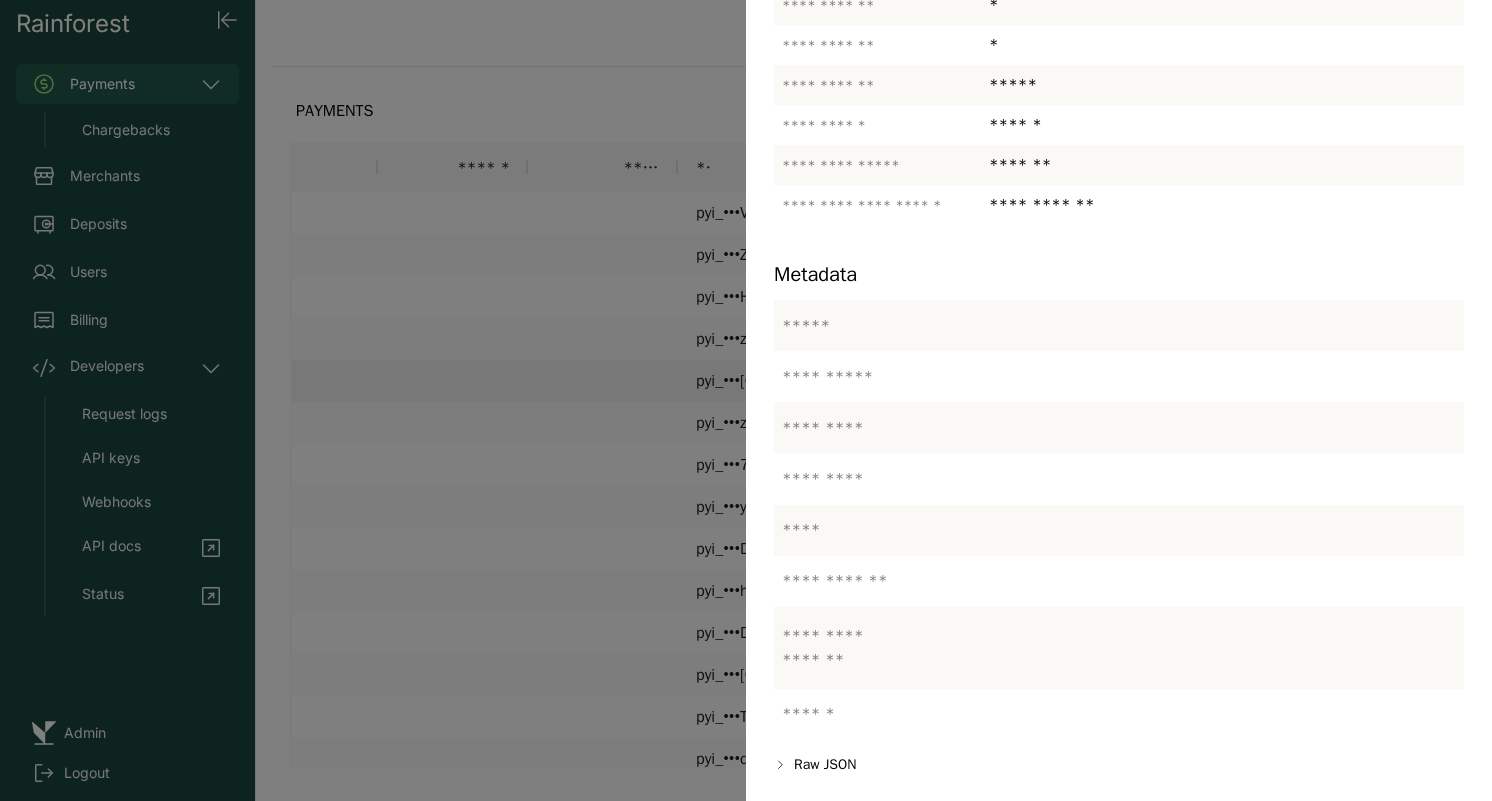 click at bounding box center (746, 400) 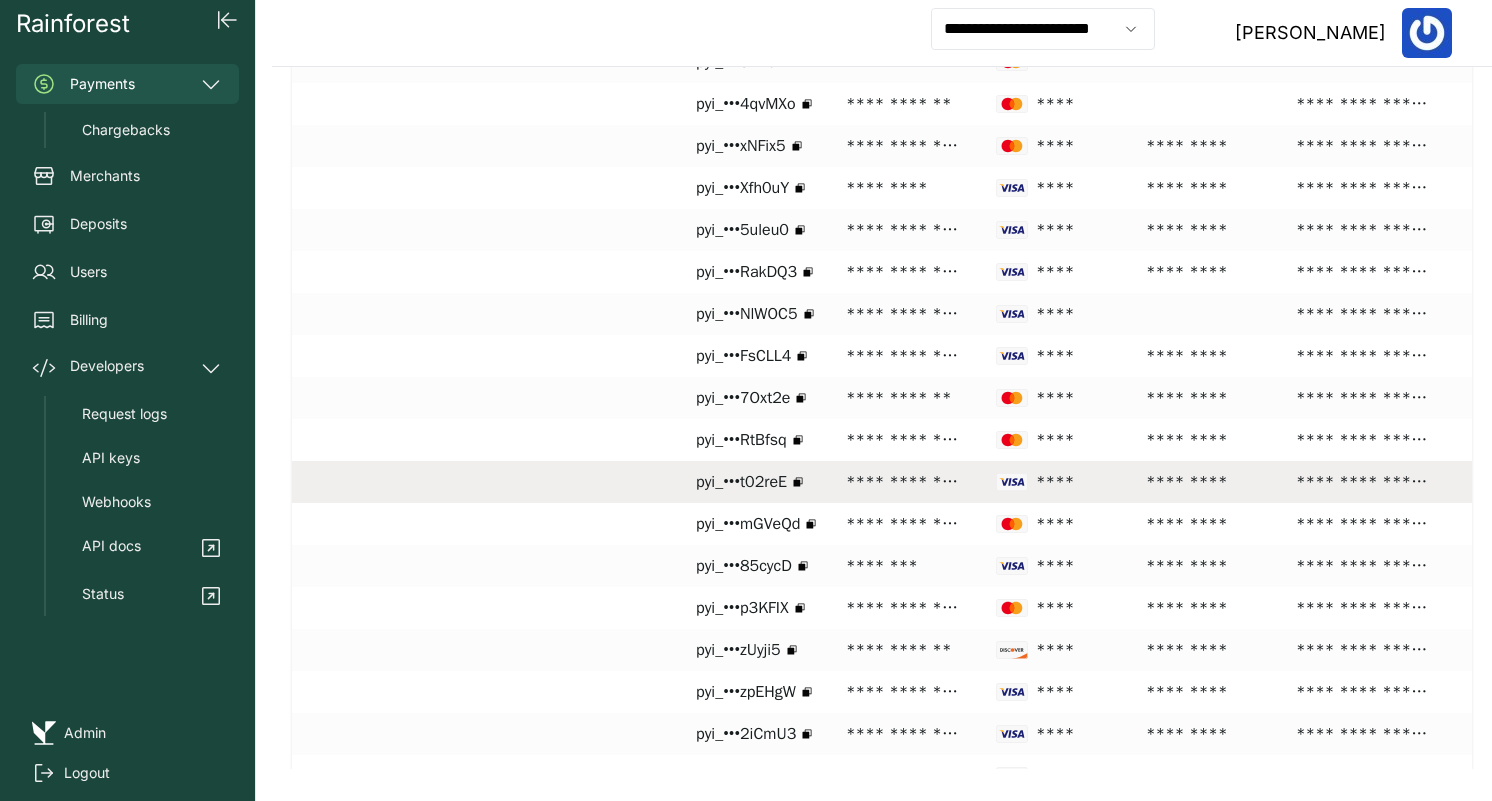 click on "**********" at bounding box center [903, 482] 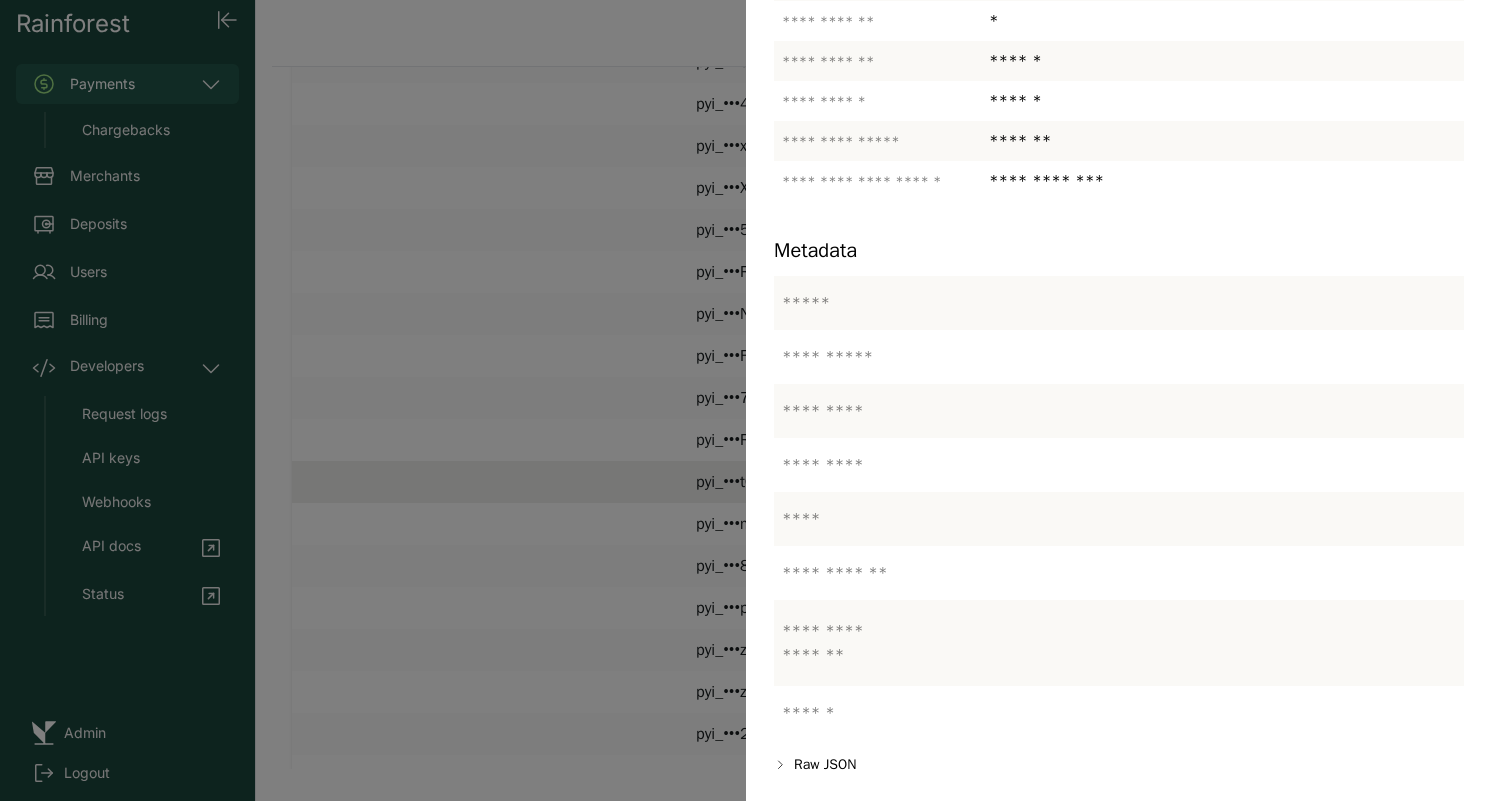 click at bounding box center (746, 400) 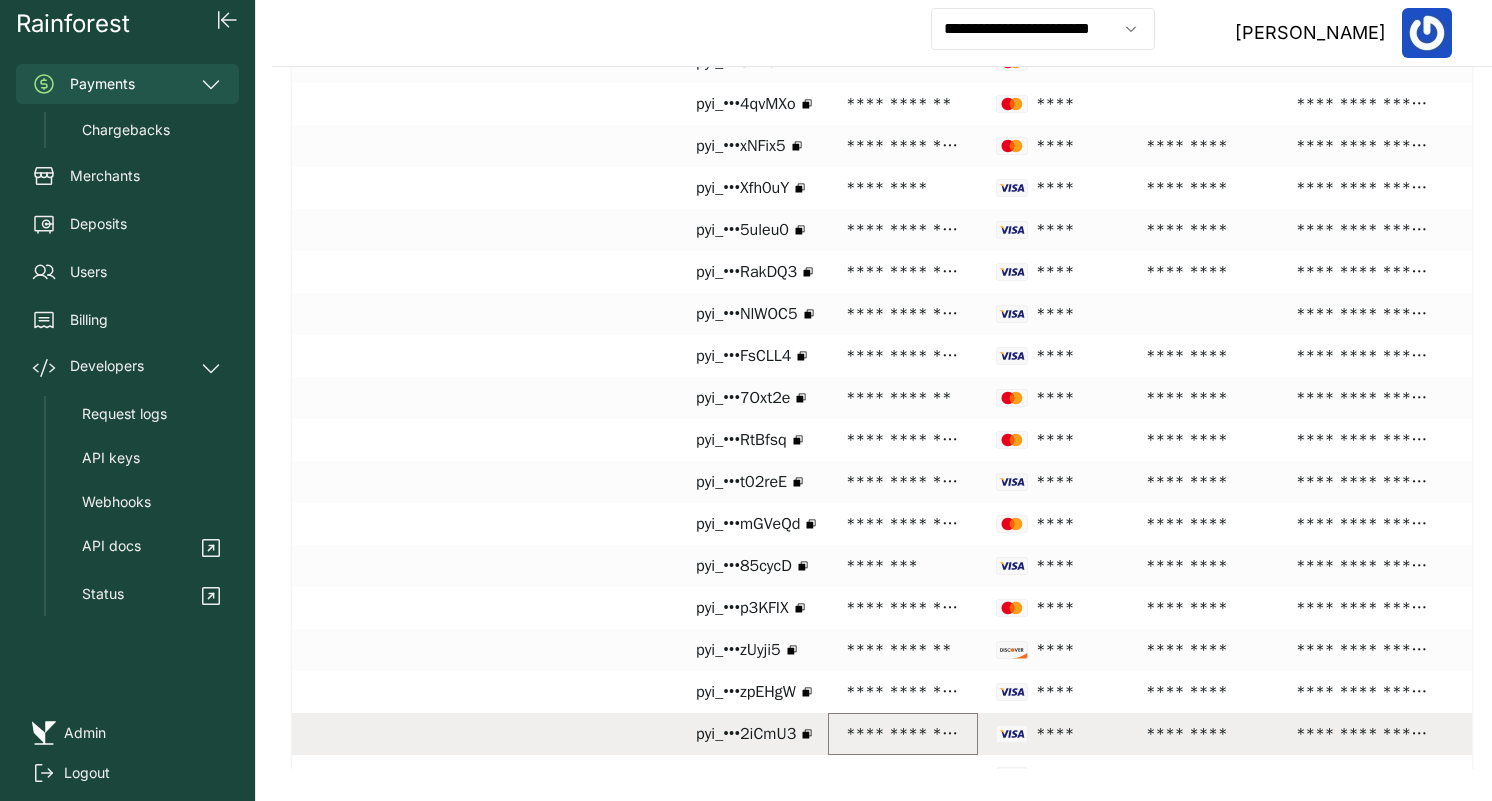 click on "**********" at bounding box center (903, 734) 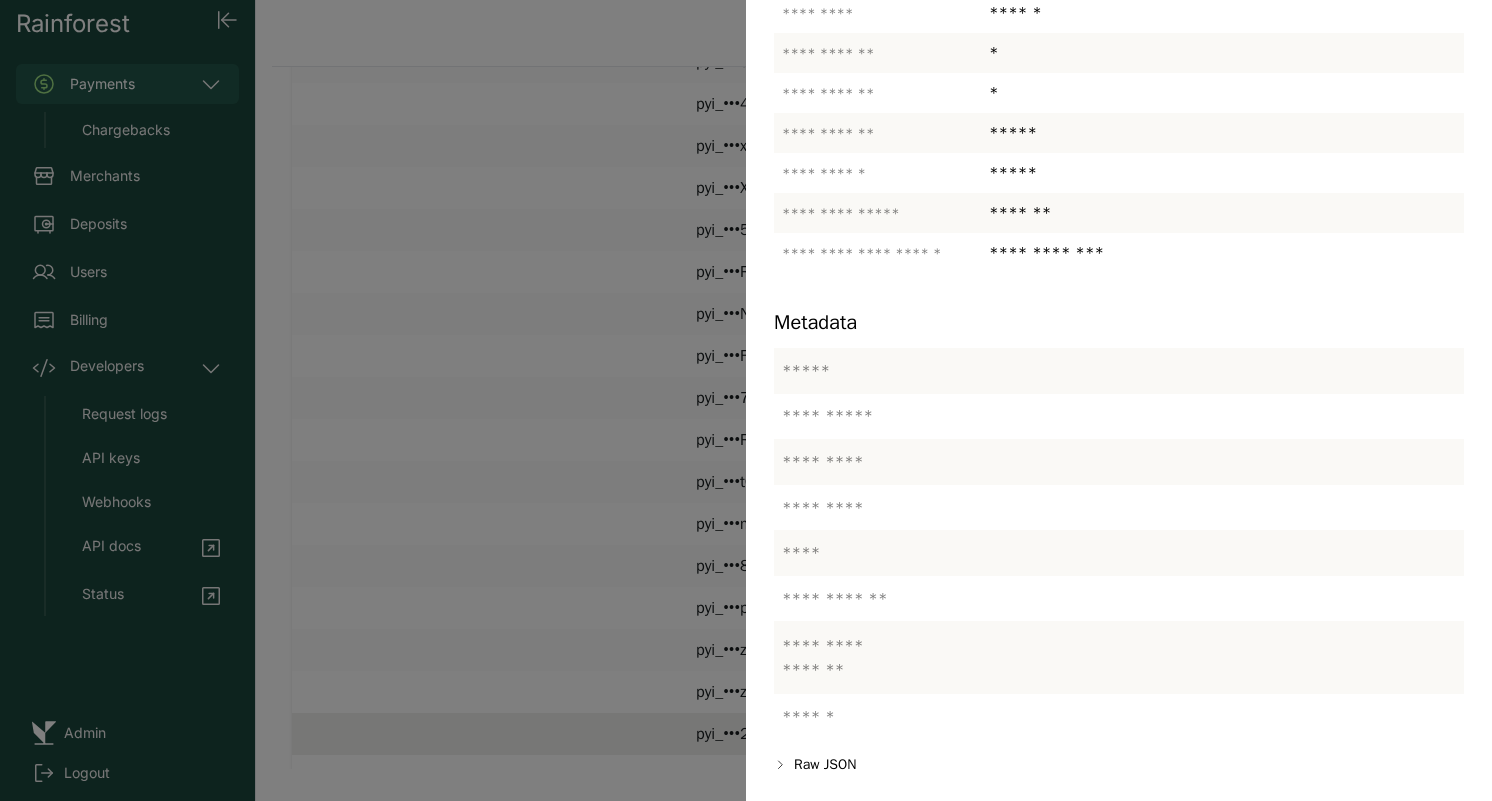 click at bounding box center (746, 400) 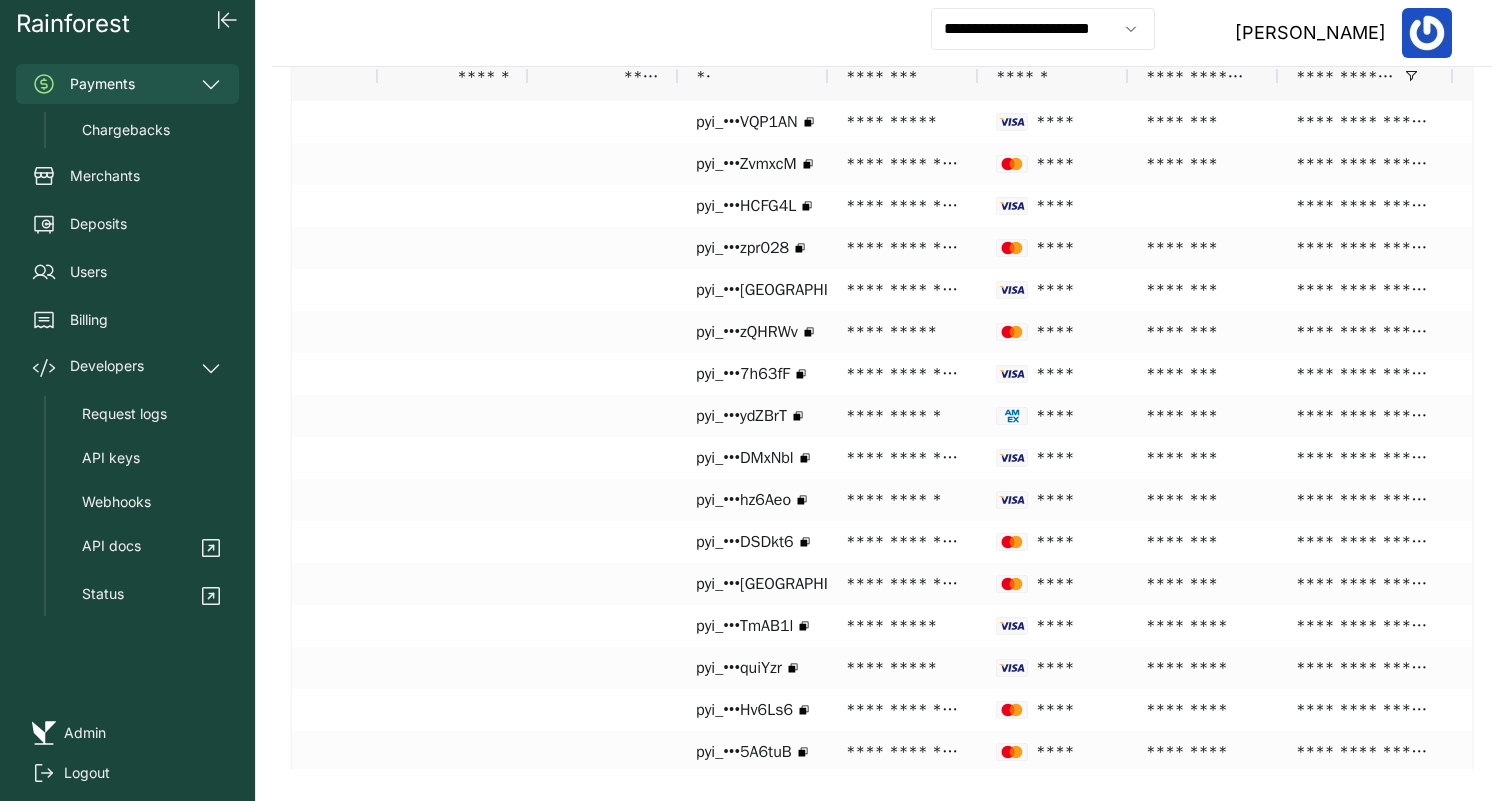 scroll, scrollTop: 0, scrollLeft: 0, axis: both 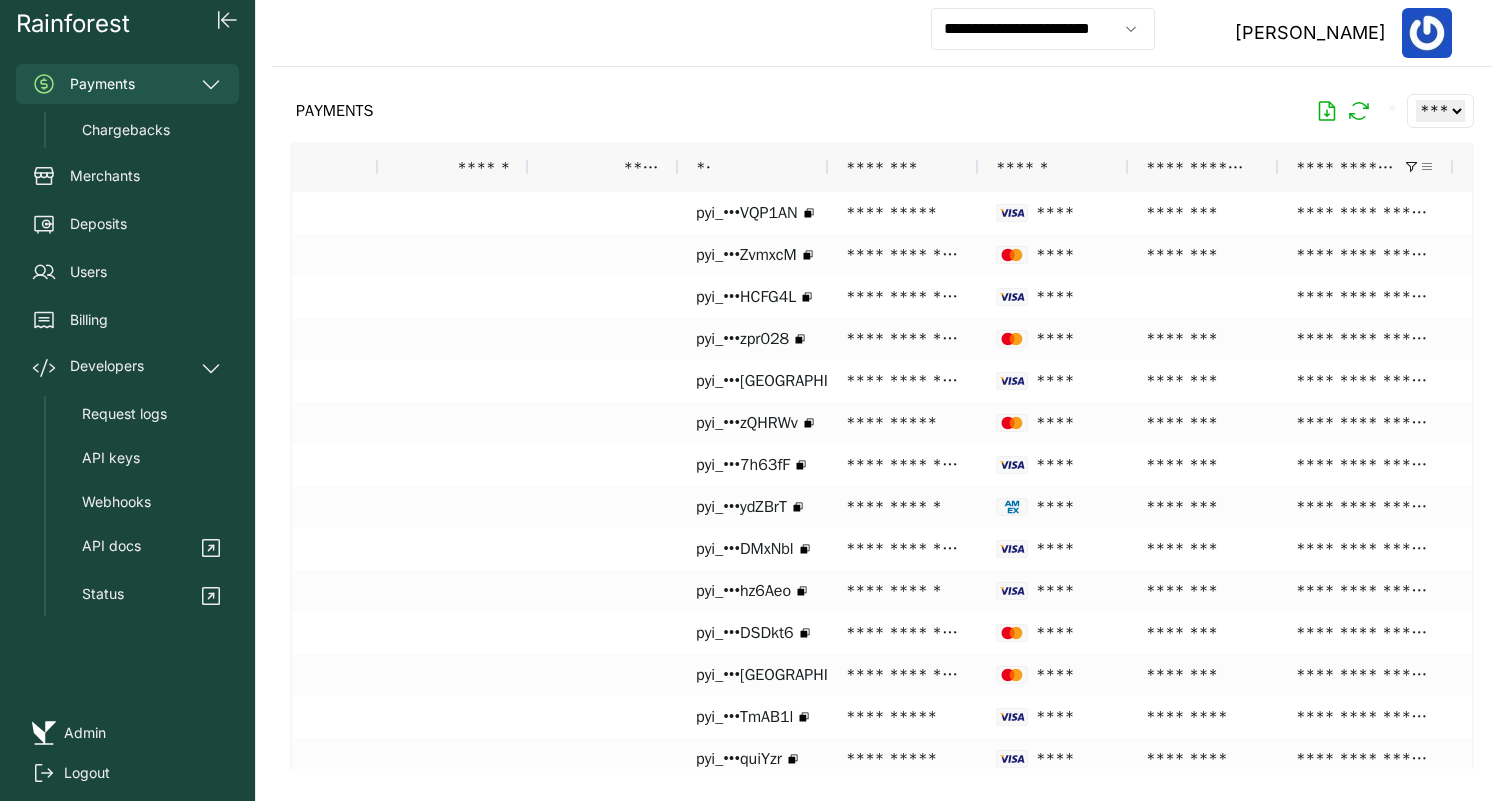 click at bounding box center [1427, 167] 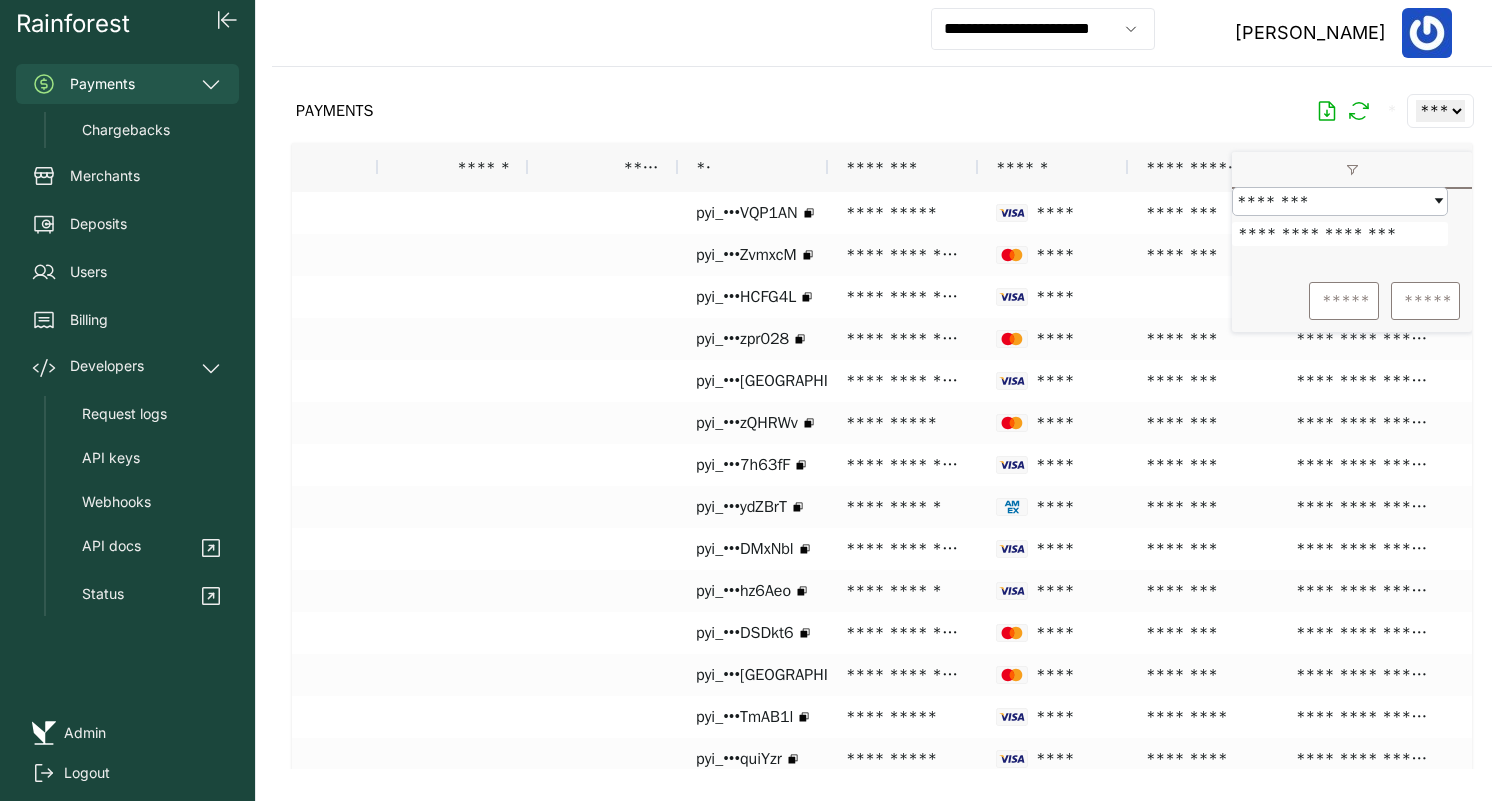 click on "**********" at bounding box center [1340, 234] 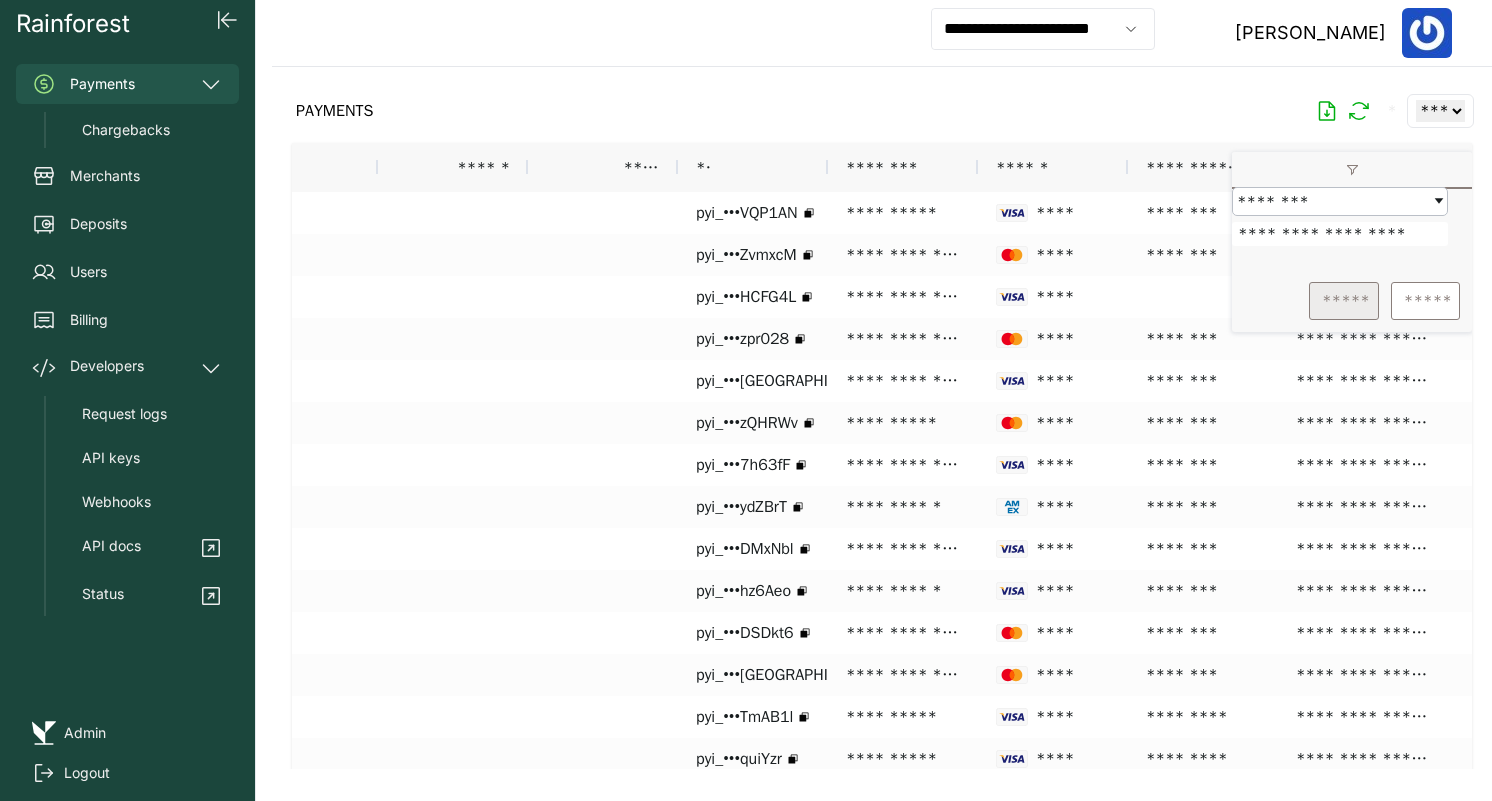type on "**********" 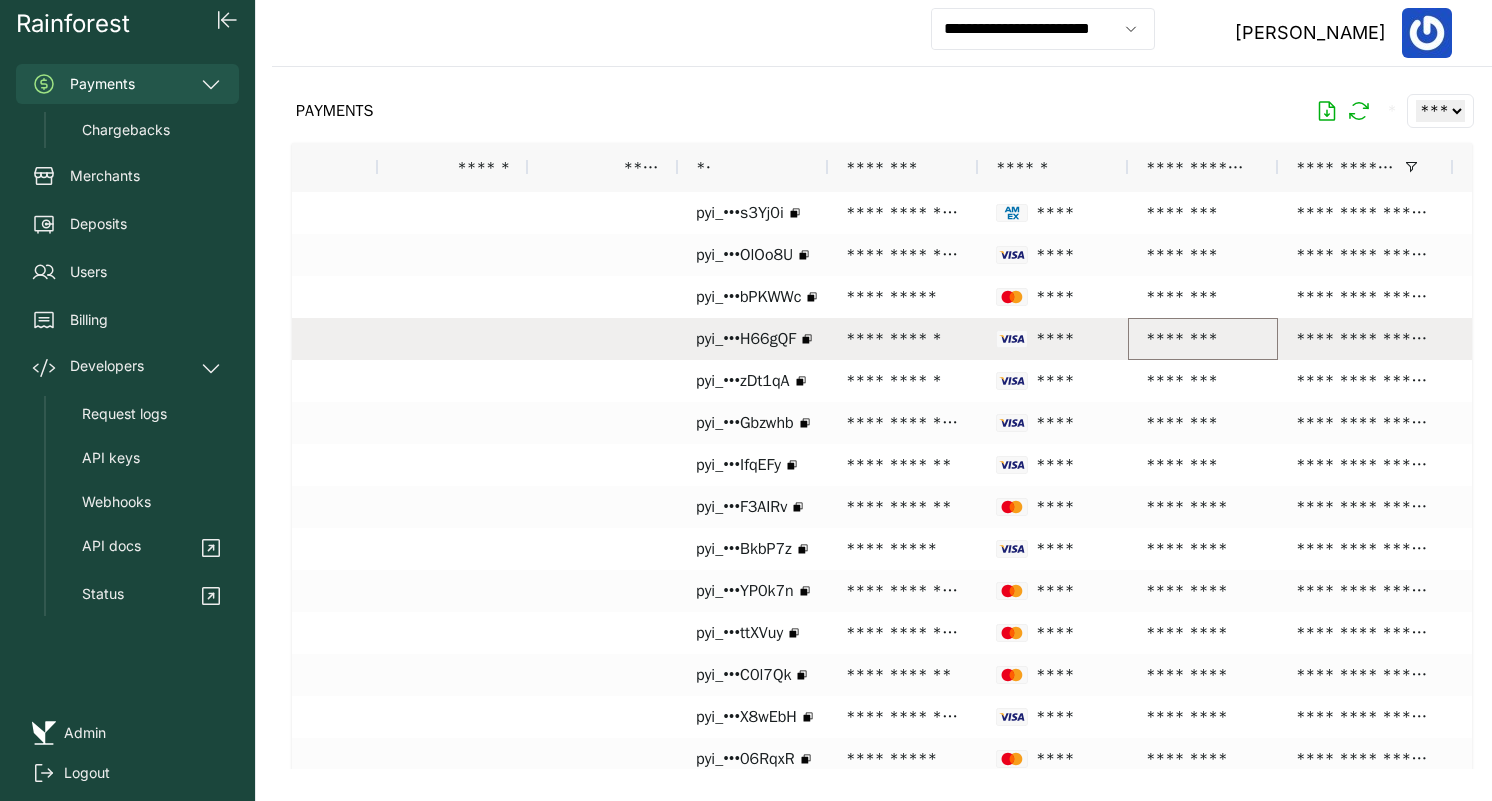 click on "********" at bounding box center (1203, 339) 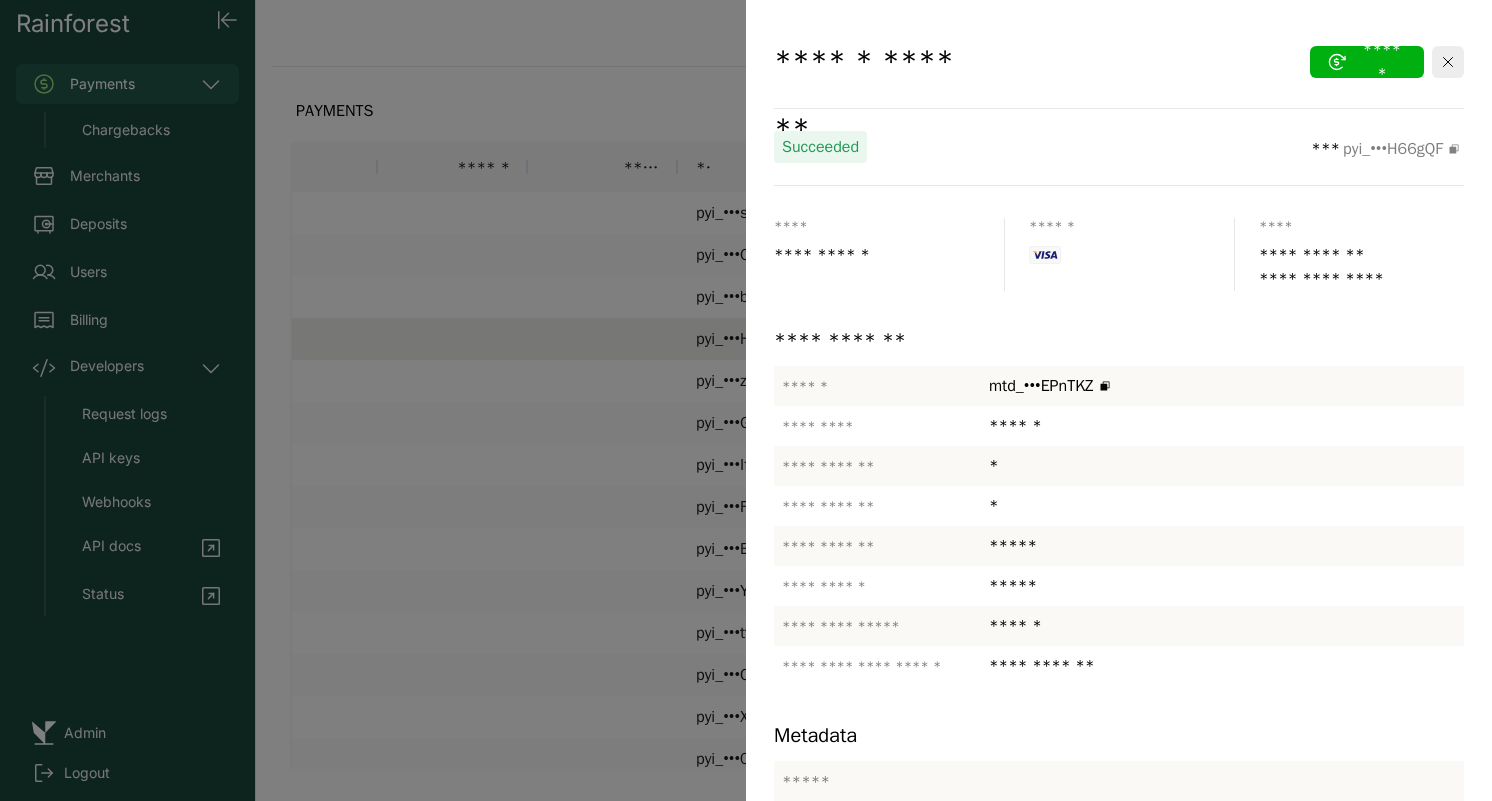 scroll, scrollTop: 389, scrollLeft: 0, axis: vertical 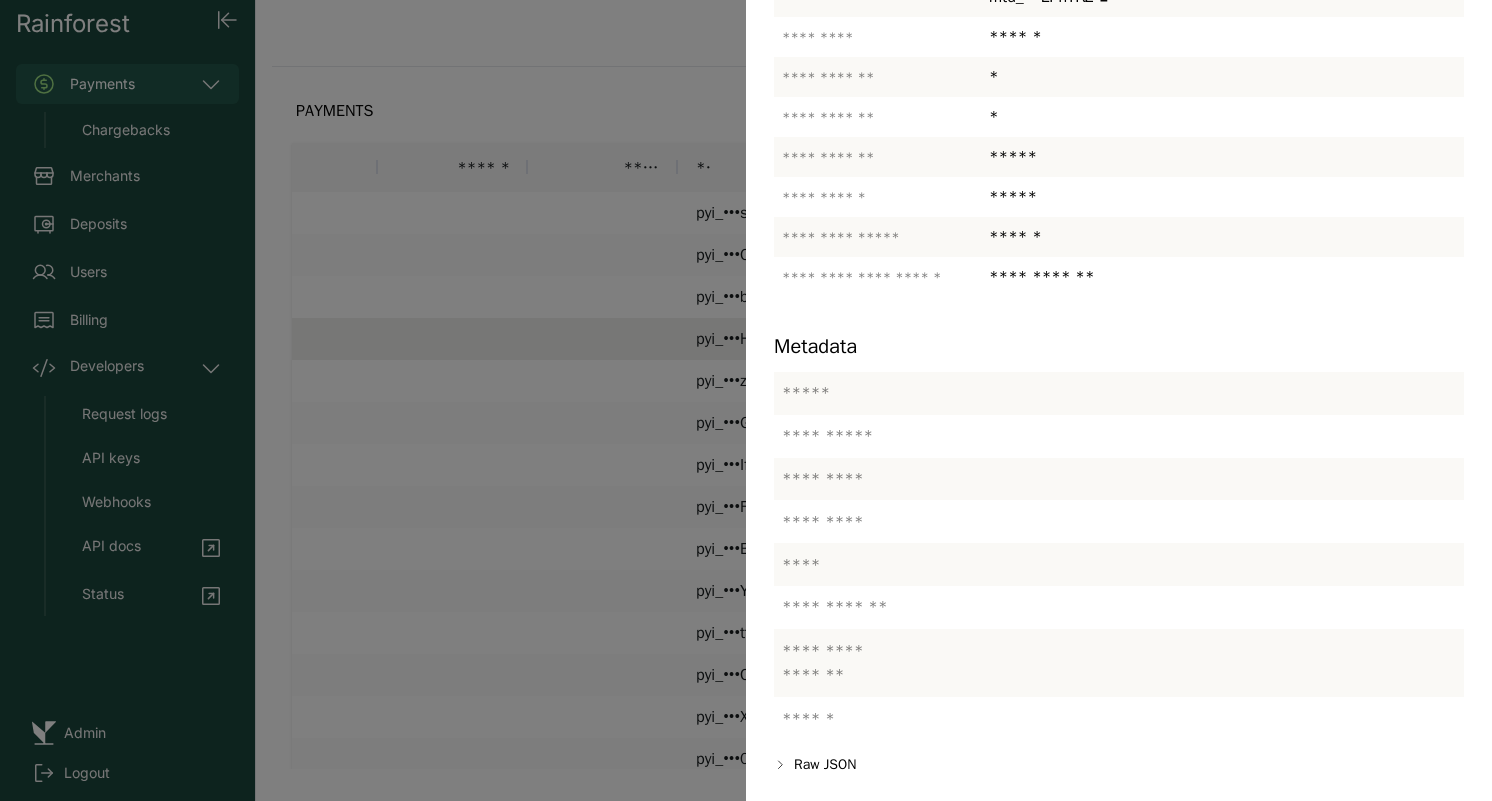 click at bounding box center [746, 400] 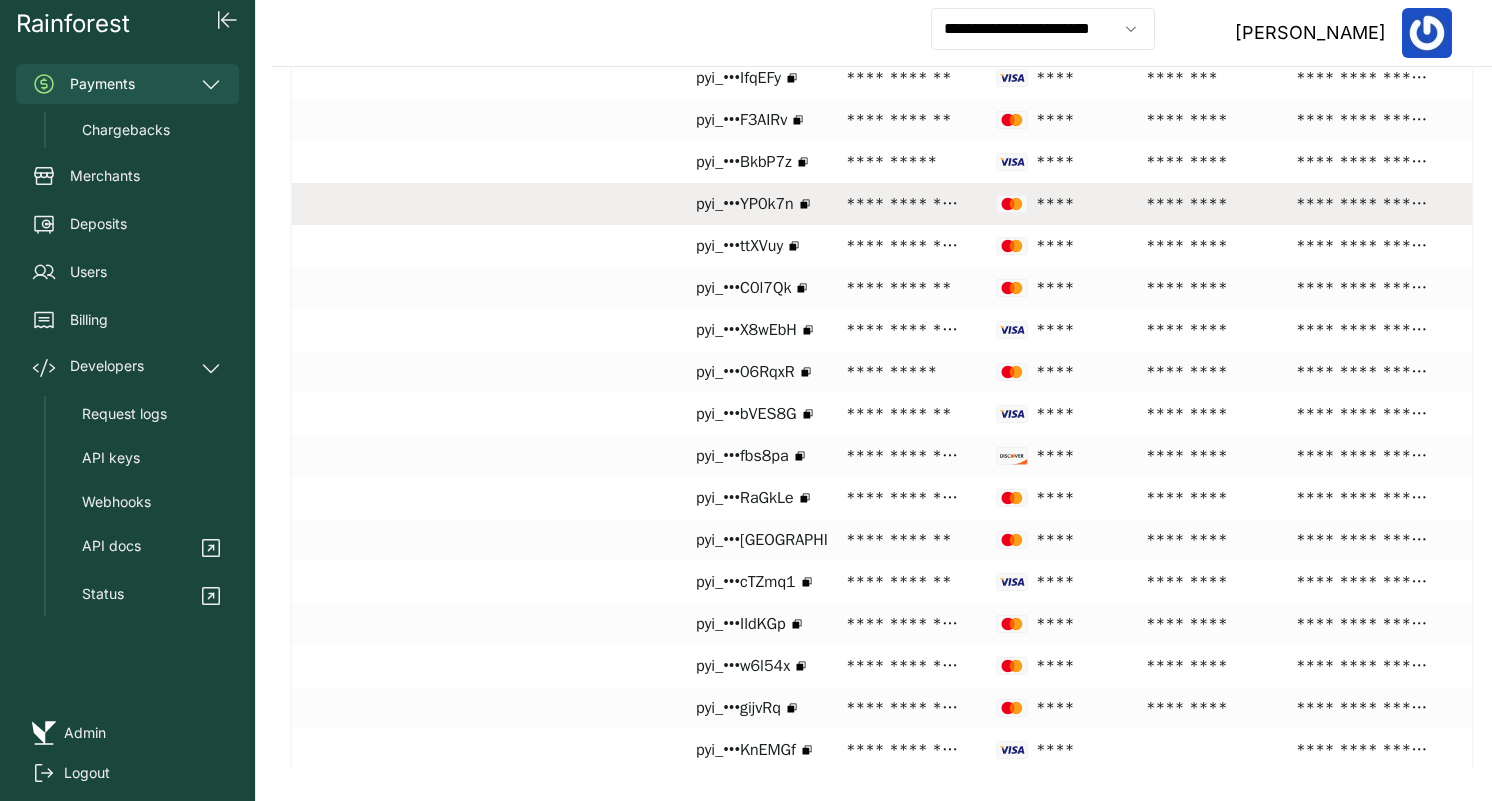 scroll, scrollTop: 403, scrollLeft: 0, axis: vertical 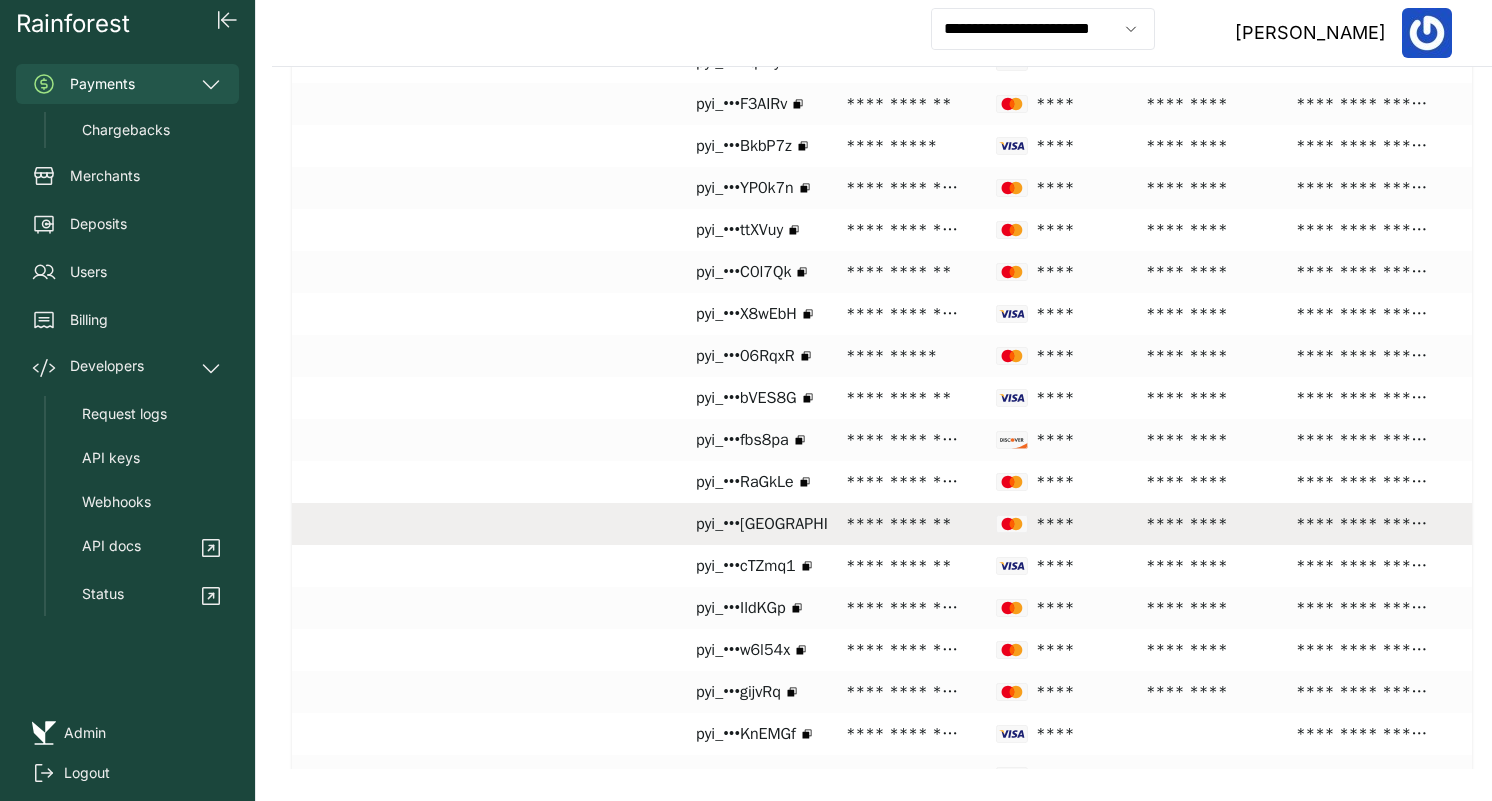 click on "****" at bounding box center [1053, 524] 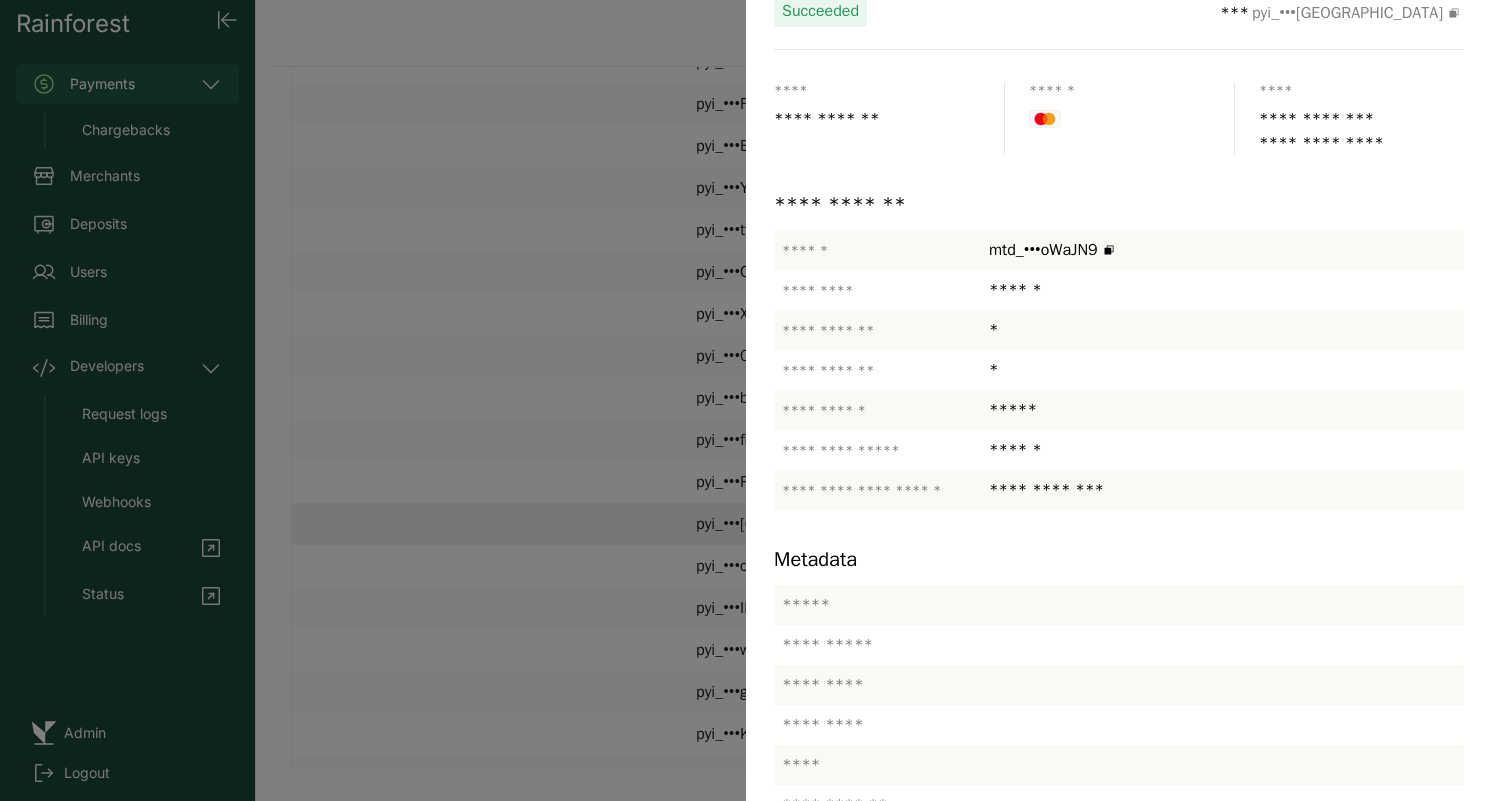 scroll, scrollTop: 325, scrollLeft: 0, axis: vertical 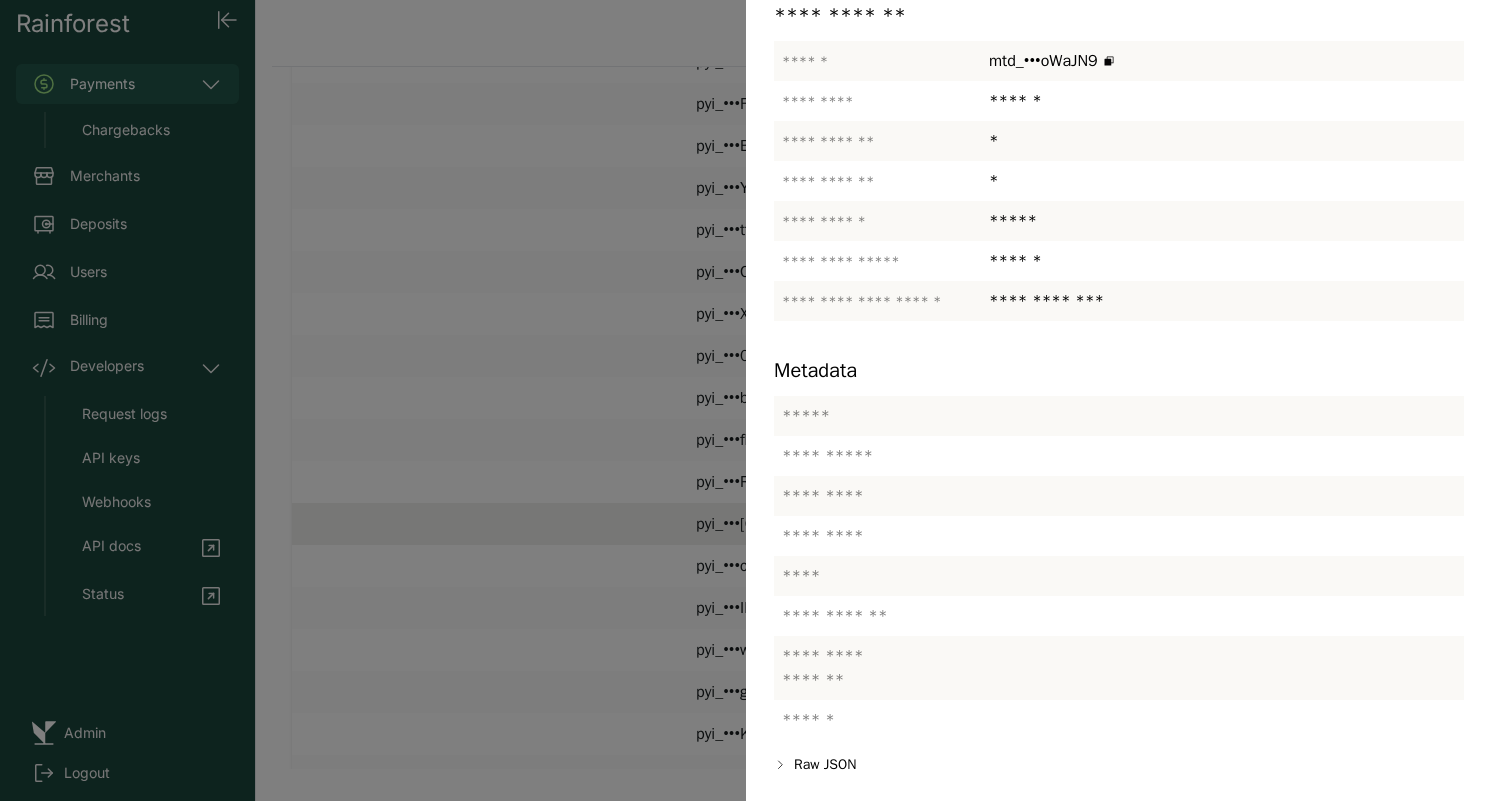 click at bounding box center (746, 400) 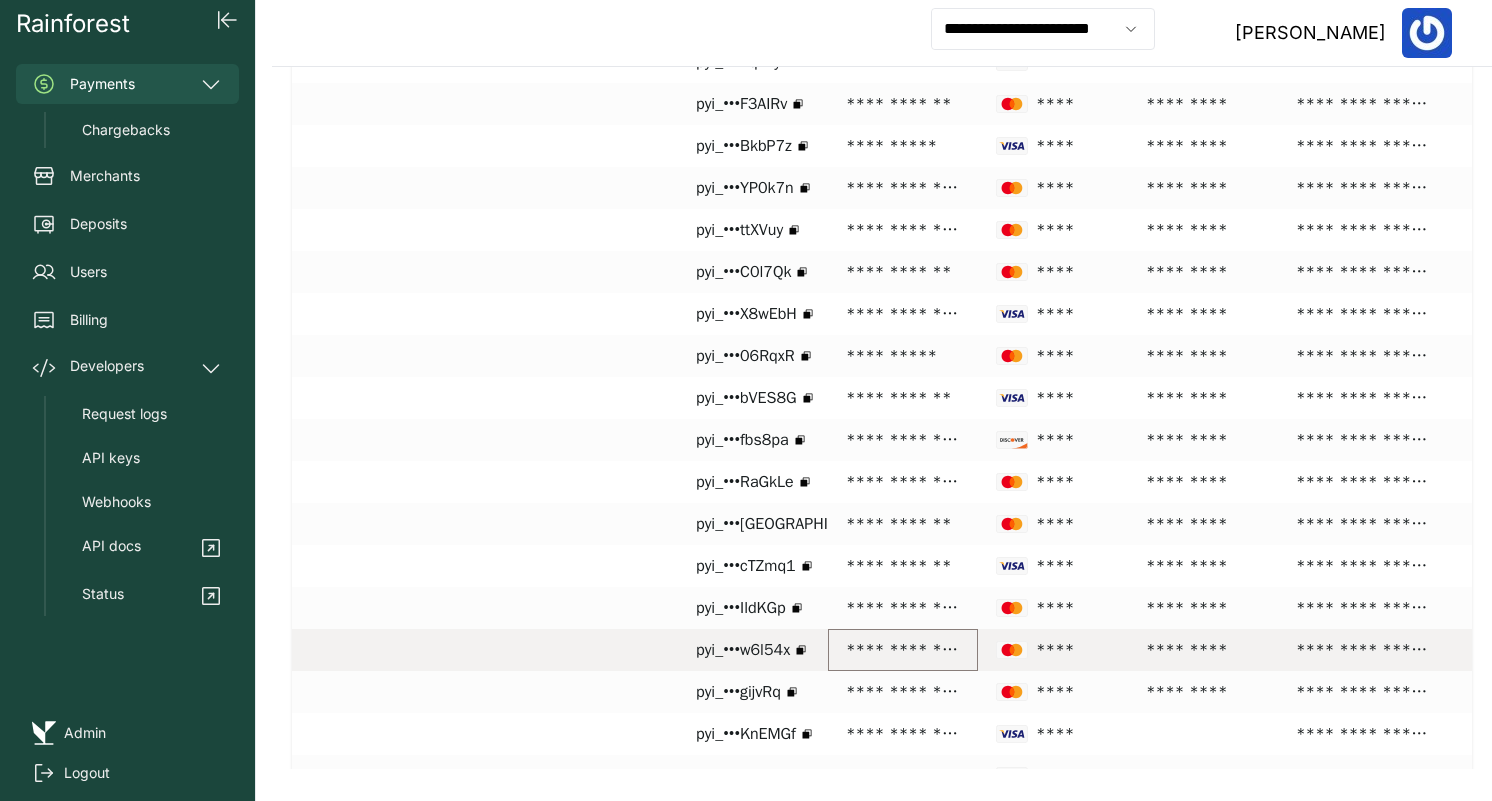 click on "**********" at bounding box center [903, 650] 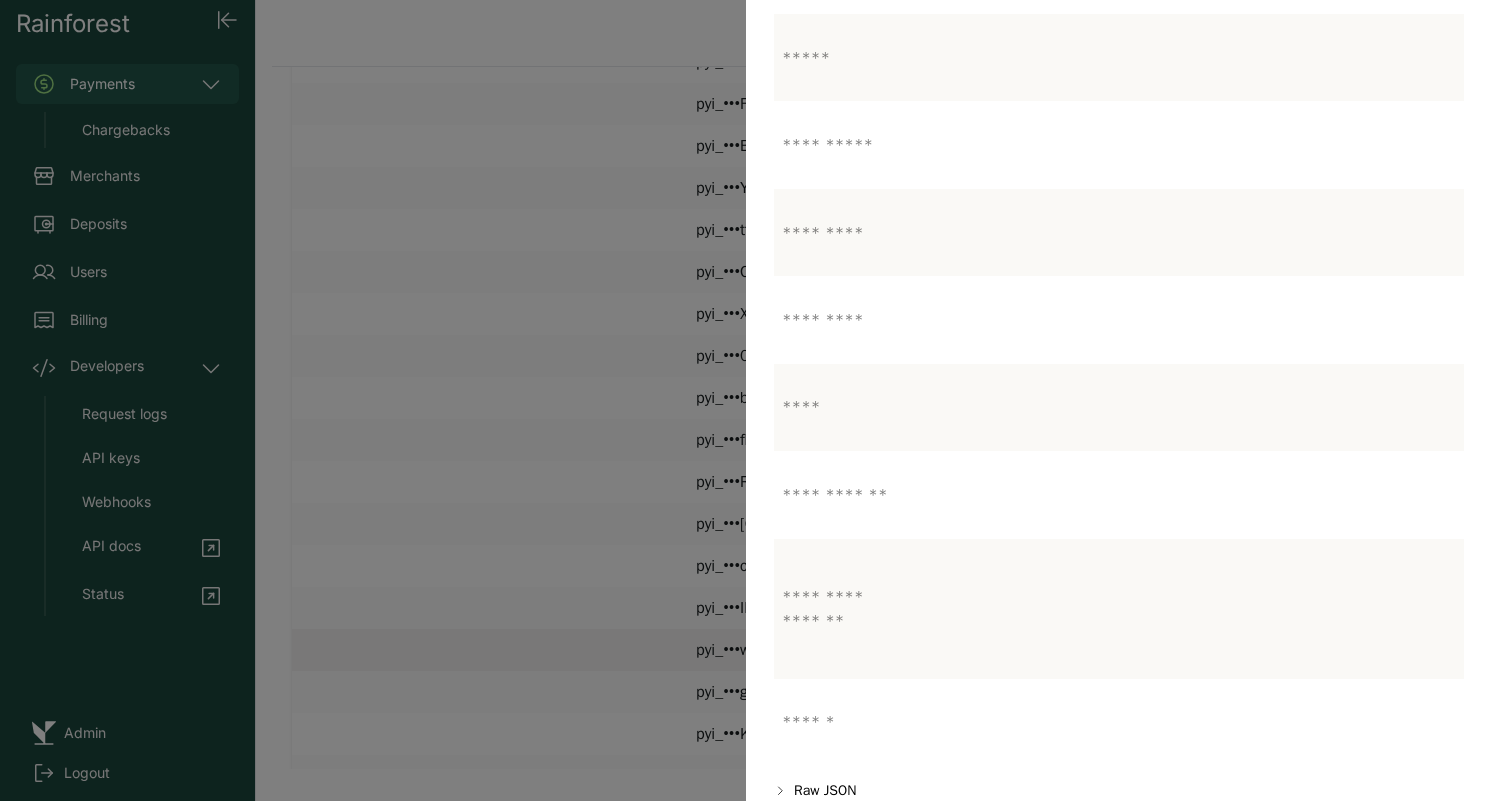 scroll, scrollTop: 773, scrollLeft: 0, axis: vertical 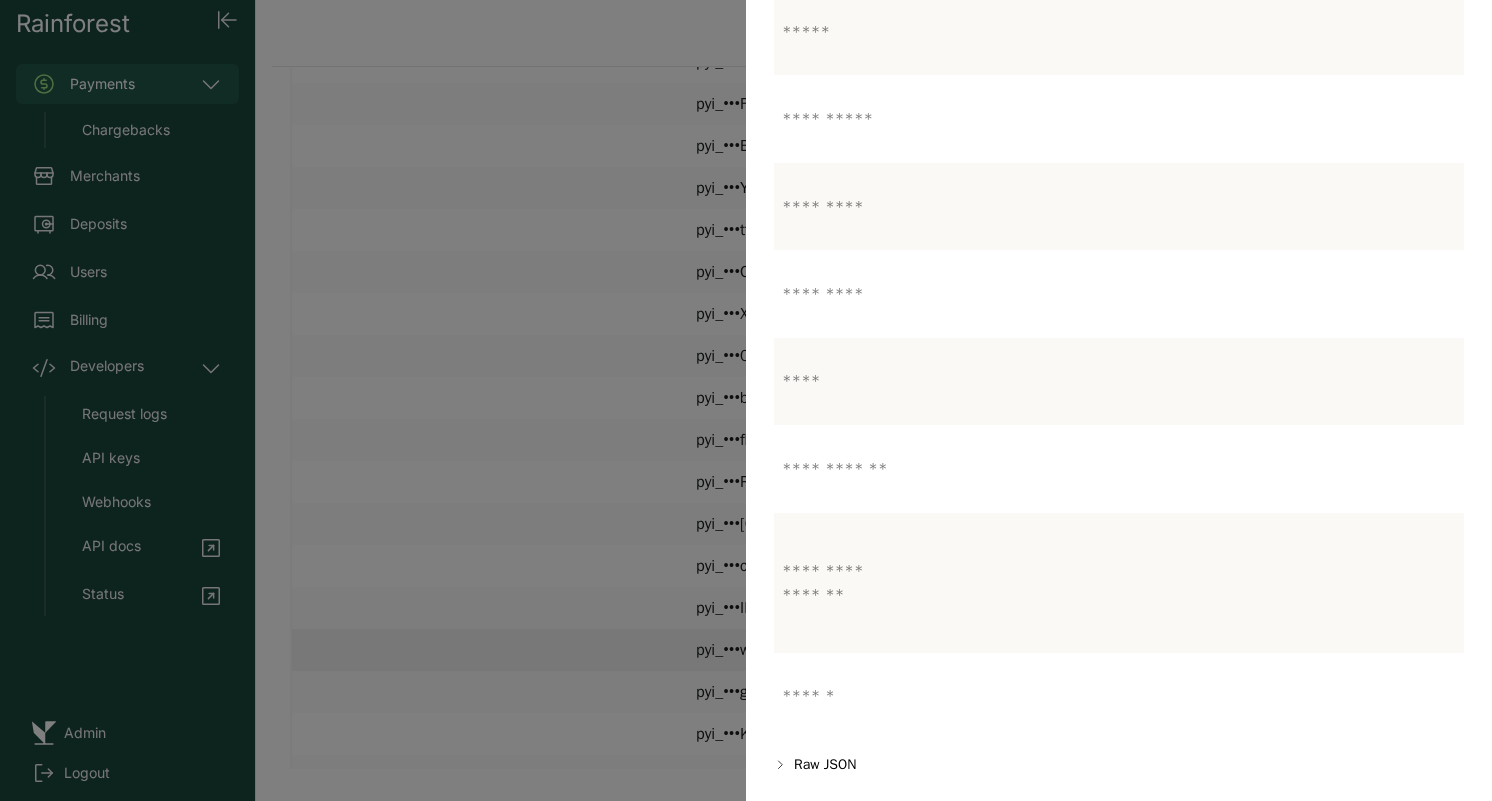 click at bounding box center [746, 400] 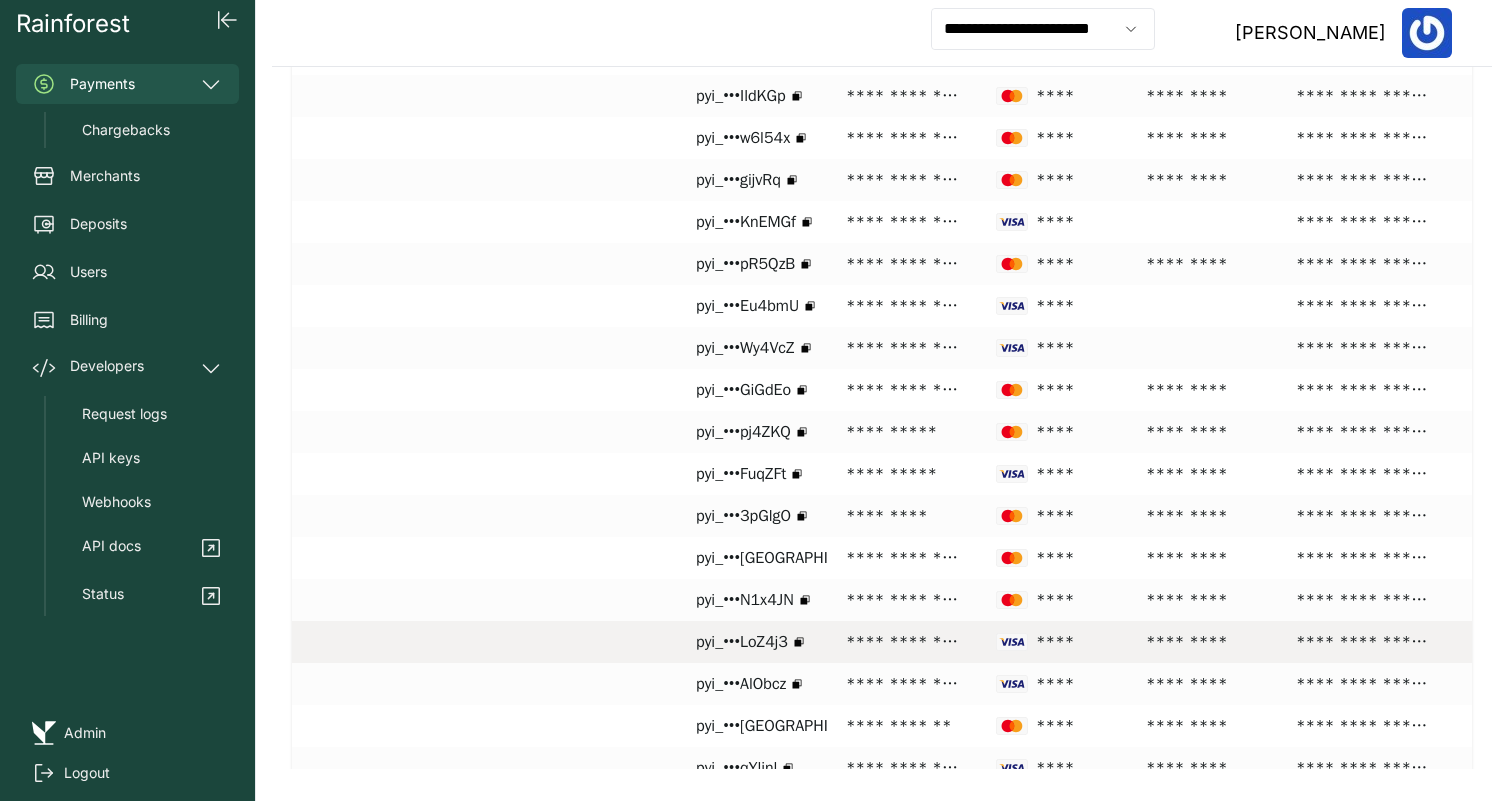 scroll, scrollTop: 922, scrollLeft: 0, axis: vertical 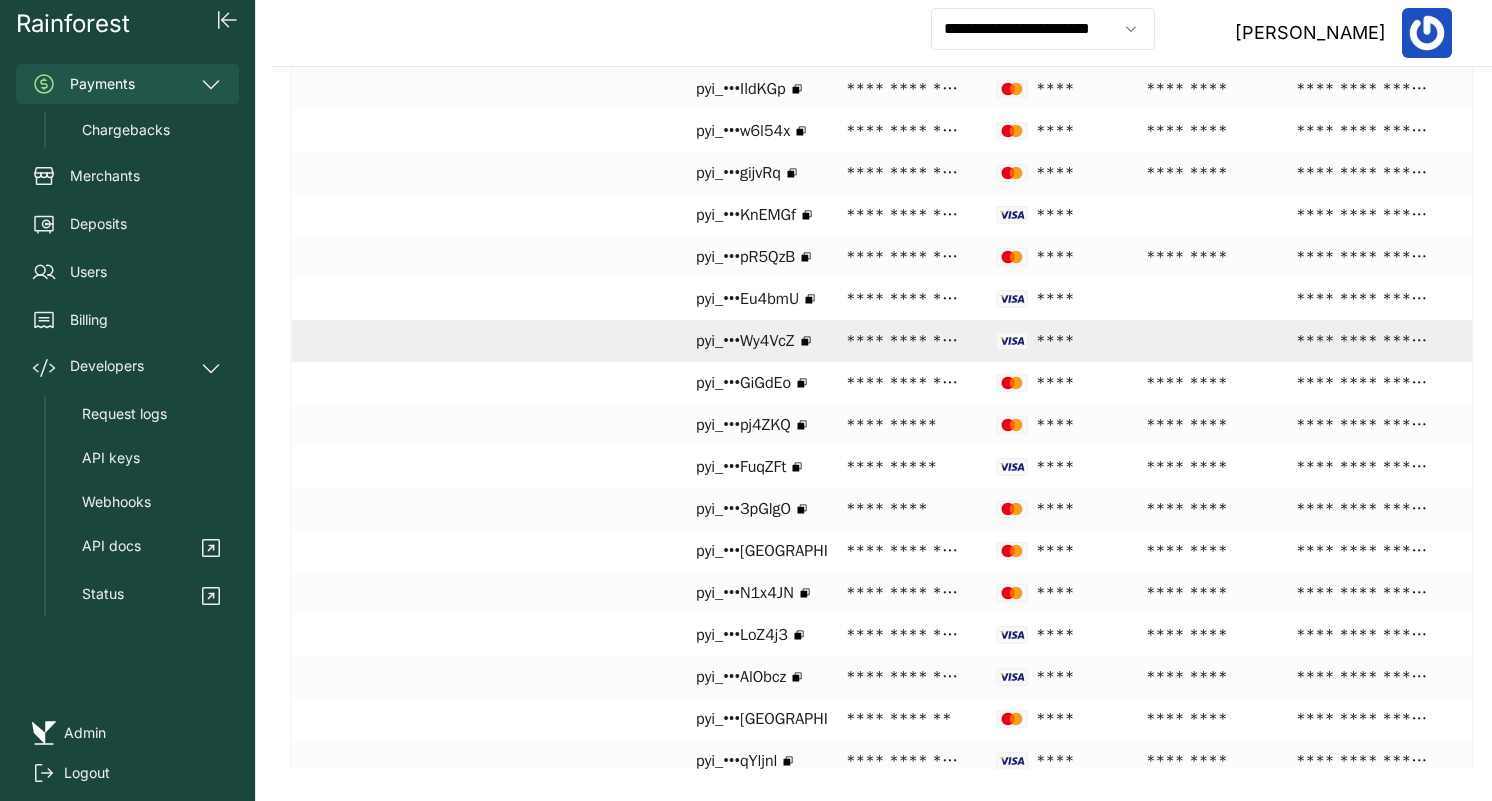 click on "**********" at bounding box center (903, 341) 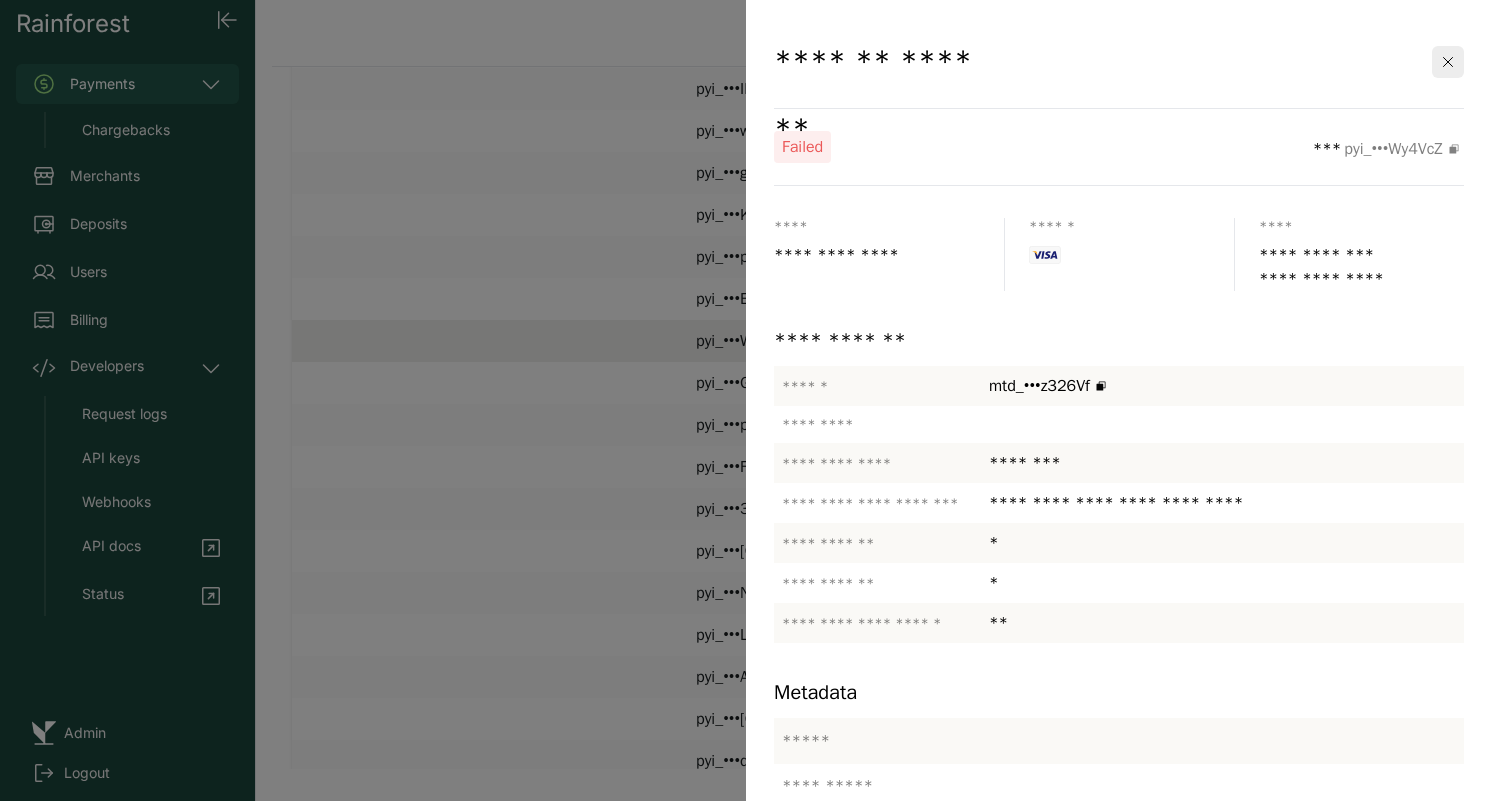 click at bounding box center (746, 400) 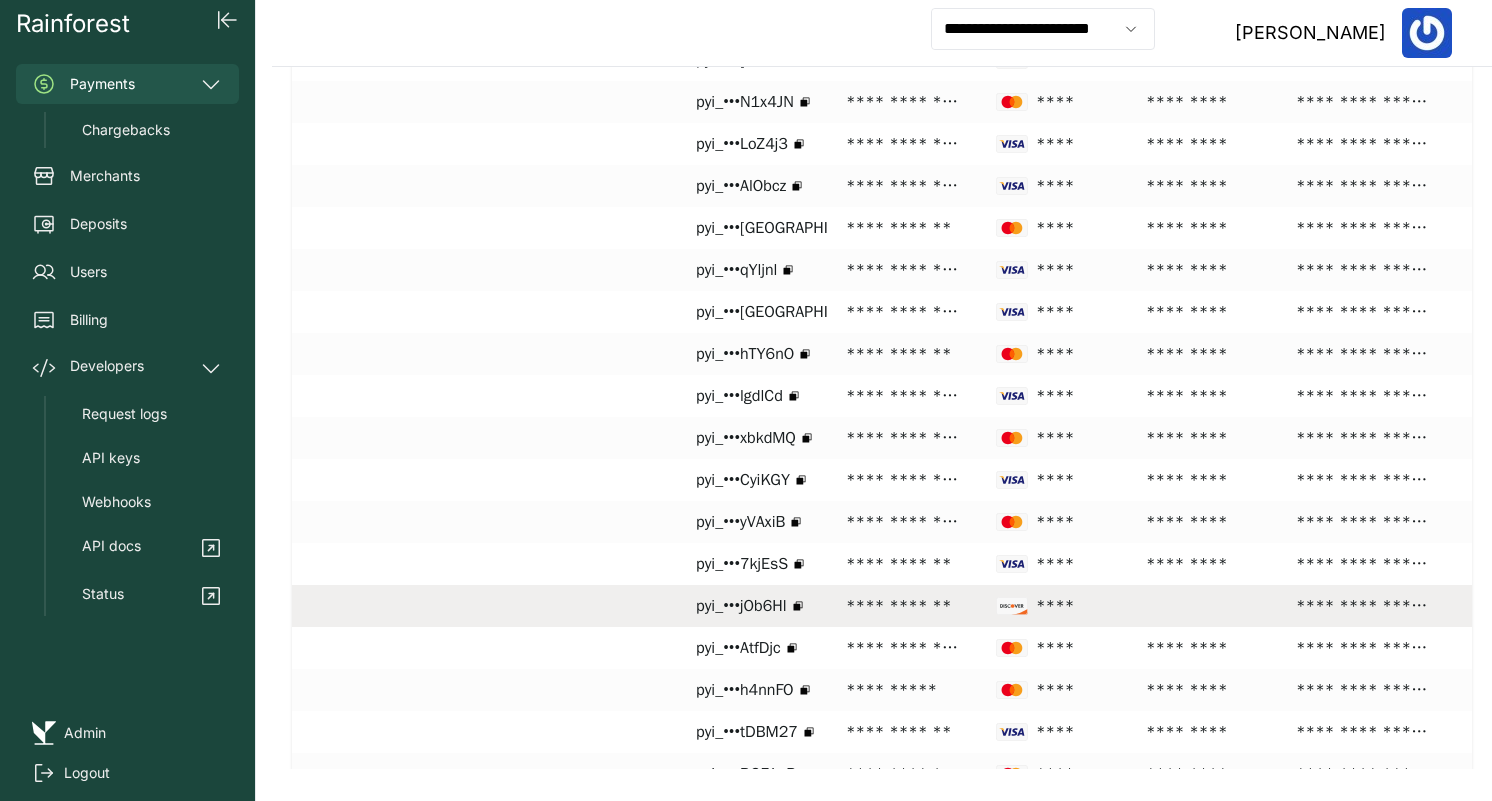 scroll, scrollTop: 1465, scrollLeft: 0, axis: vertical 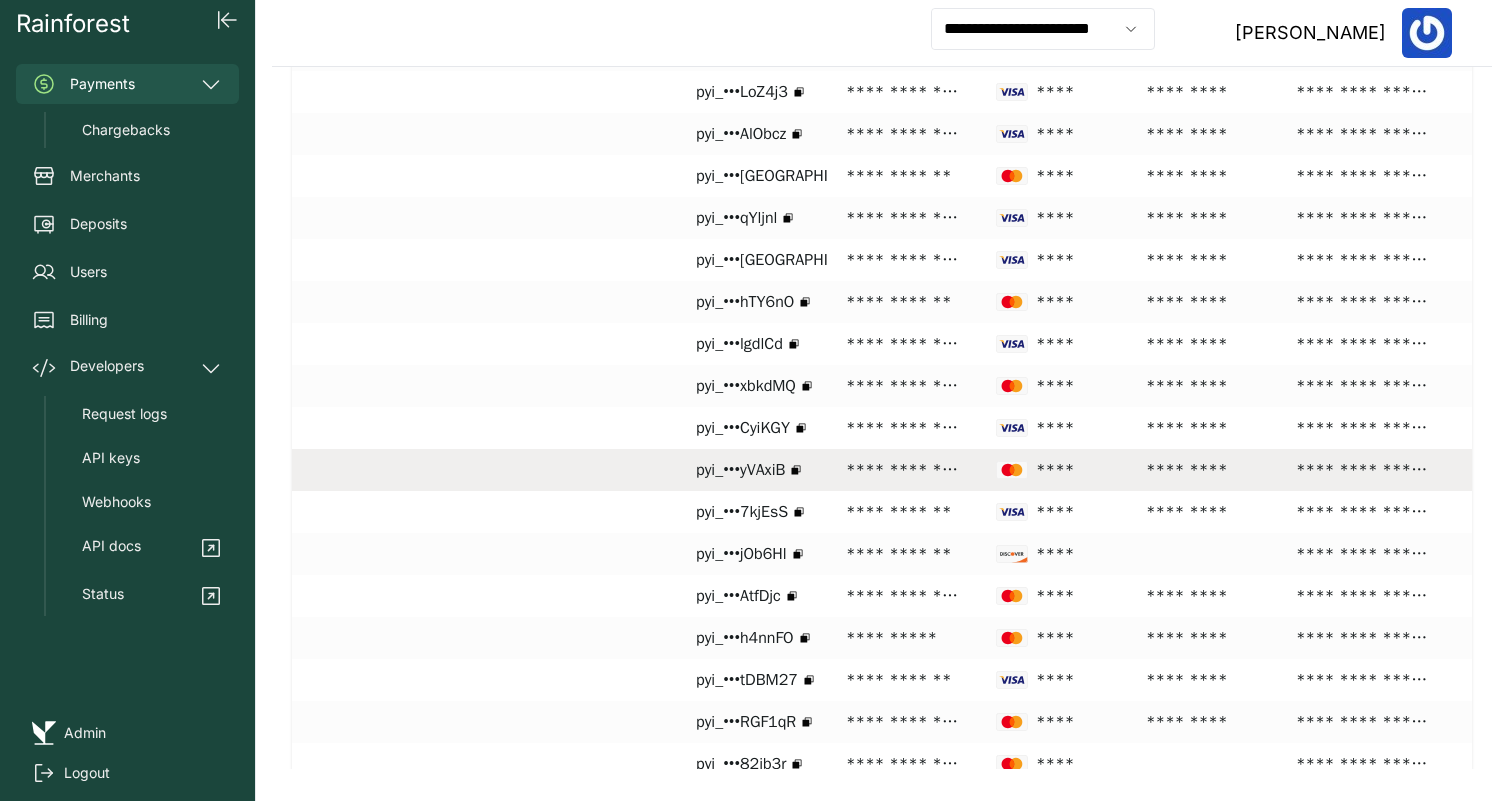 click on "**********" at bounding box center (903, 470) 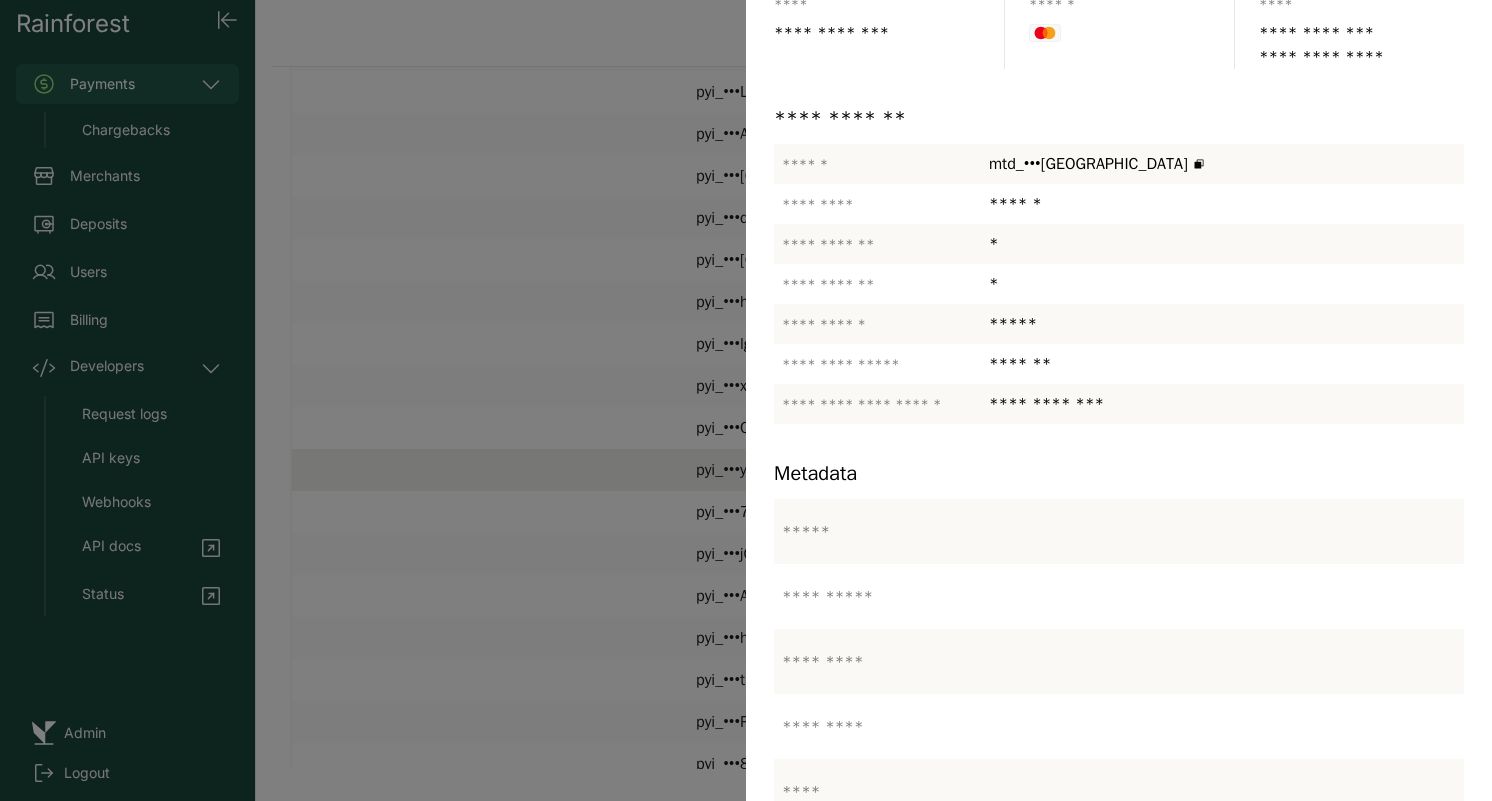 scroll, scrollTop: 488, scrollLeft: 0, axis: vertical 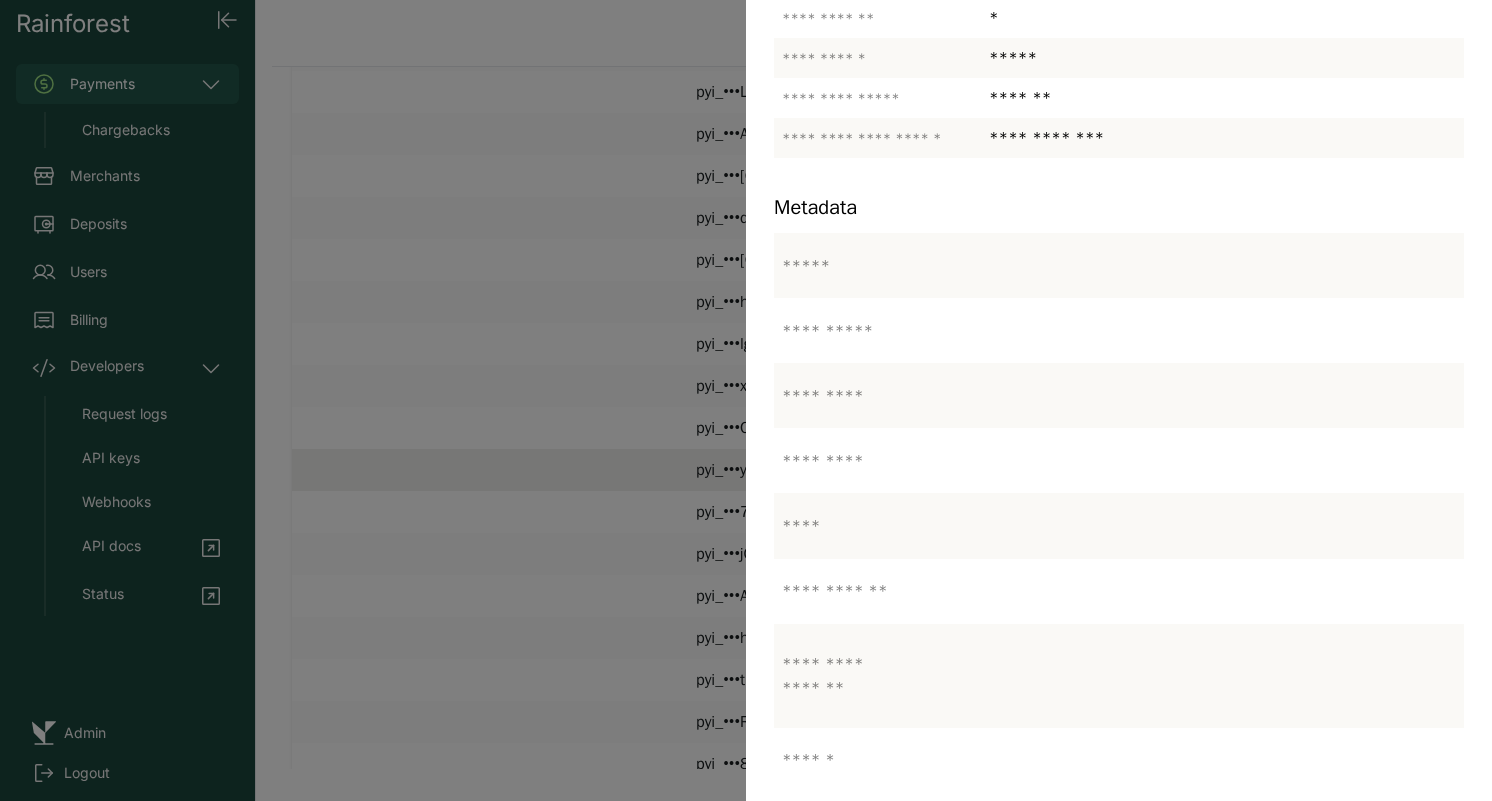 click at bounding box center [746, 400] 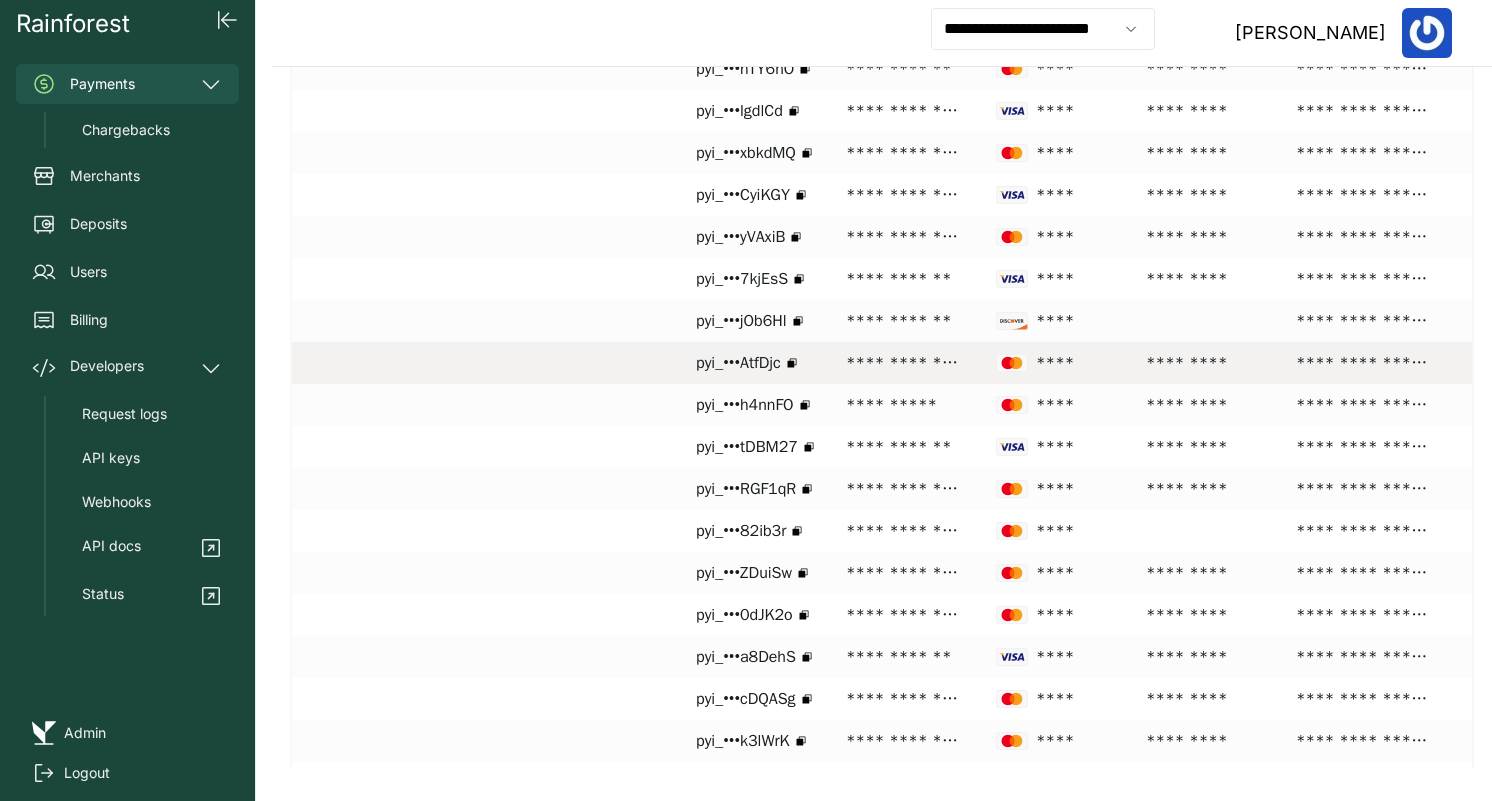 scroll, scrollTop: 1909, scrollLeft: 0, axis: vertical 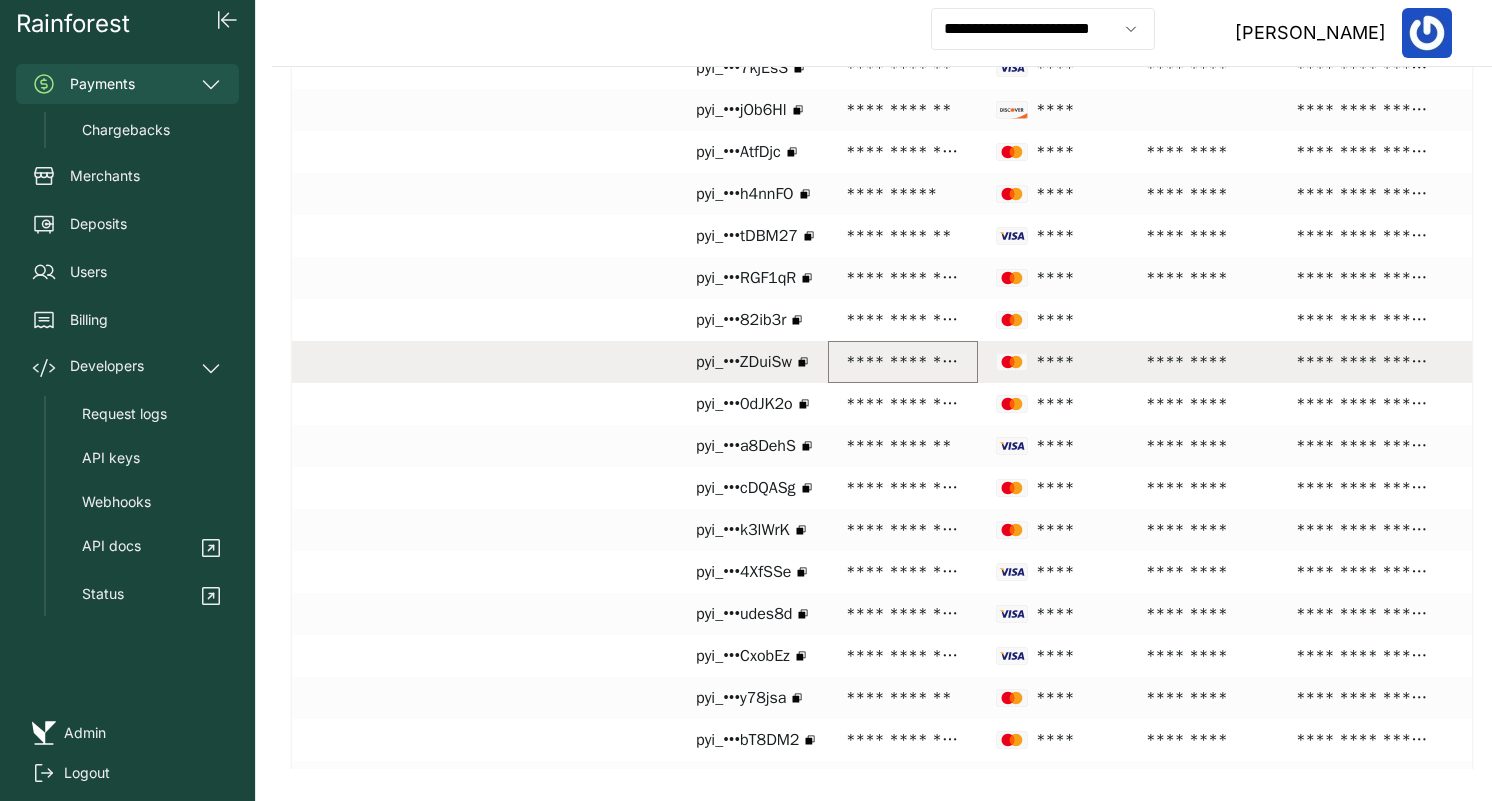 click on "**********" at bounding box center [903, 362] 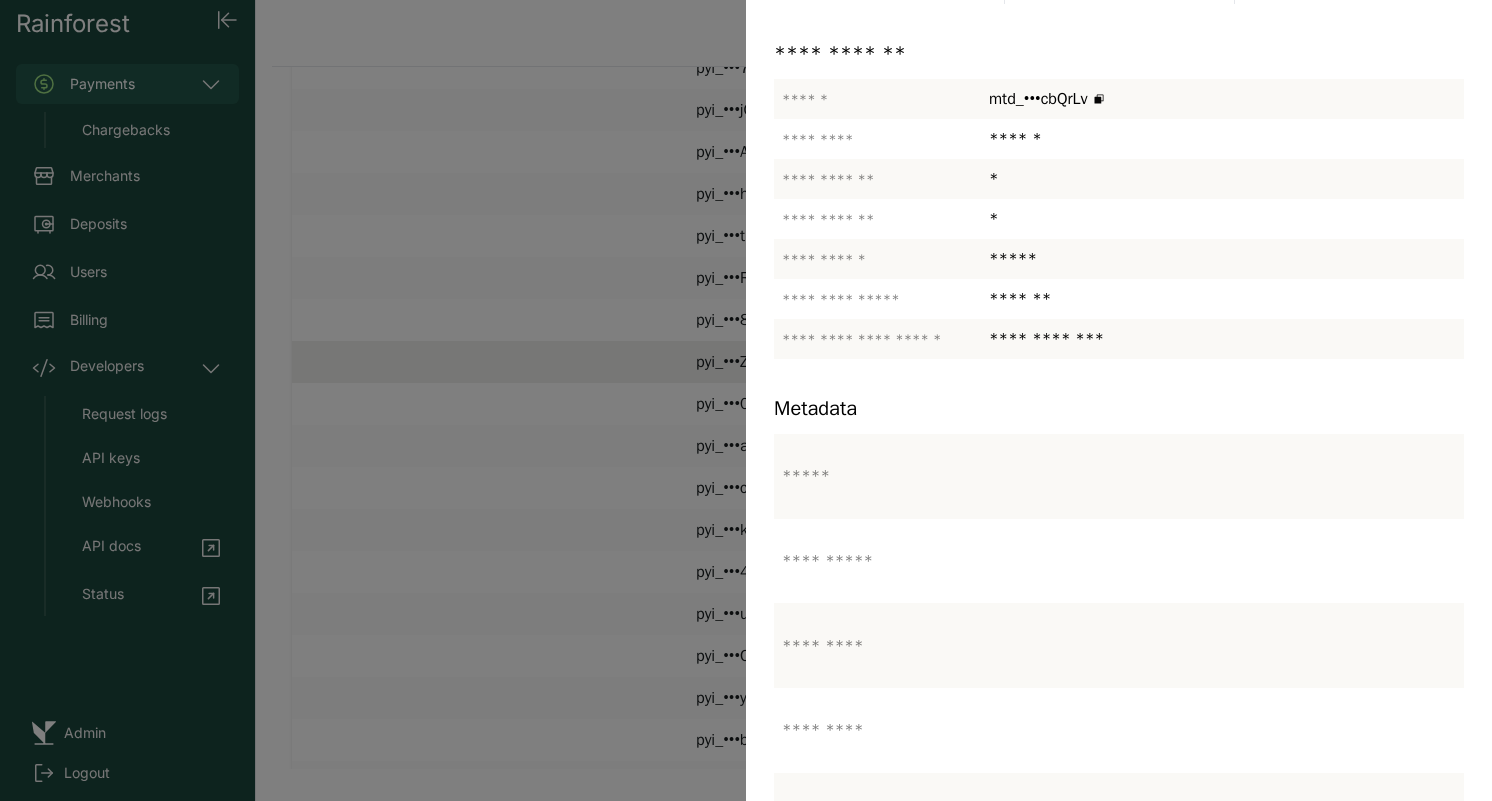 scroll, scrollTop: 619, scrollLeft: 0, axis: vertical 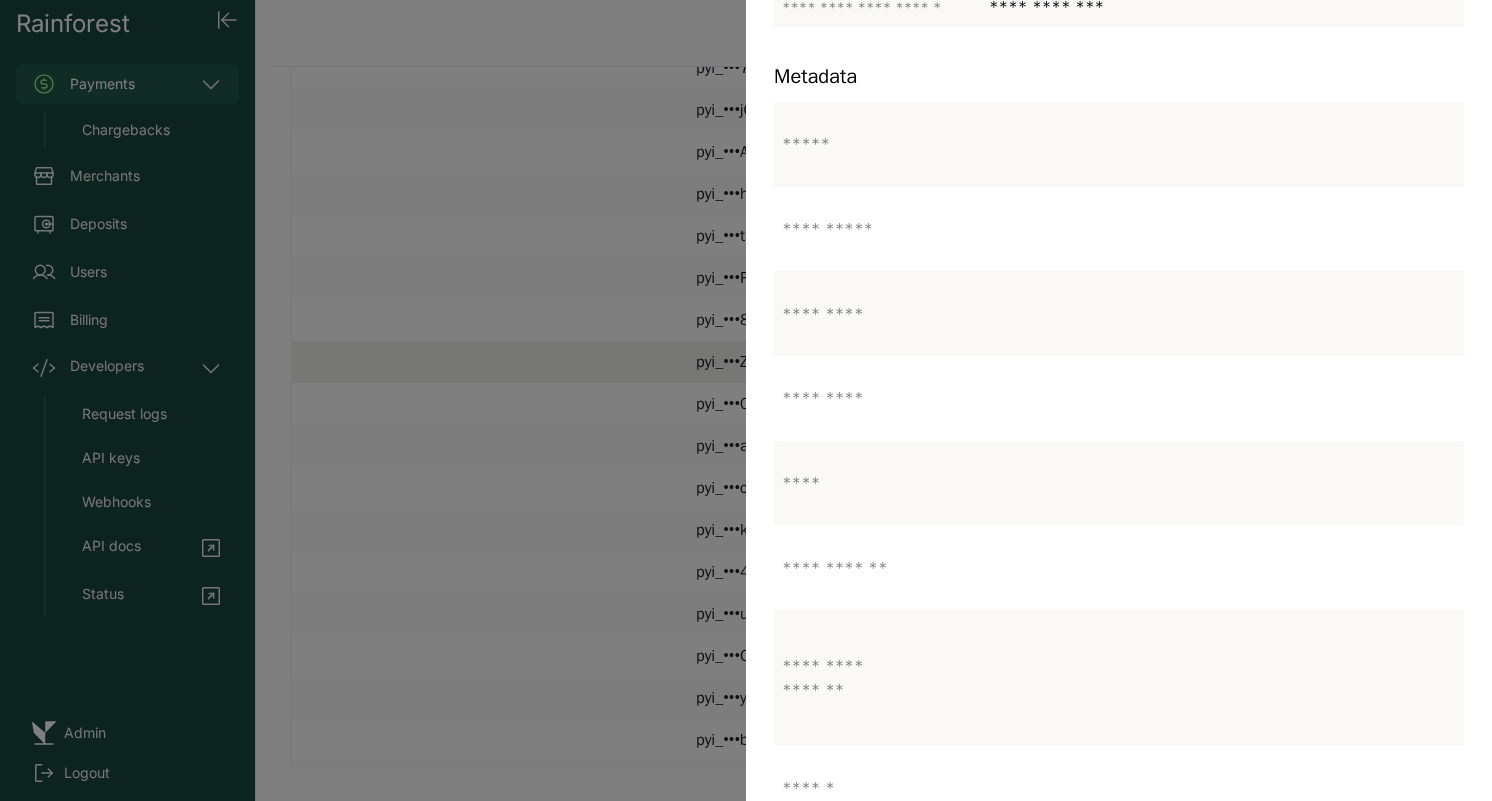 click at bounding box center [746, 400] 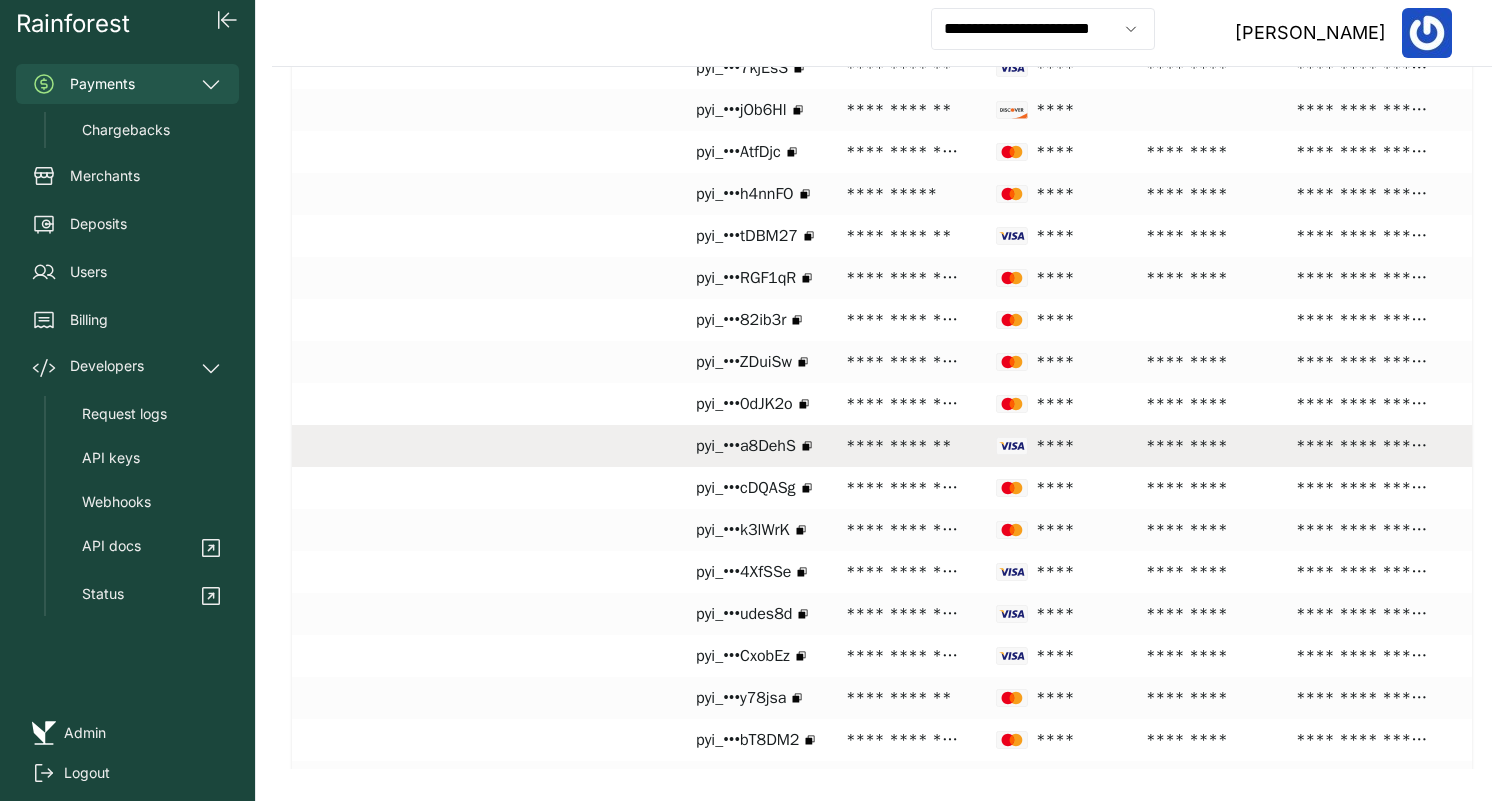 scroll, scrollTop: 0, scrollLeft: 368, axis: horizontal 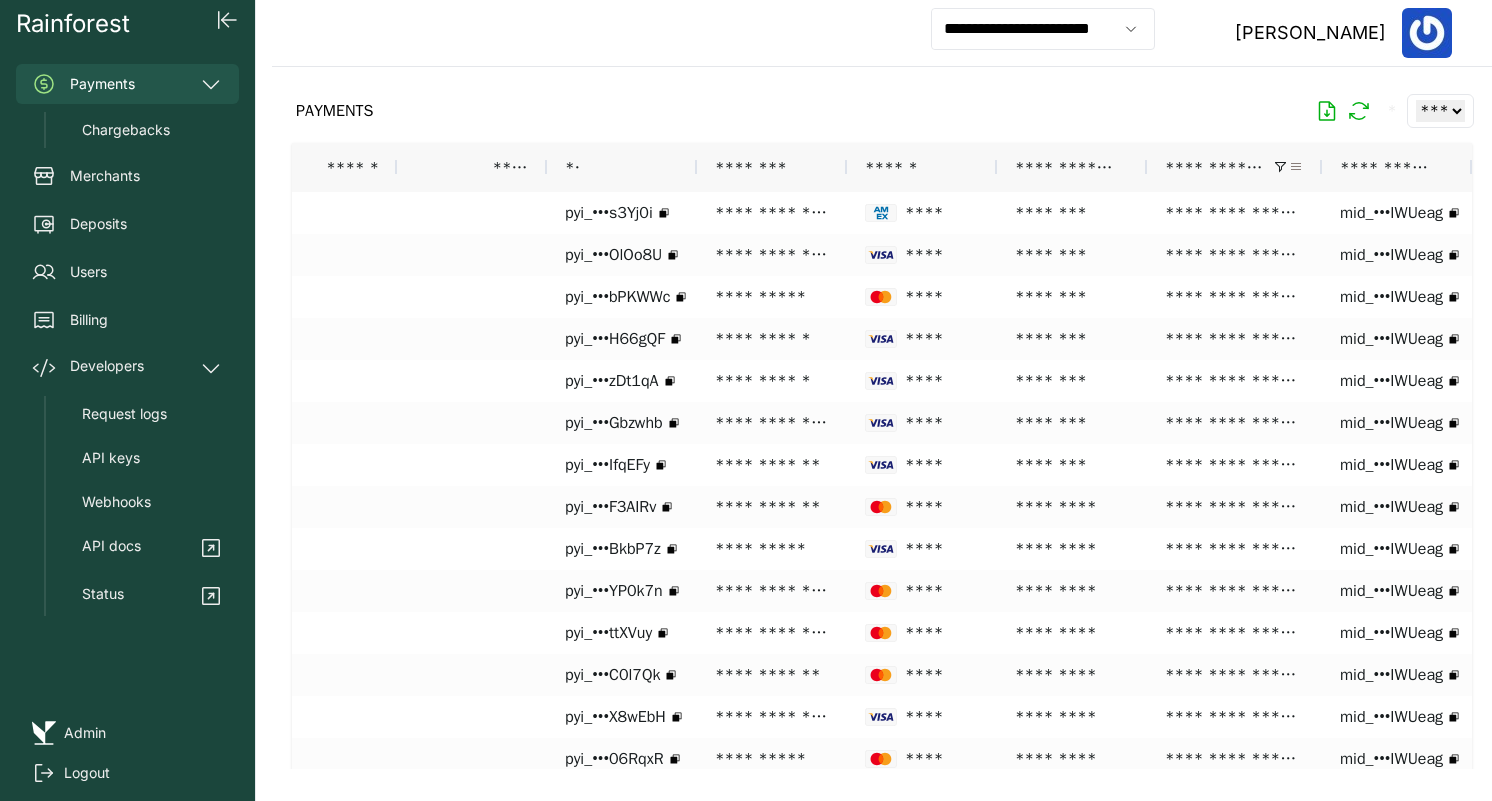 click at bounding box center [1296, 167] 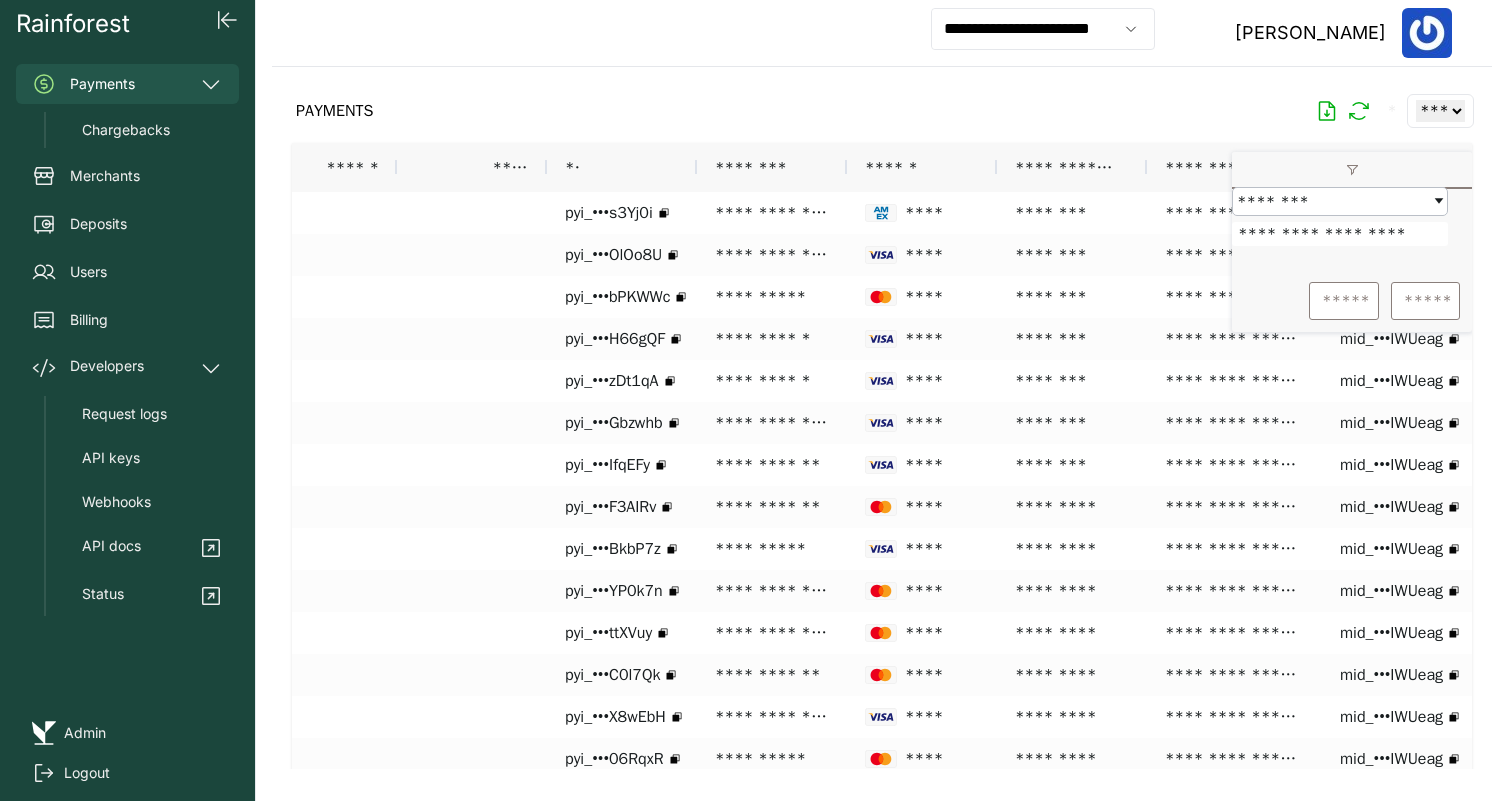 click on "**********" at bounding box center [1340, 234] 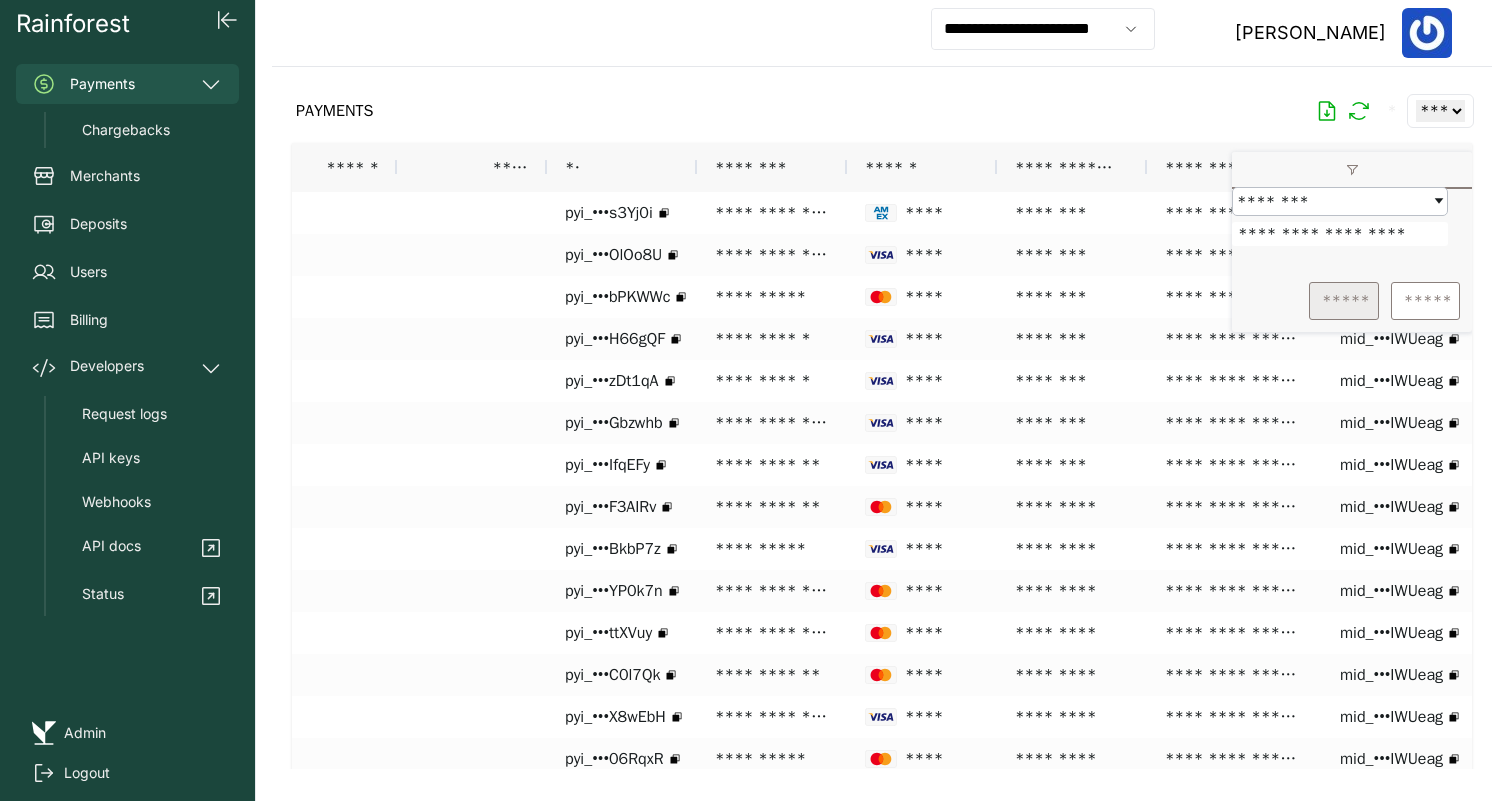 click on "*****" at bounding box center (1344, 301) 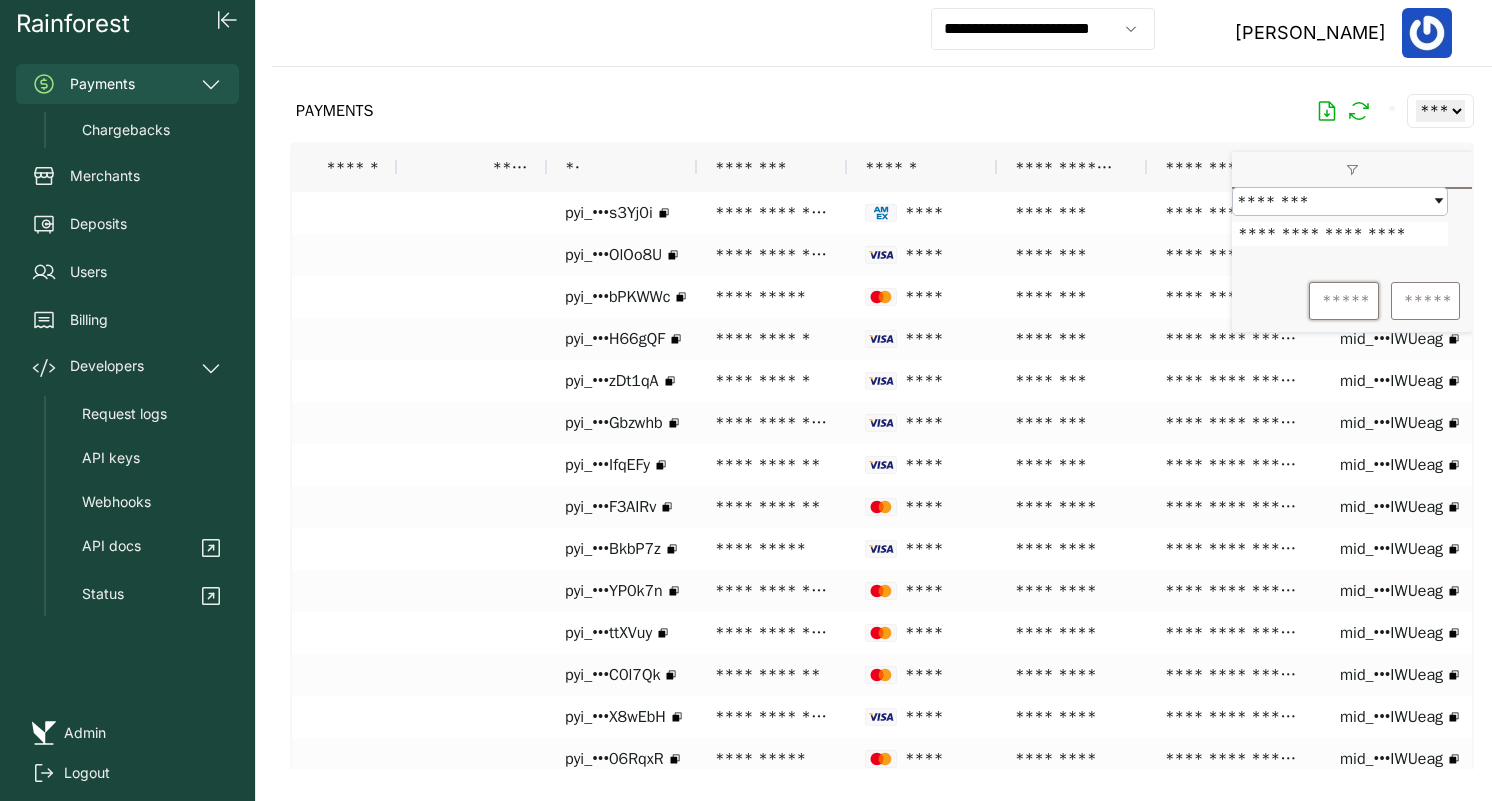click on "**********" at bounding box center [1340, 234] 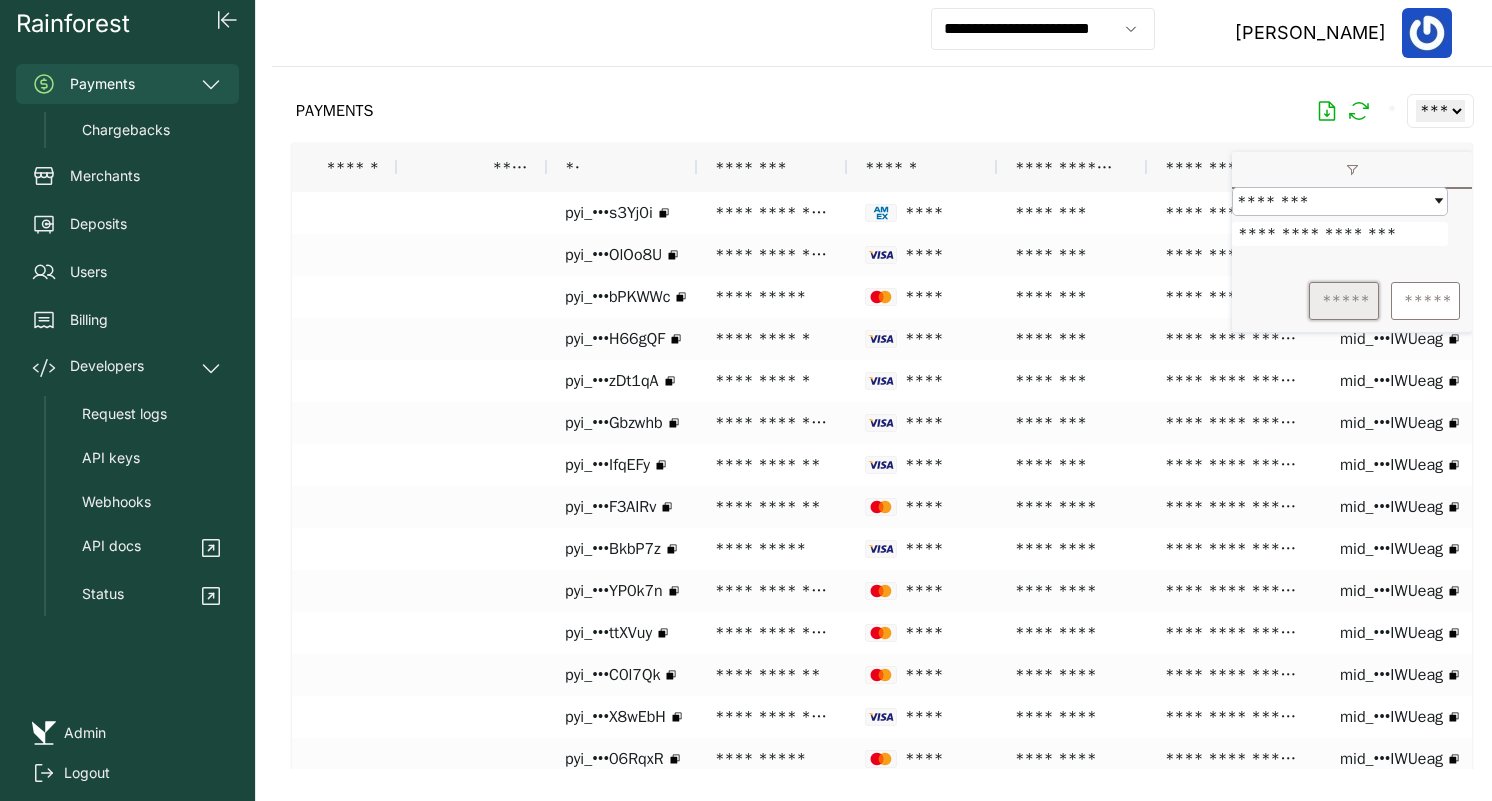 type on "**********" 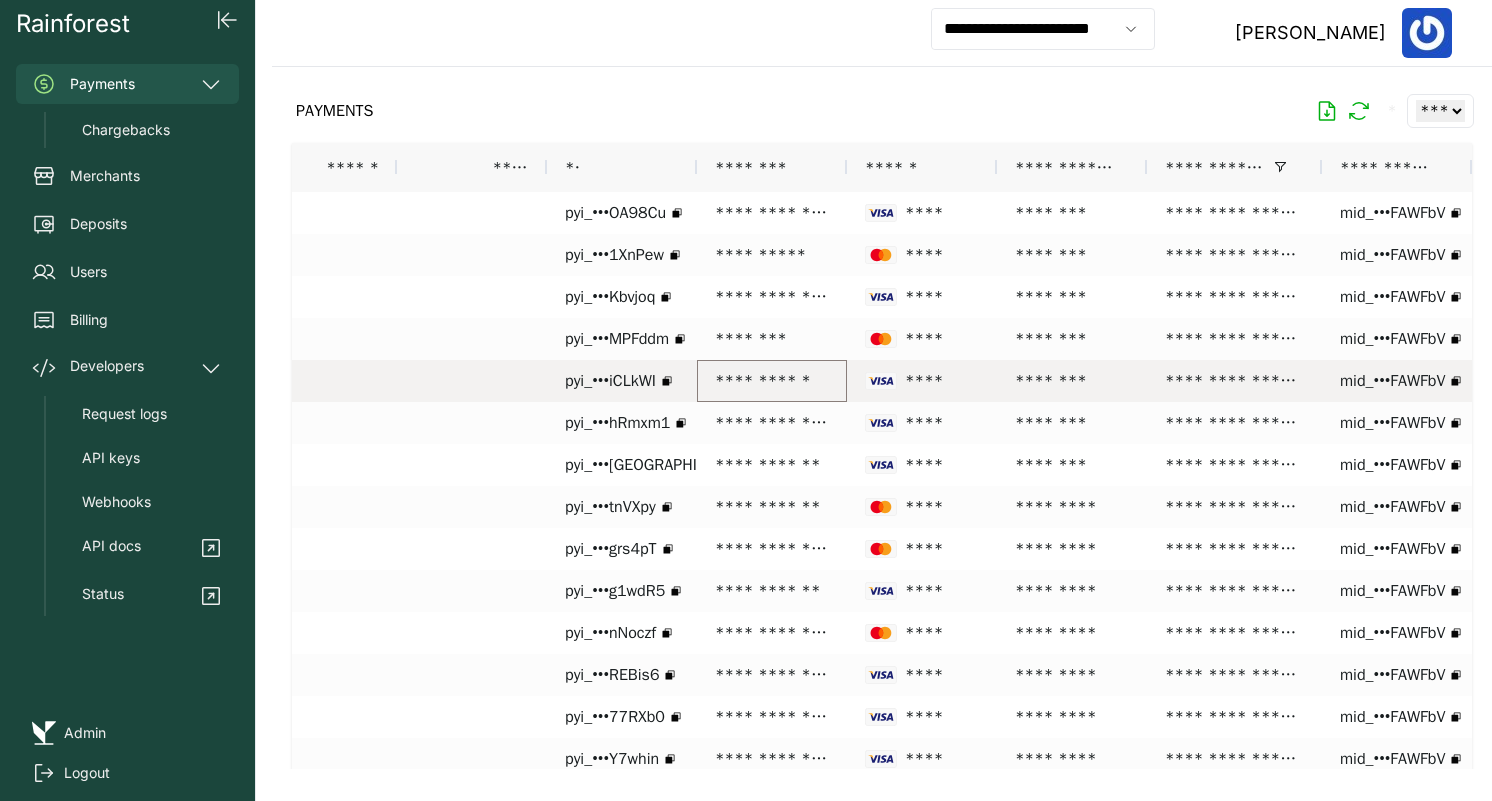 click on "**********" at bounding box center (772, 381) 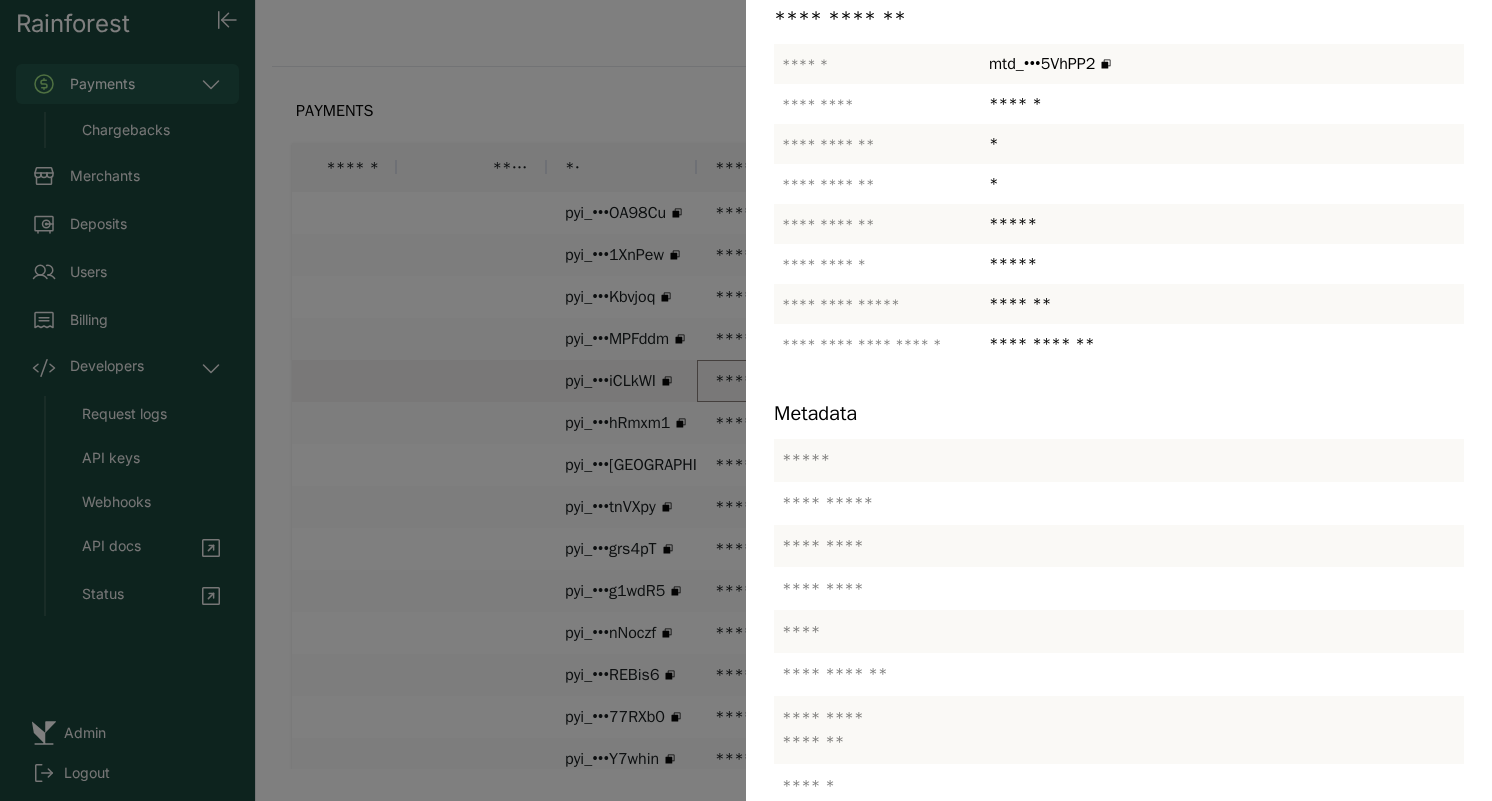 scroll, scrollTop: 389, scrollLeft: 0, axis: vertical 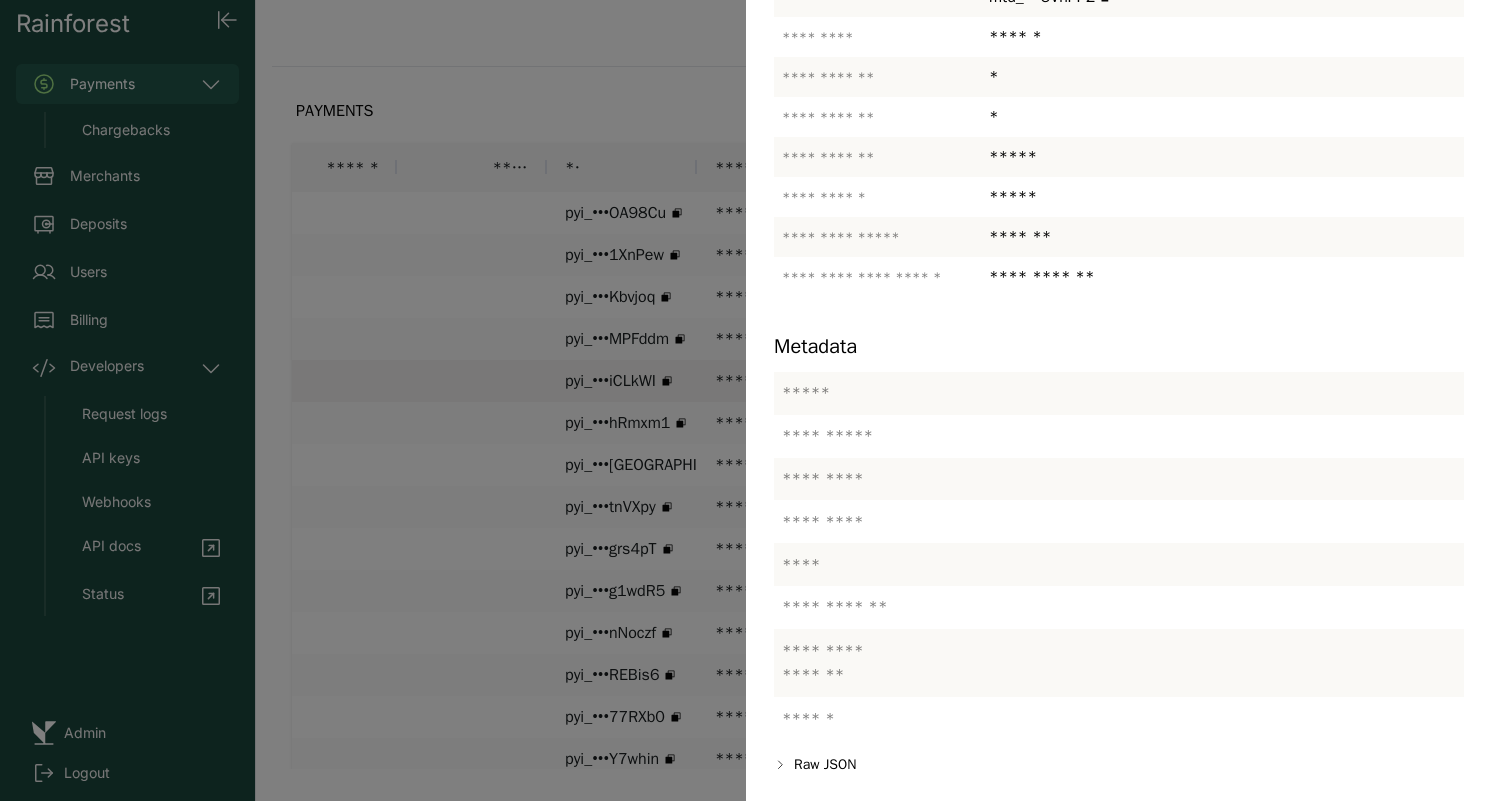 click at bounding box center (746, 400) 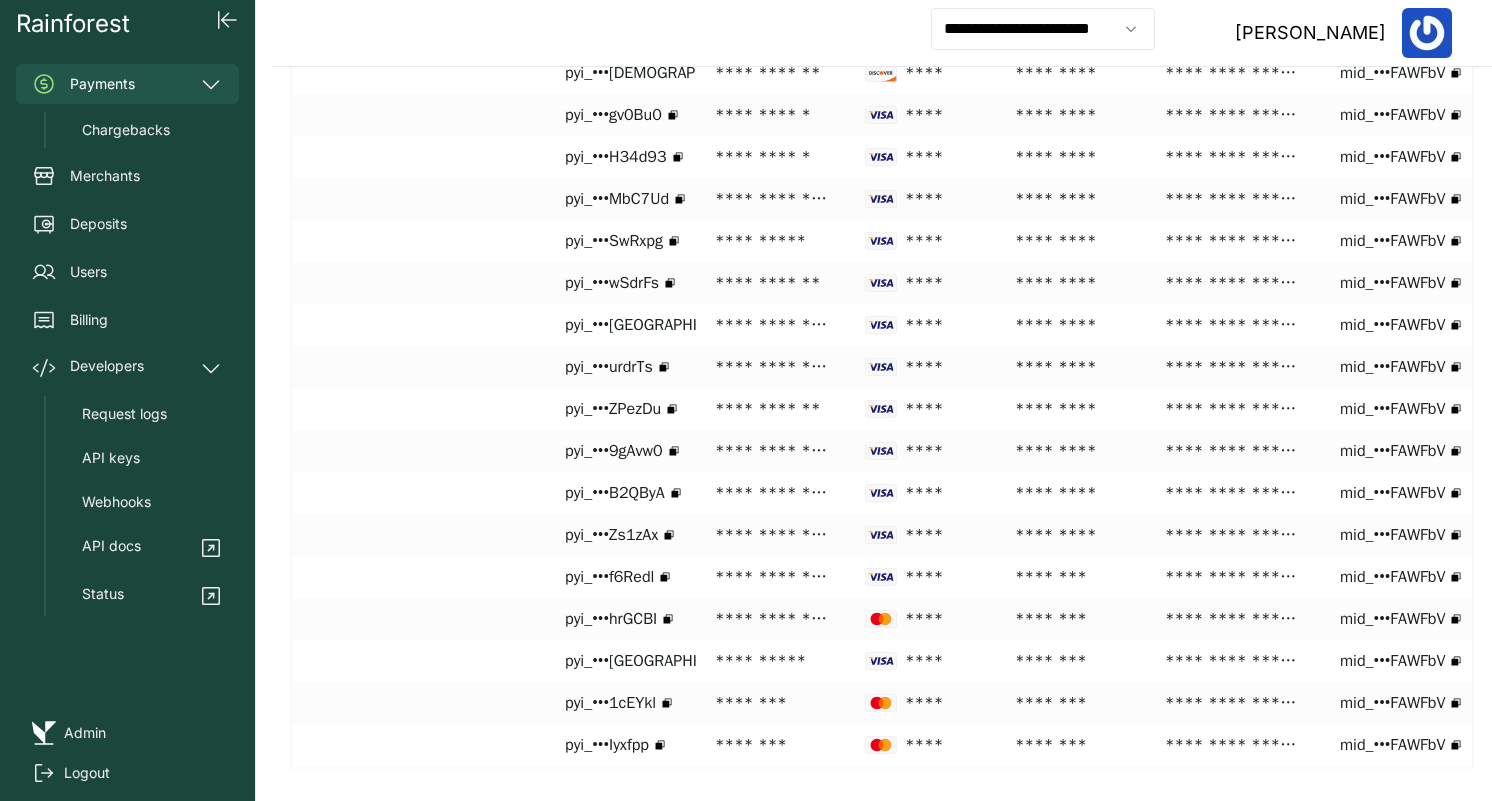 scroll, scrollTop: 1505, scrollLeft: 0, axis: vertical 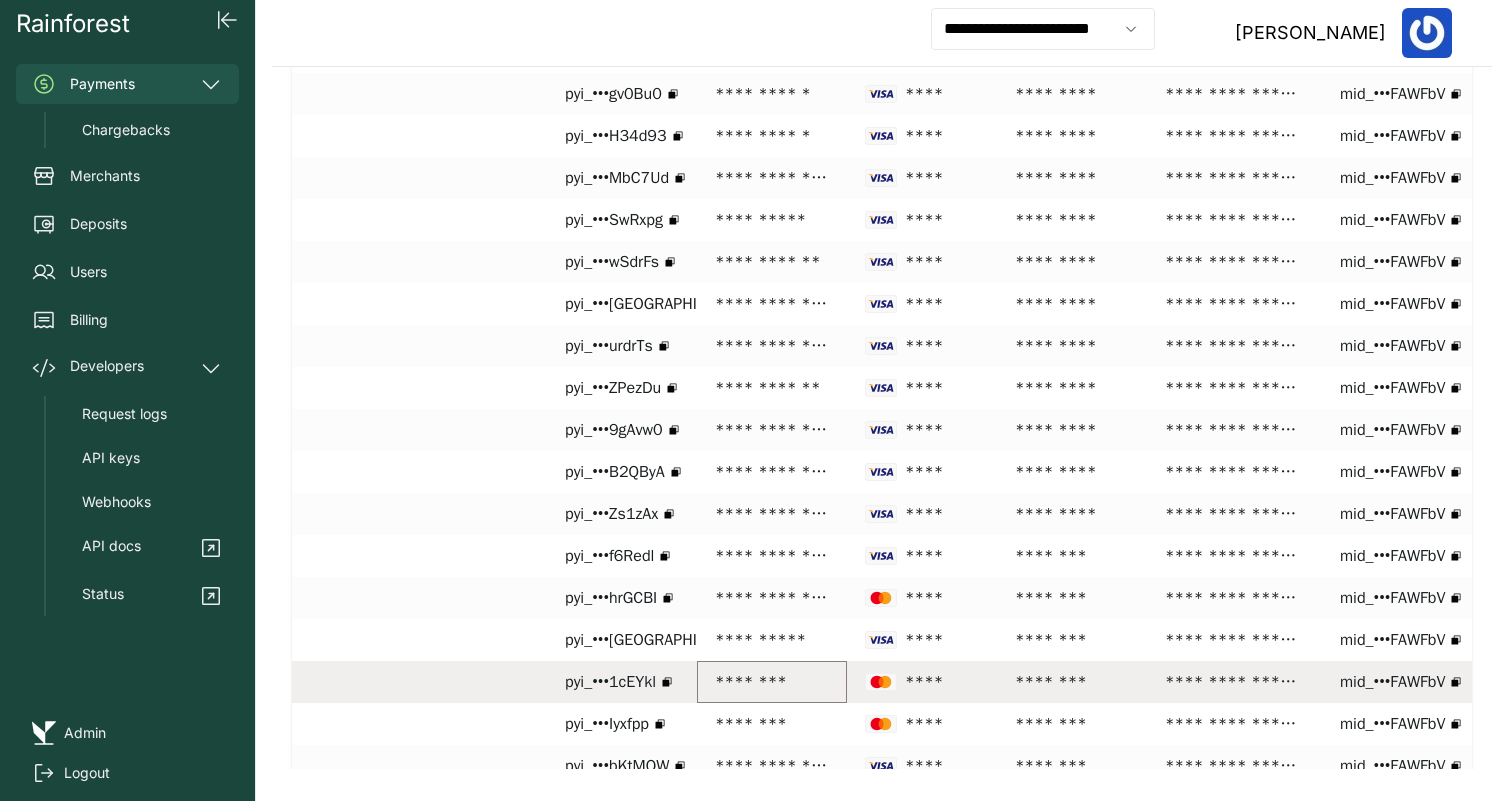 click on "********" at bounding box center (772, 682) 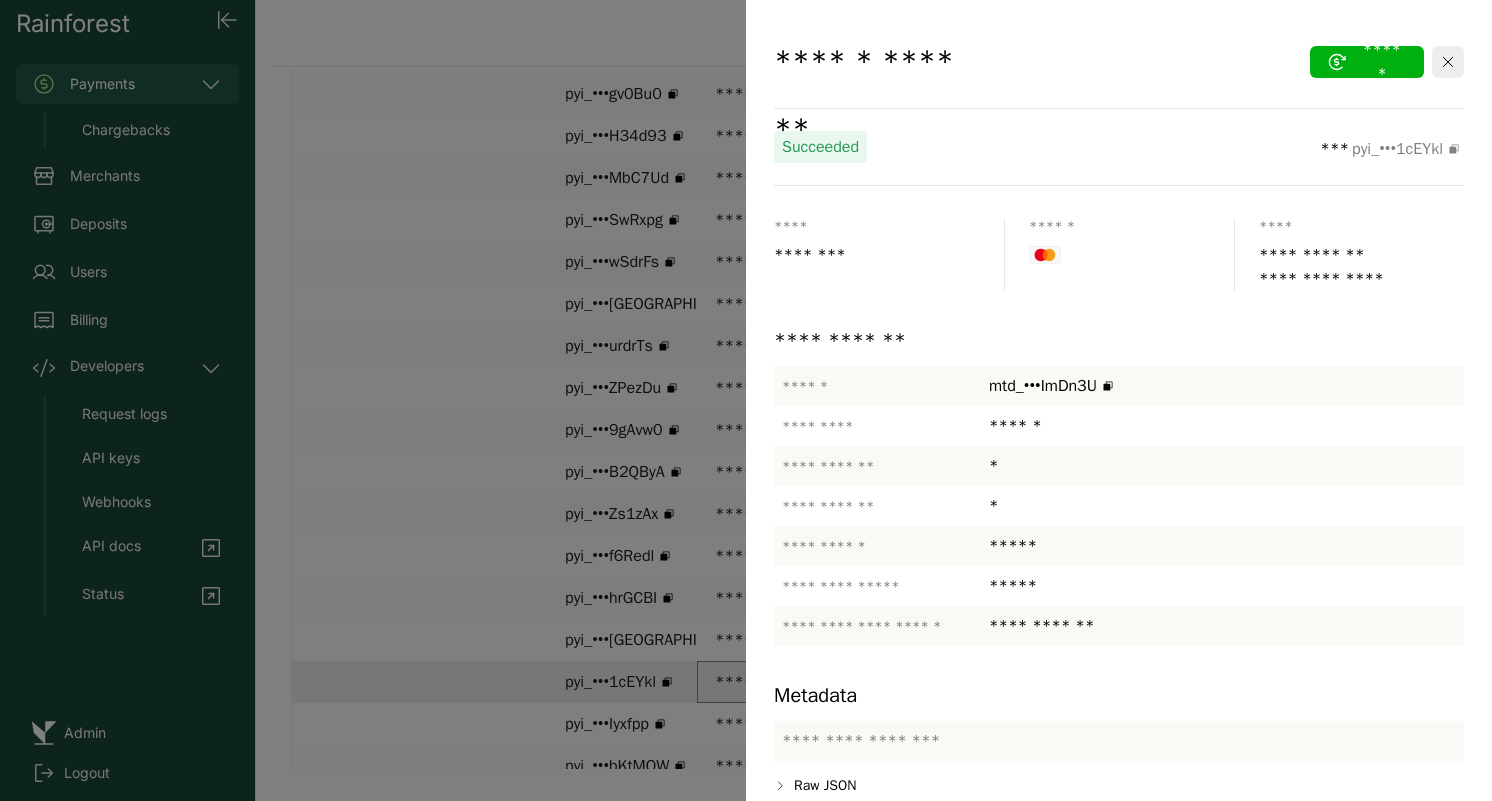 scroll, scrollTop: 21, scrollLeft: 0, axis: vertical 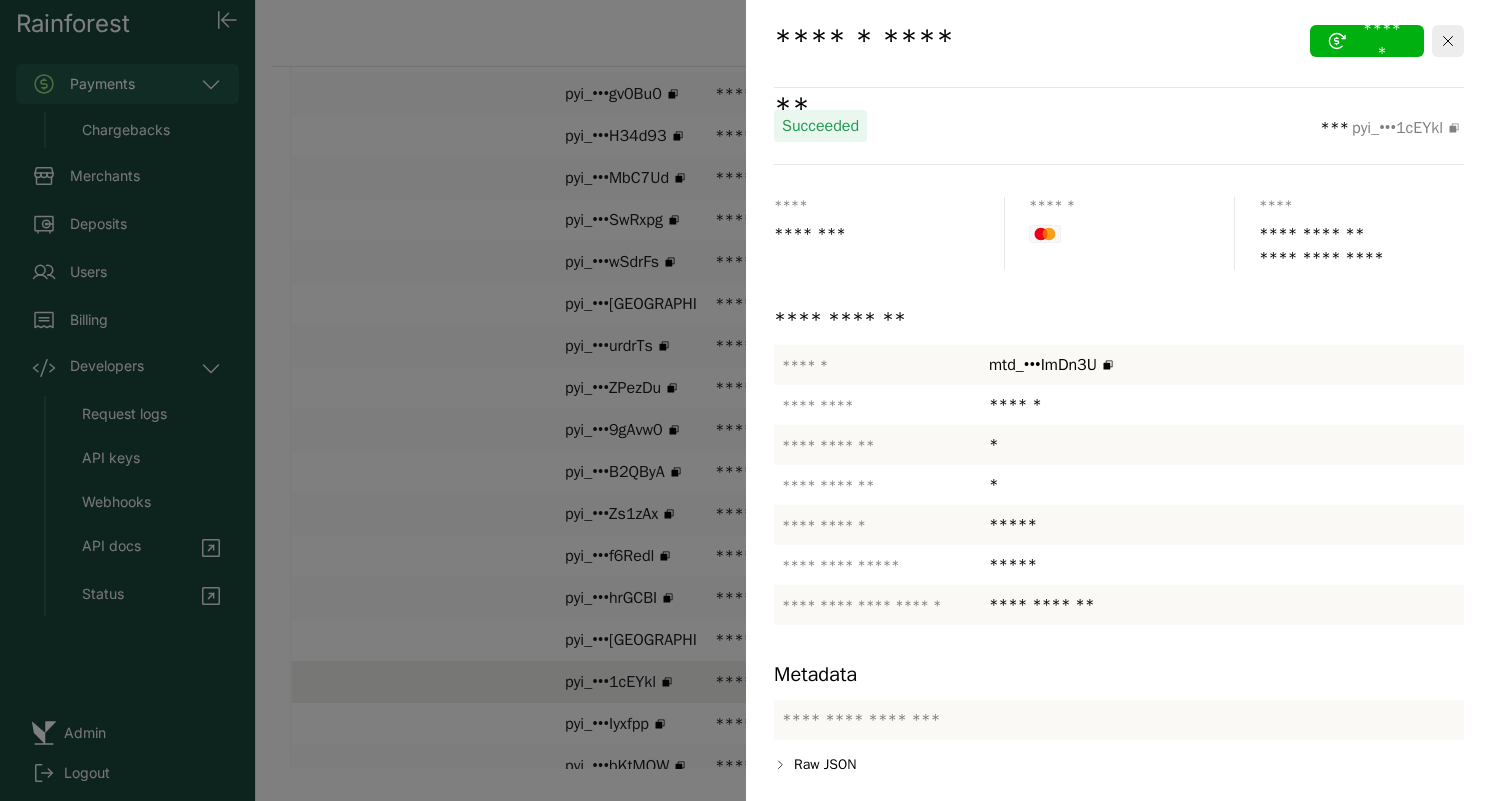 click at bounding box center (746, 400) 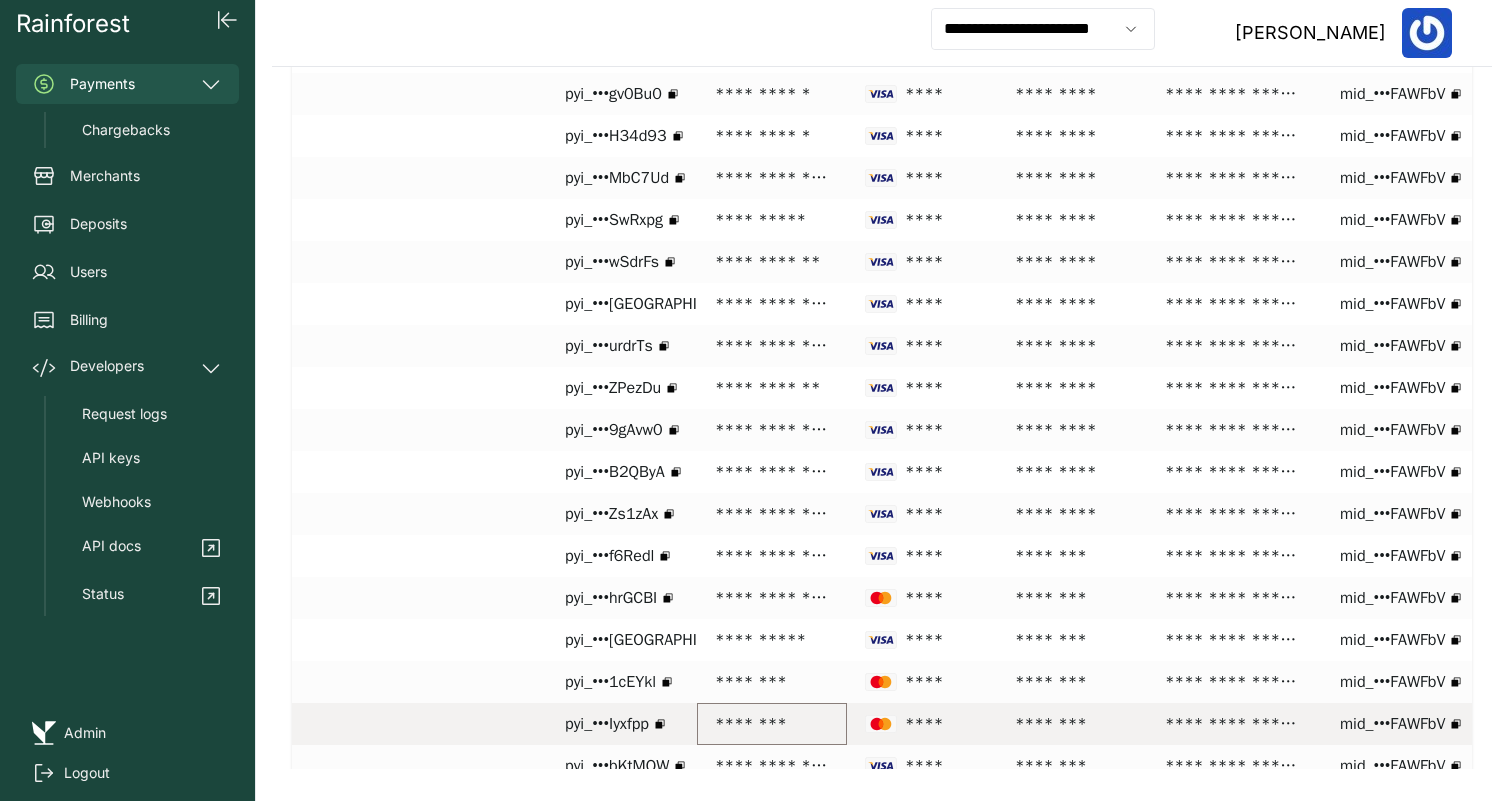 click on "********" at bounding box center (772, 724) 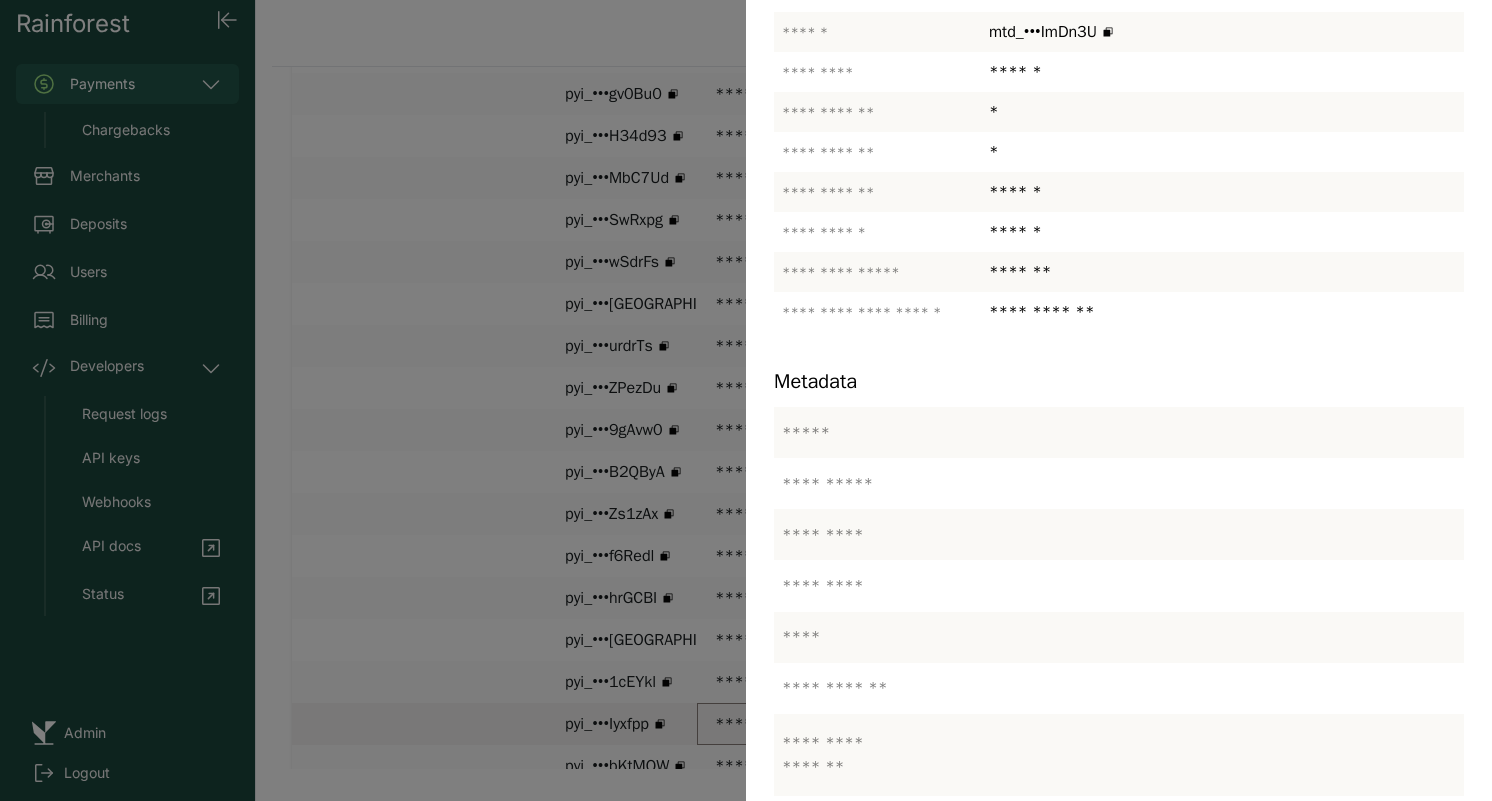 scroll, scrollTop: 461, scrollLeft: 0, axis: vertical 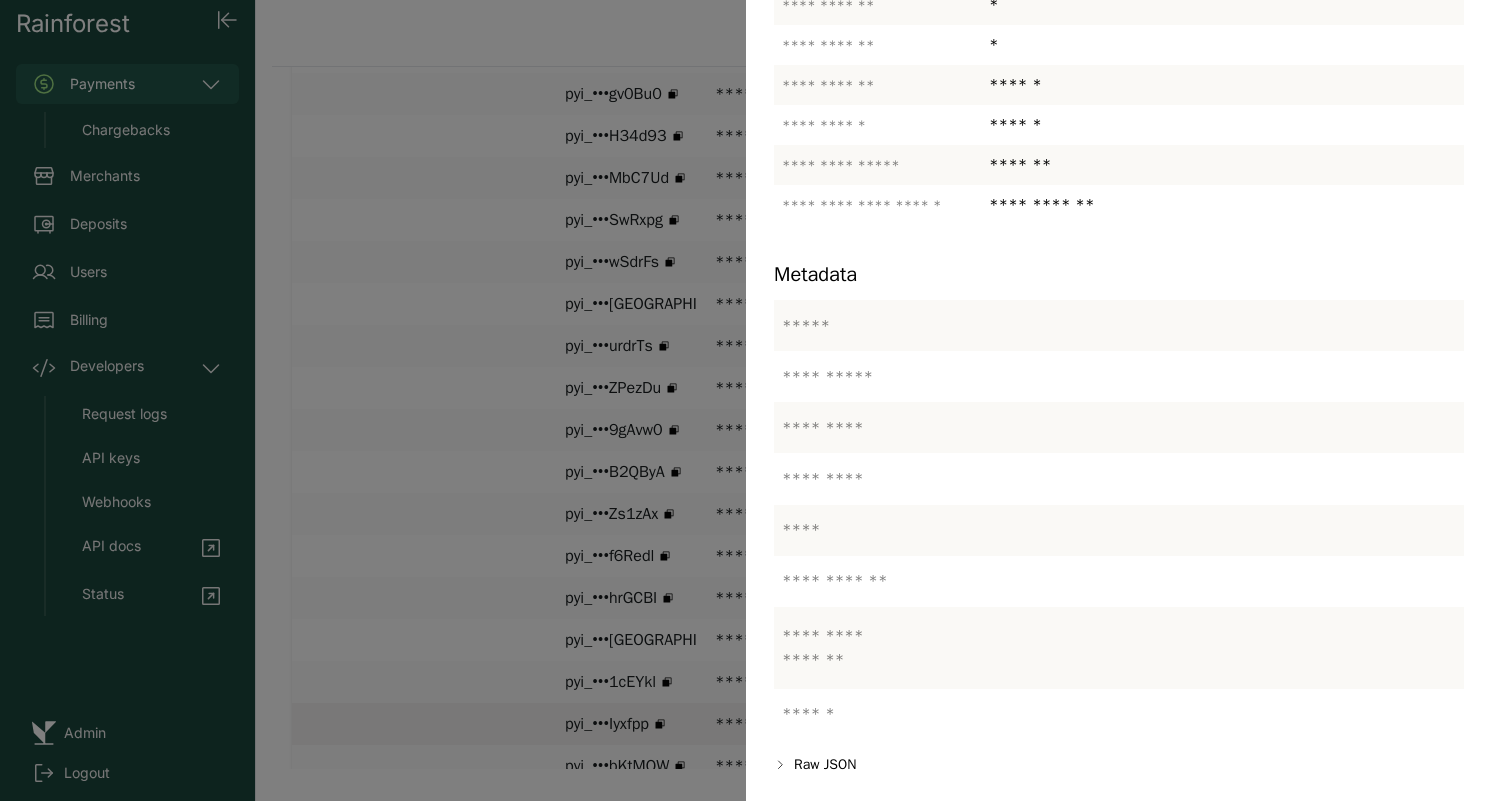 click at bounding box center (746, 400) 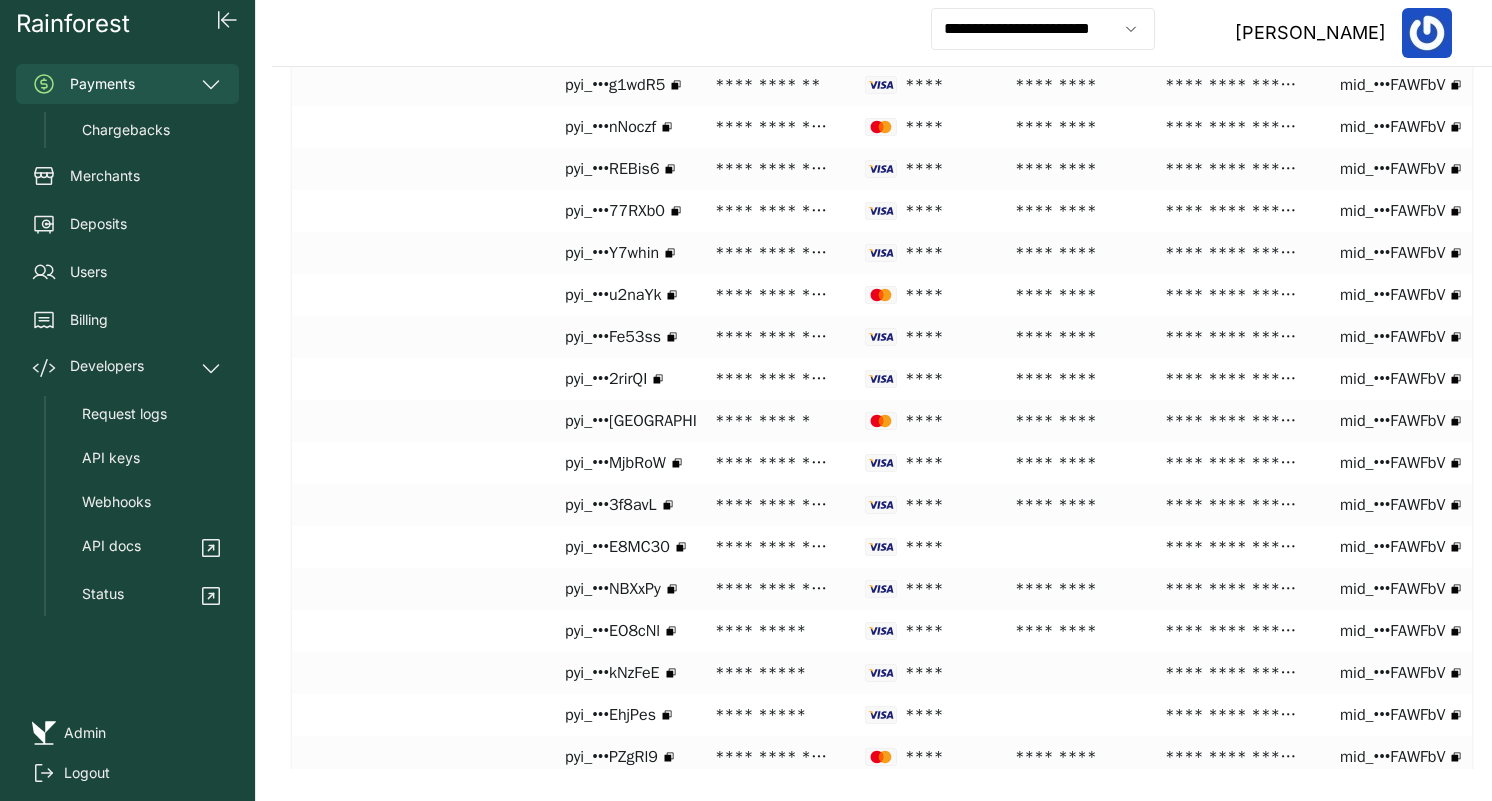 scroll, scrollTop: 0, scrollLeft: 0, axis: both 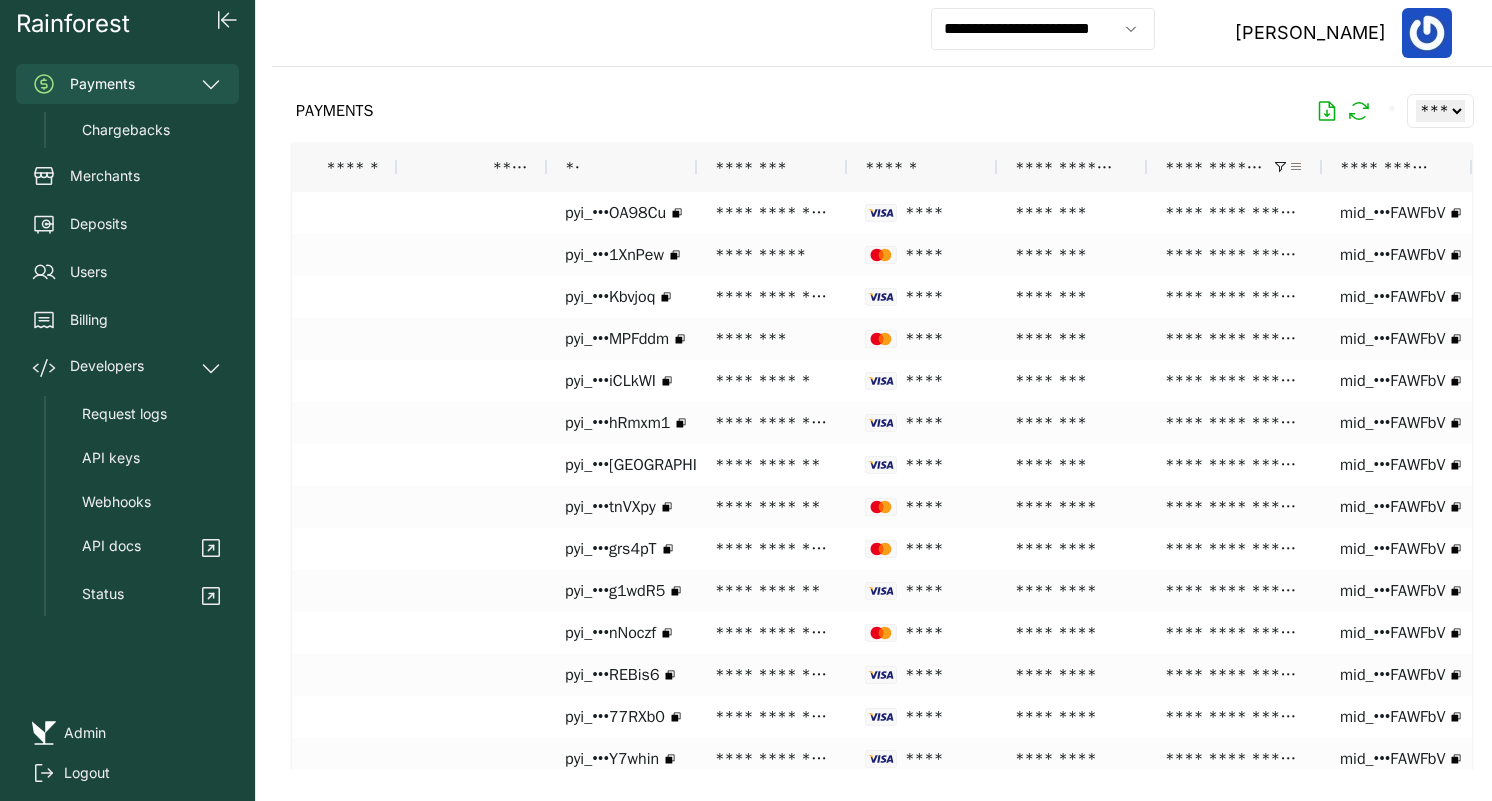 click at bounding box center [1296, 167] 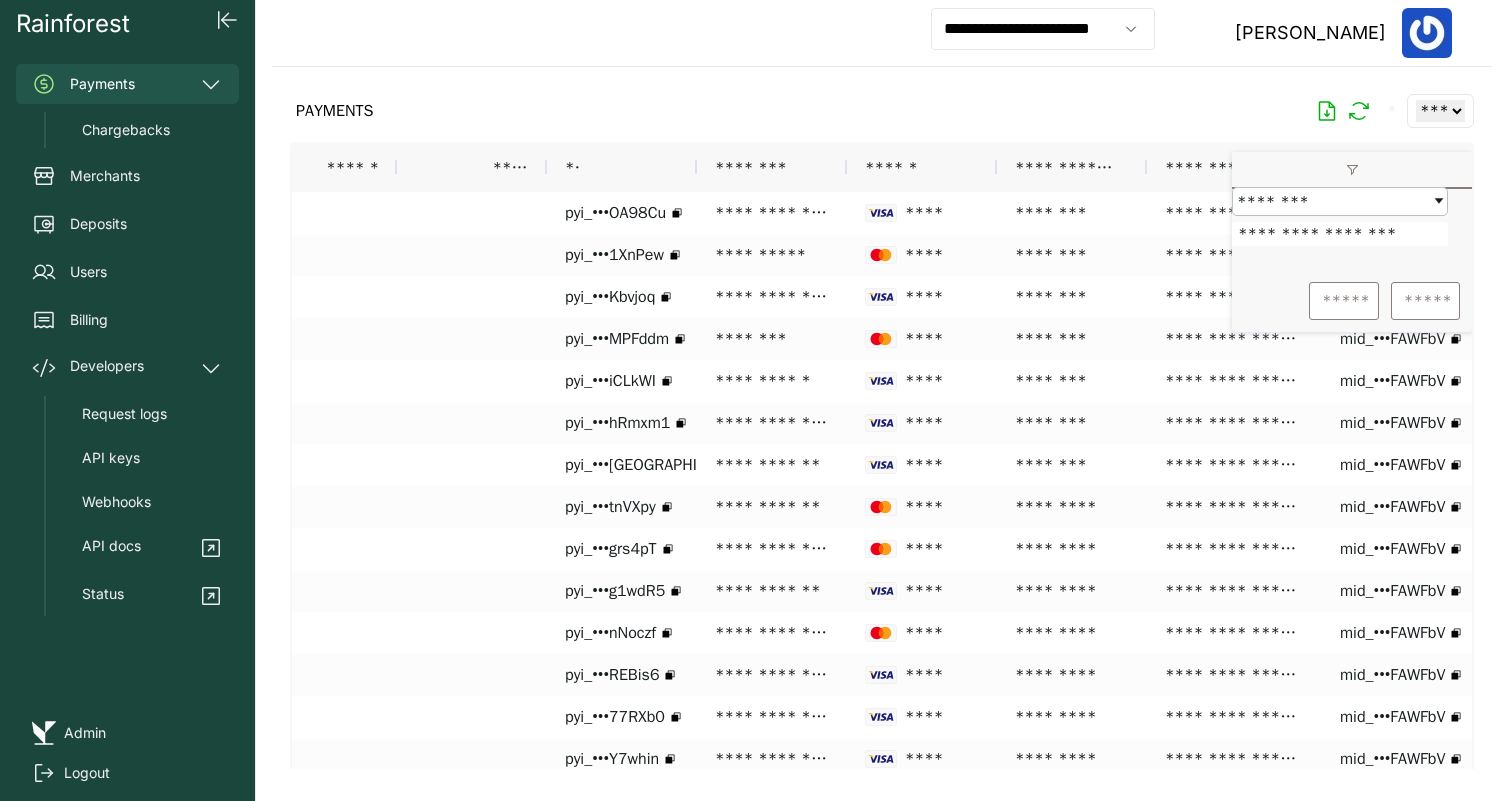 click on "**********" at bounding box center (1340, 234) 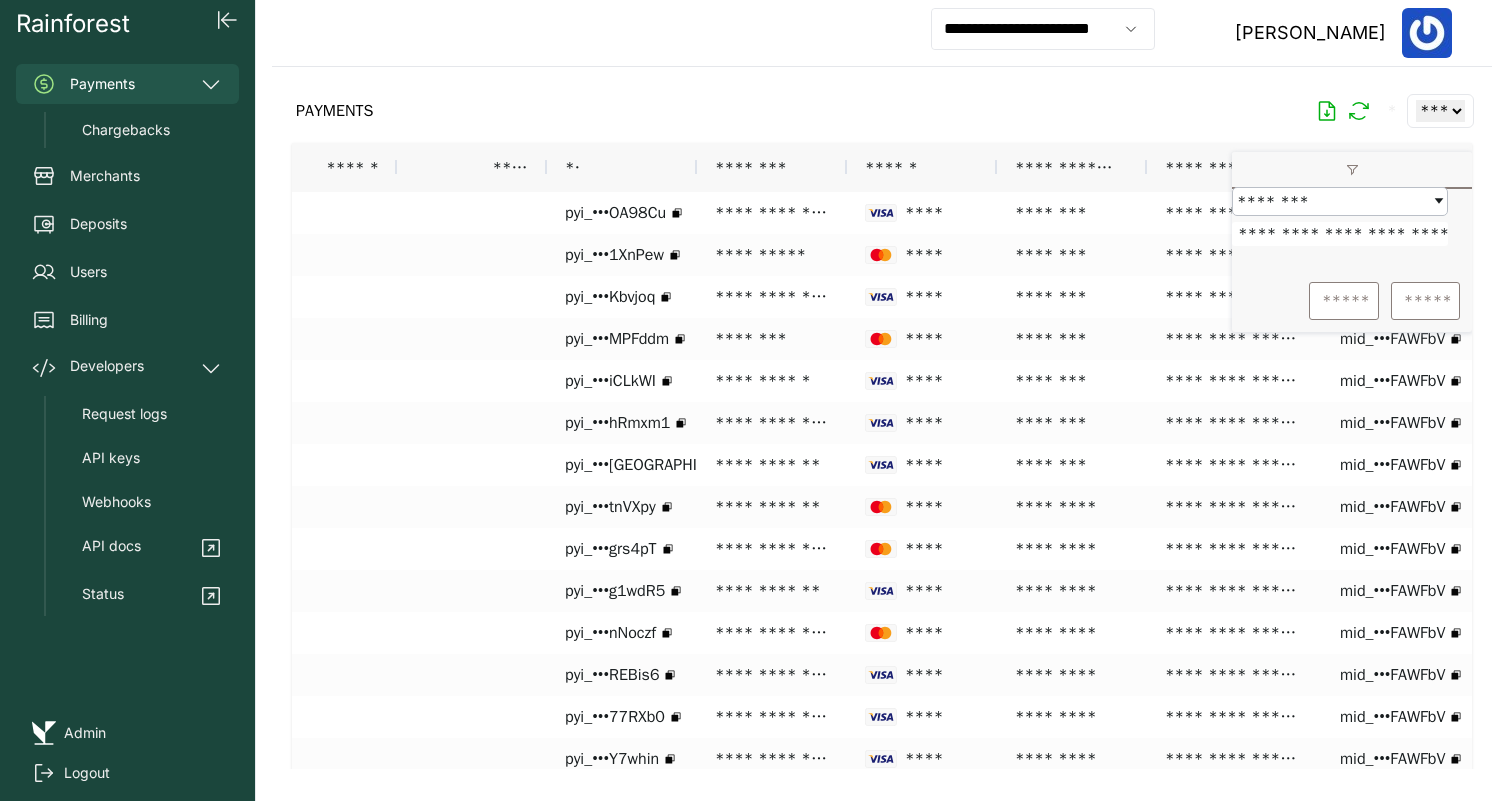 scroll, scrollTop: 0, scrollLeft: 59, axis: horizontal 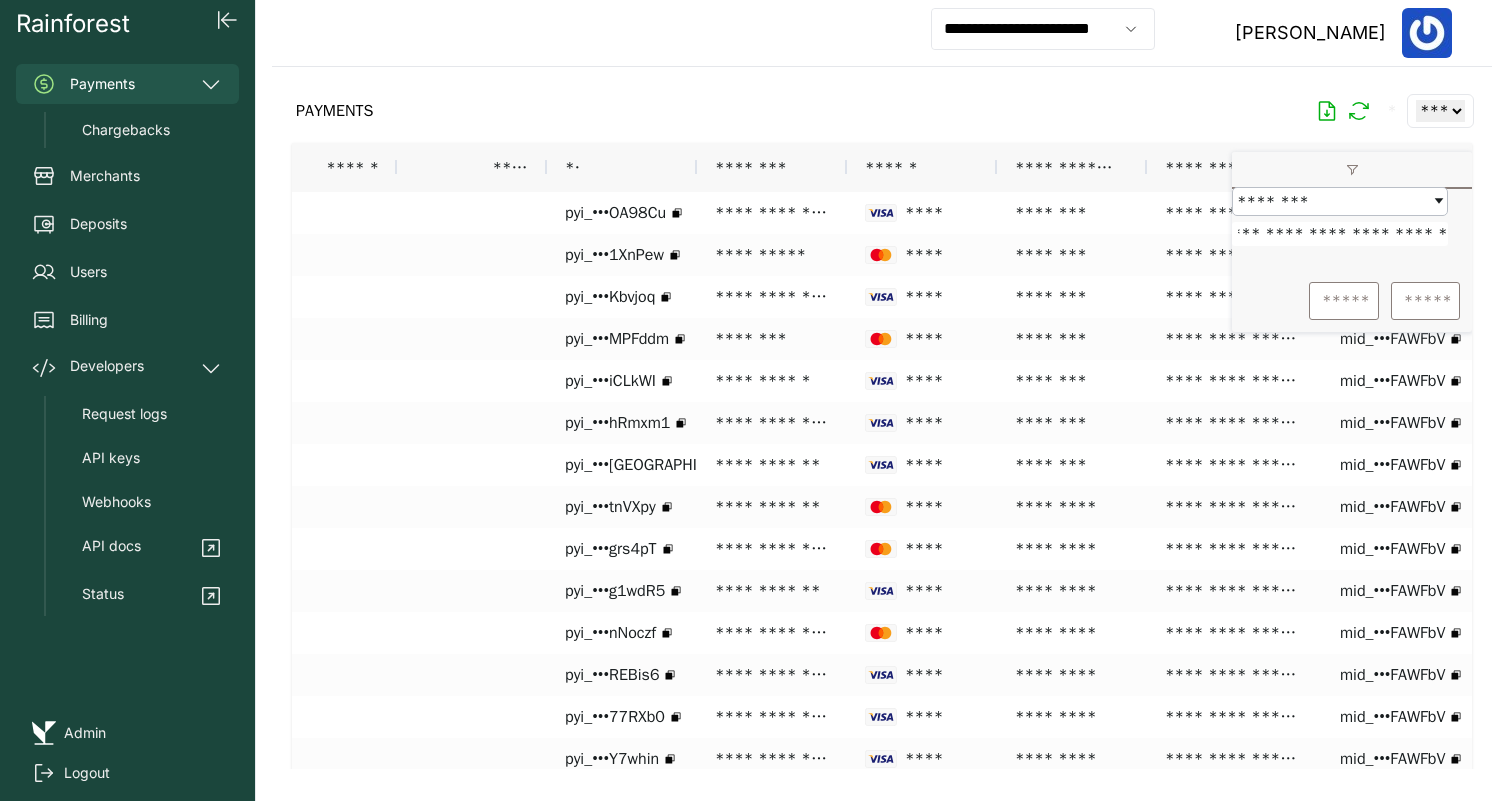 type on "**********" 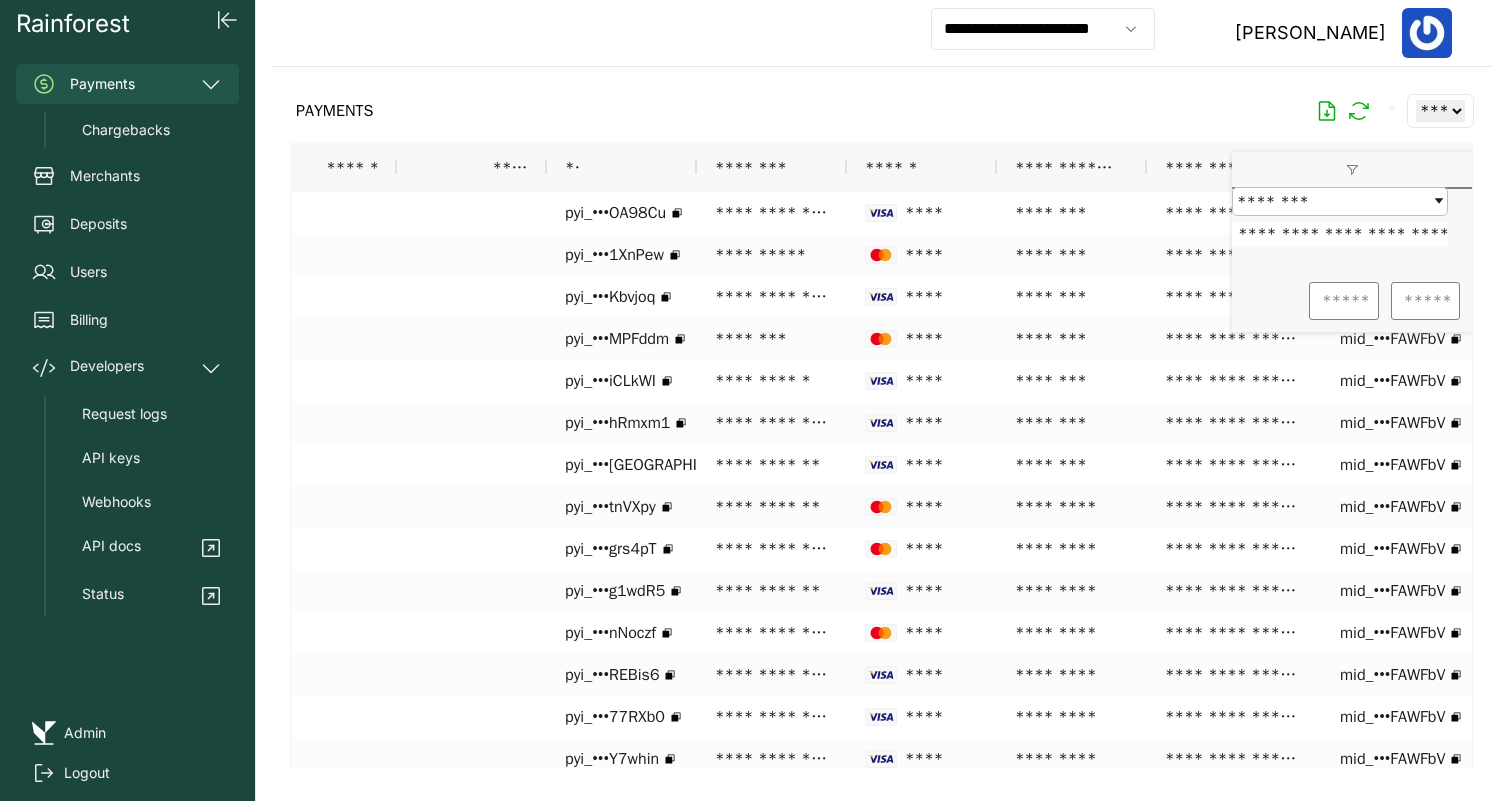 click on "***** *****" at bounding box center [1352, 301] 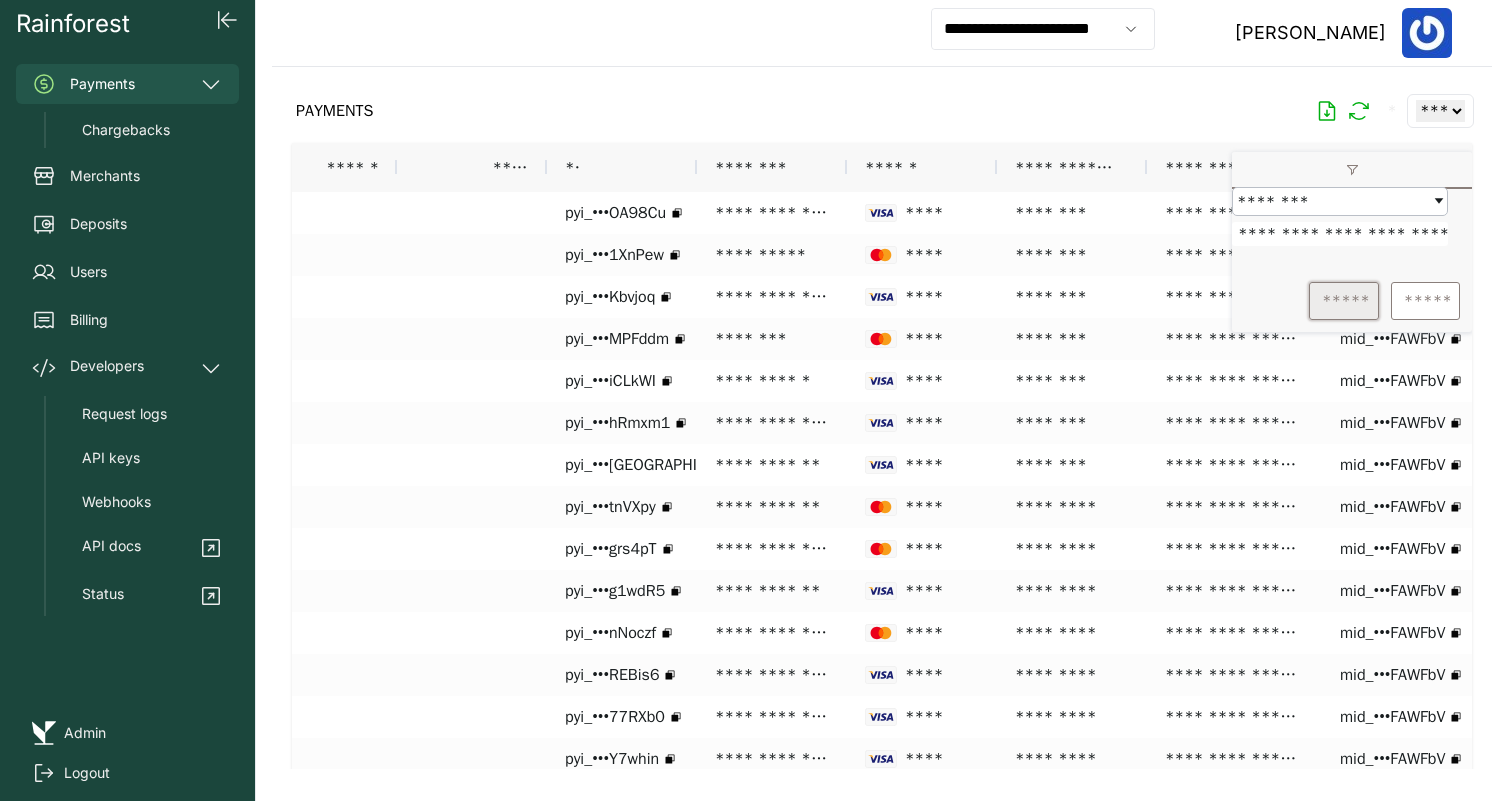 click on "*****" at bounding box center (1344, 301) 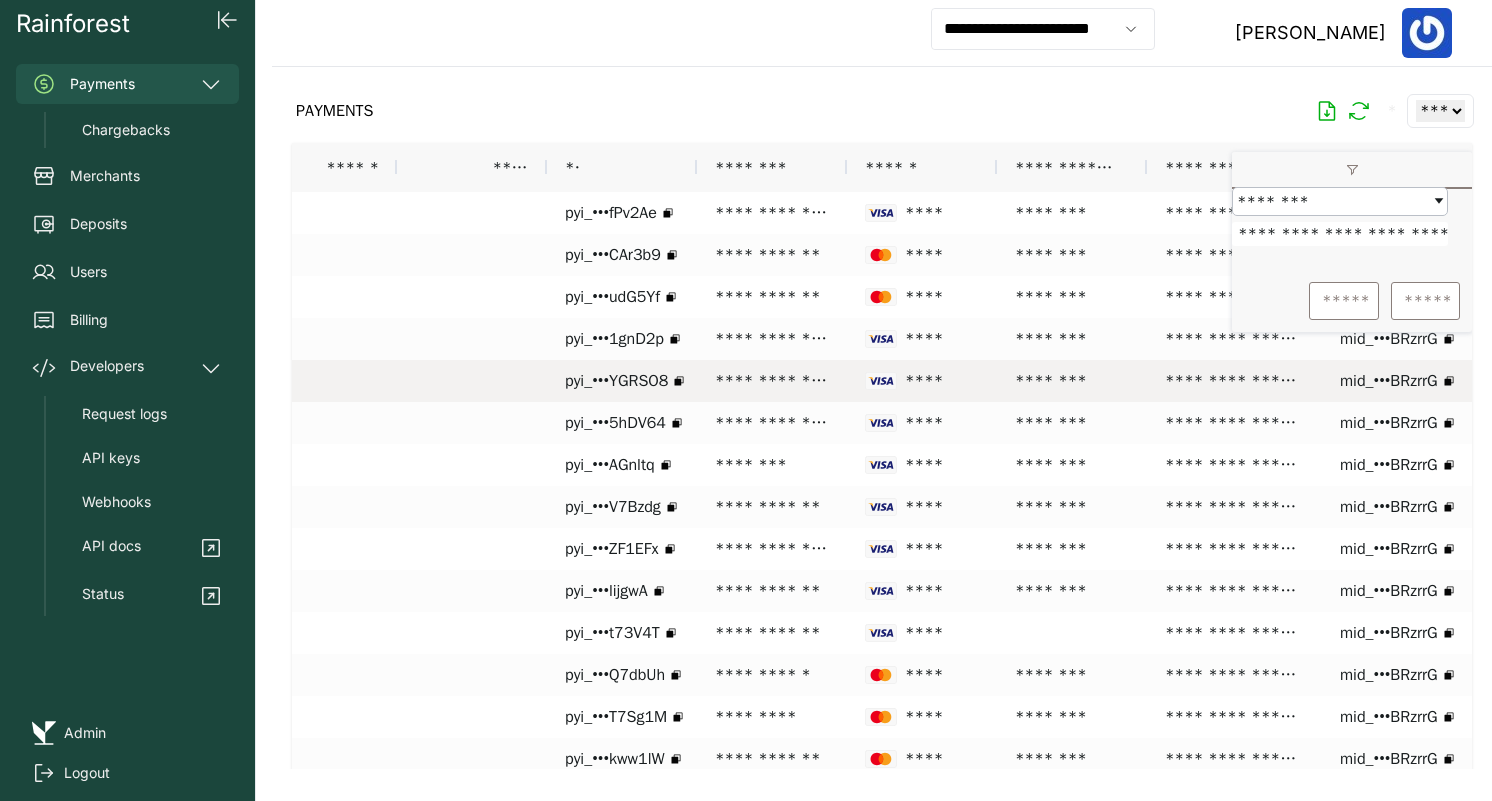 click on "**********" at bounding box center (772, 381) 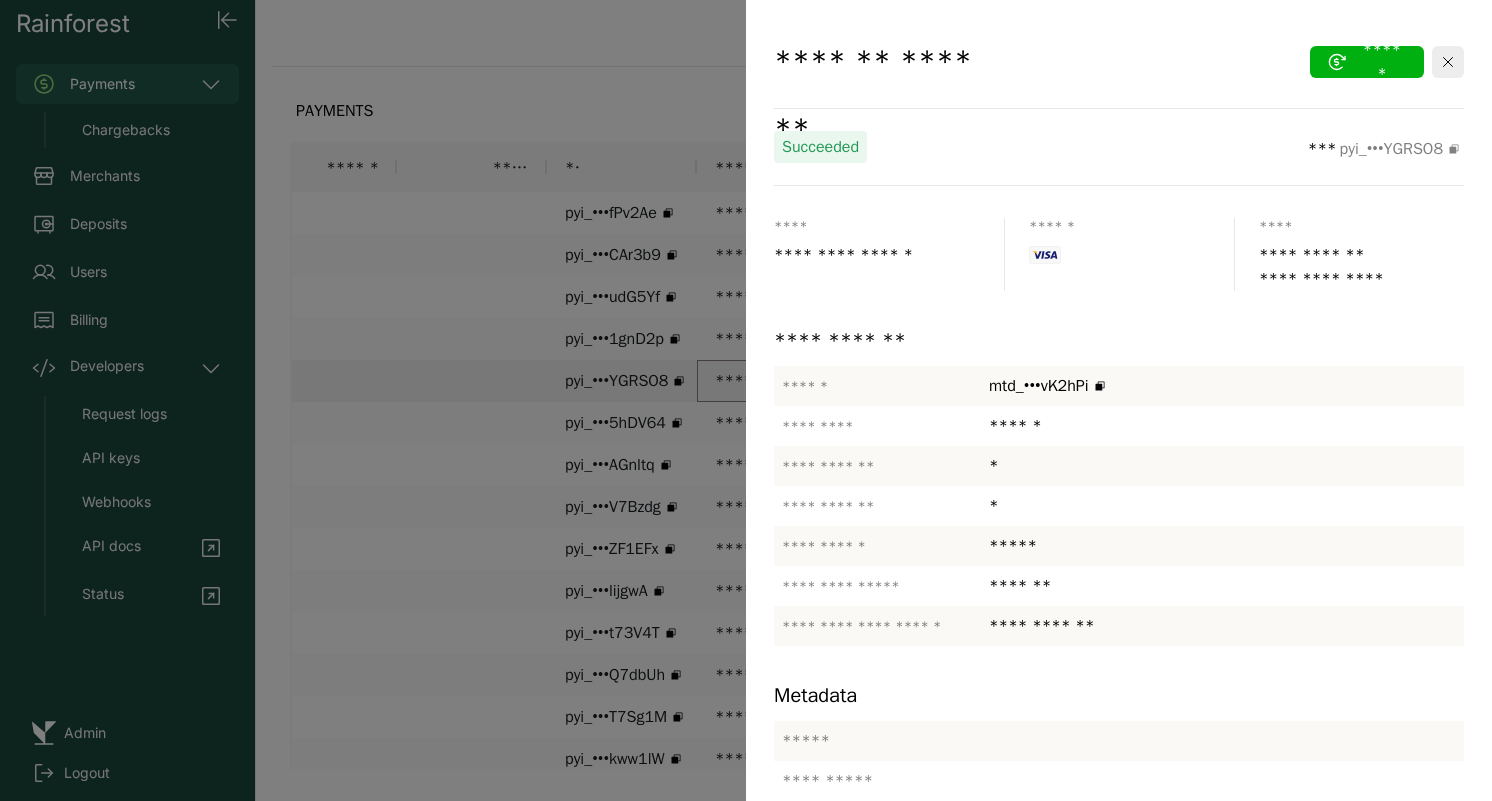 scroll, scrollTop: 325, scrollLeft: 0, axis: vertical 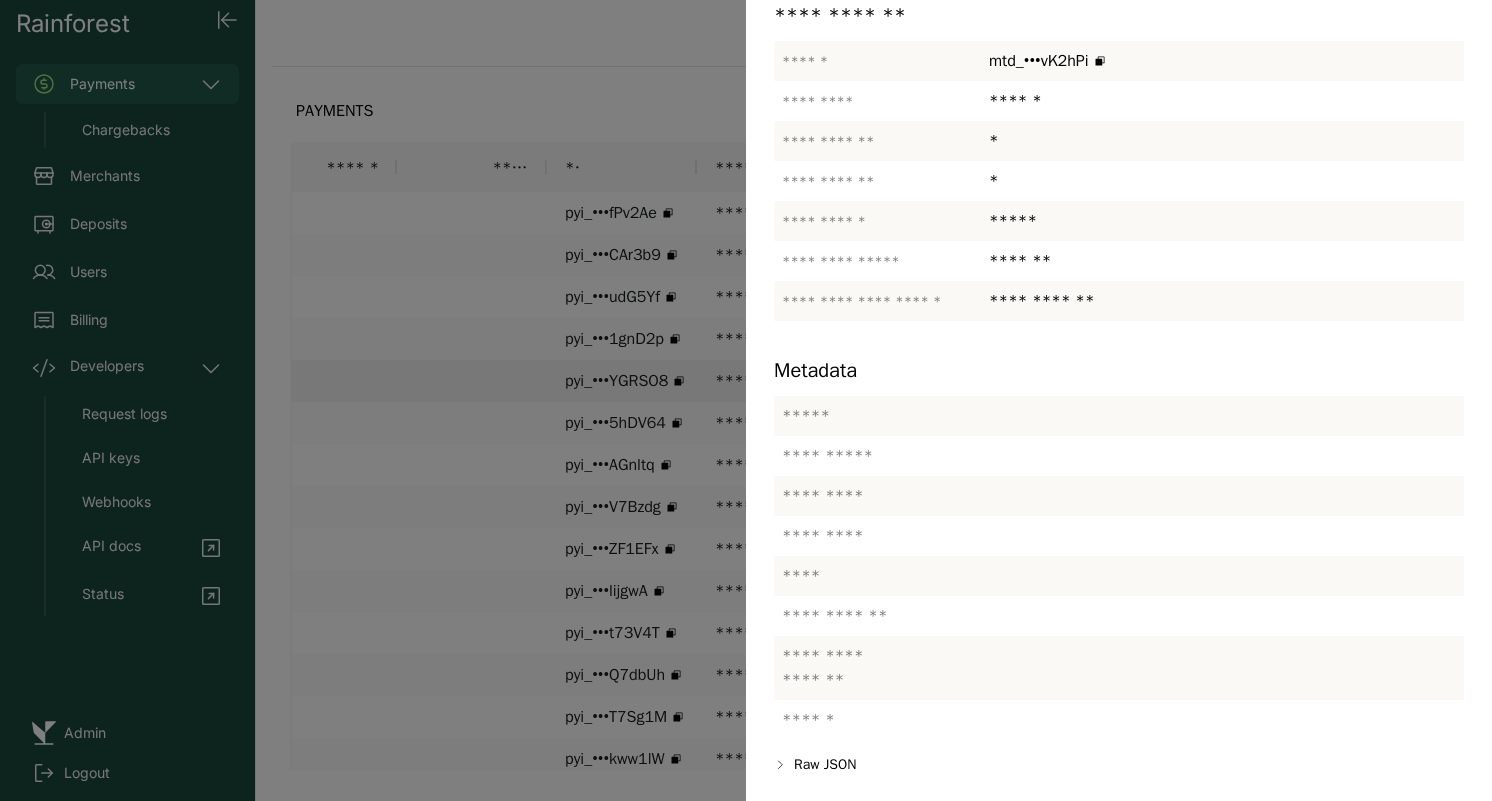 click at bounding box center [746, 400] 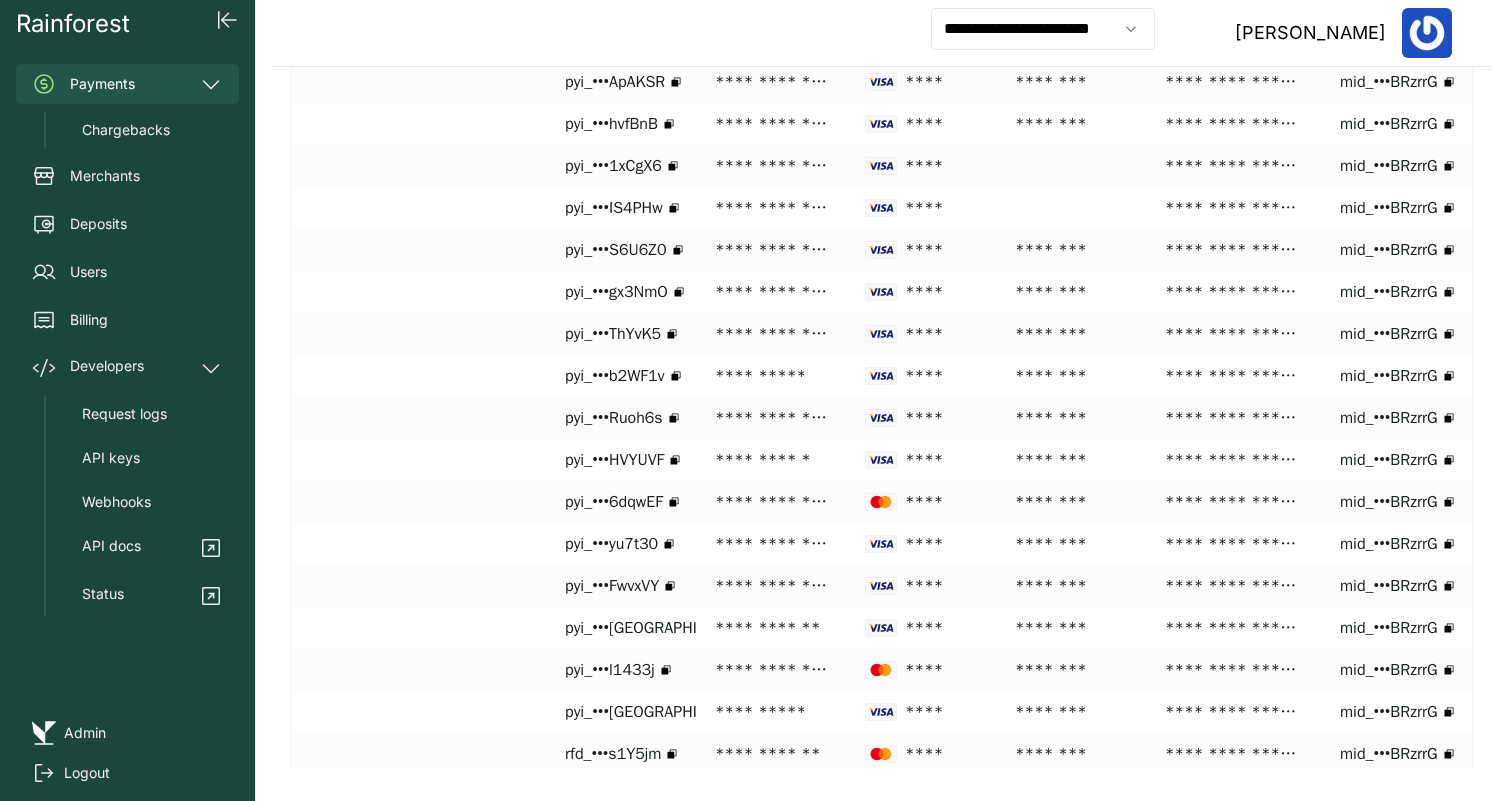 scroll, scrollTop: 1391, scrollLeft: 0, axis: vertical 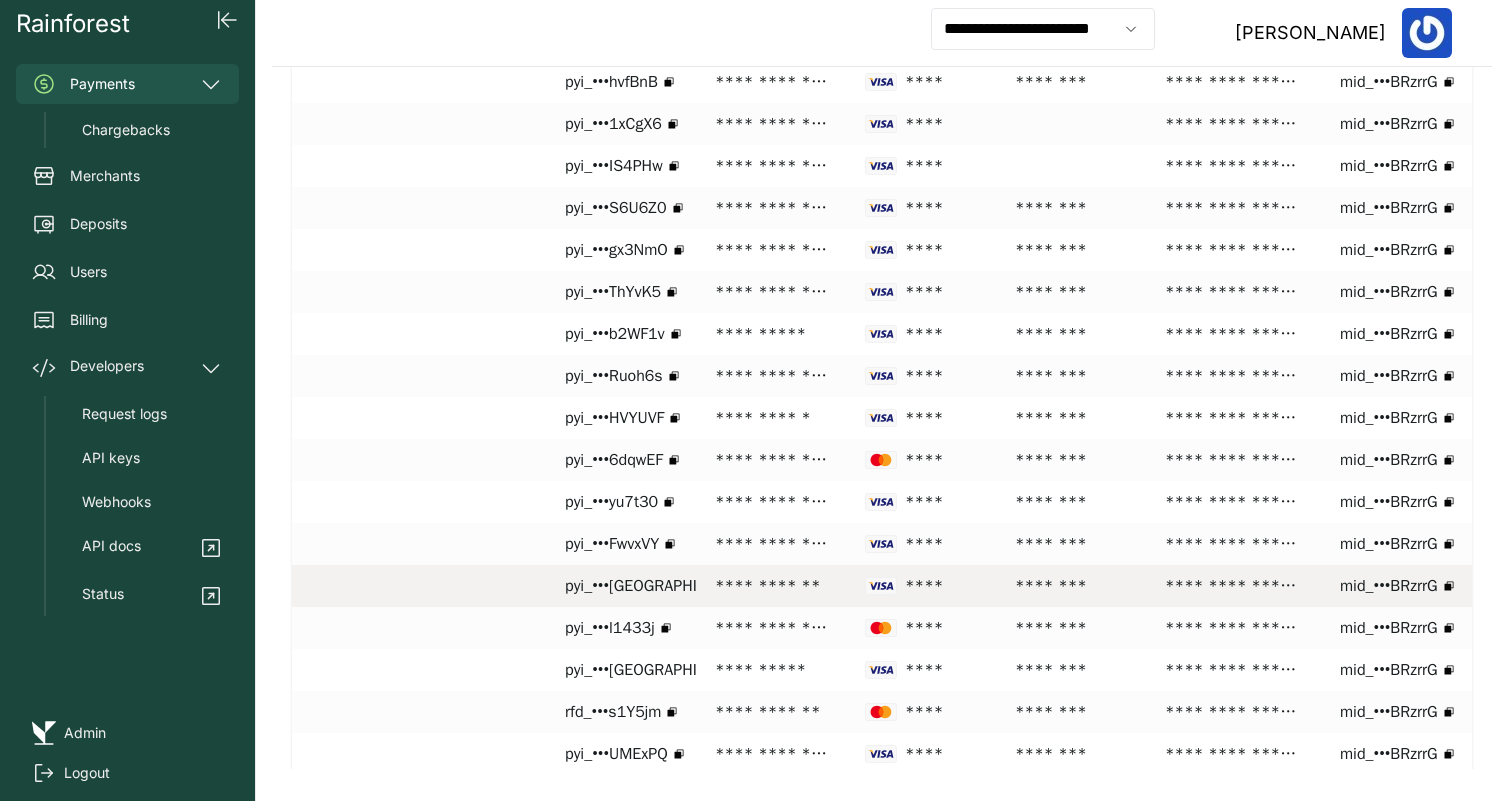 click on "**********" at bounding box center [772, 544] 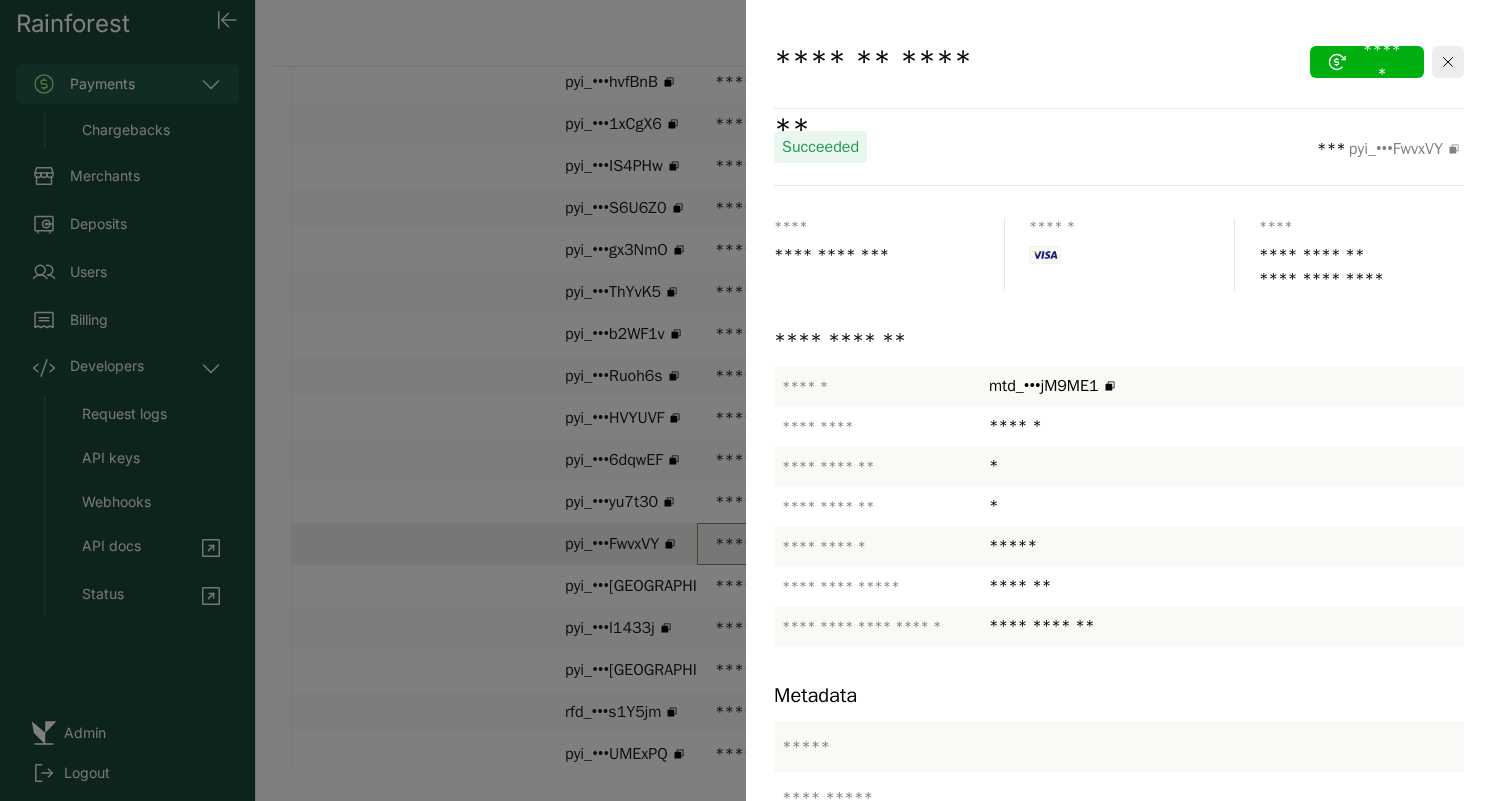 scroll, scrollTop: 421, scrollLeft: 0, axis: vertical 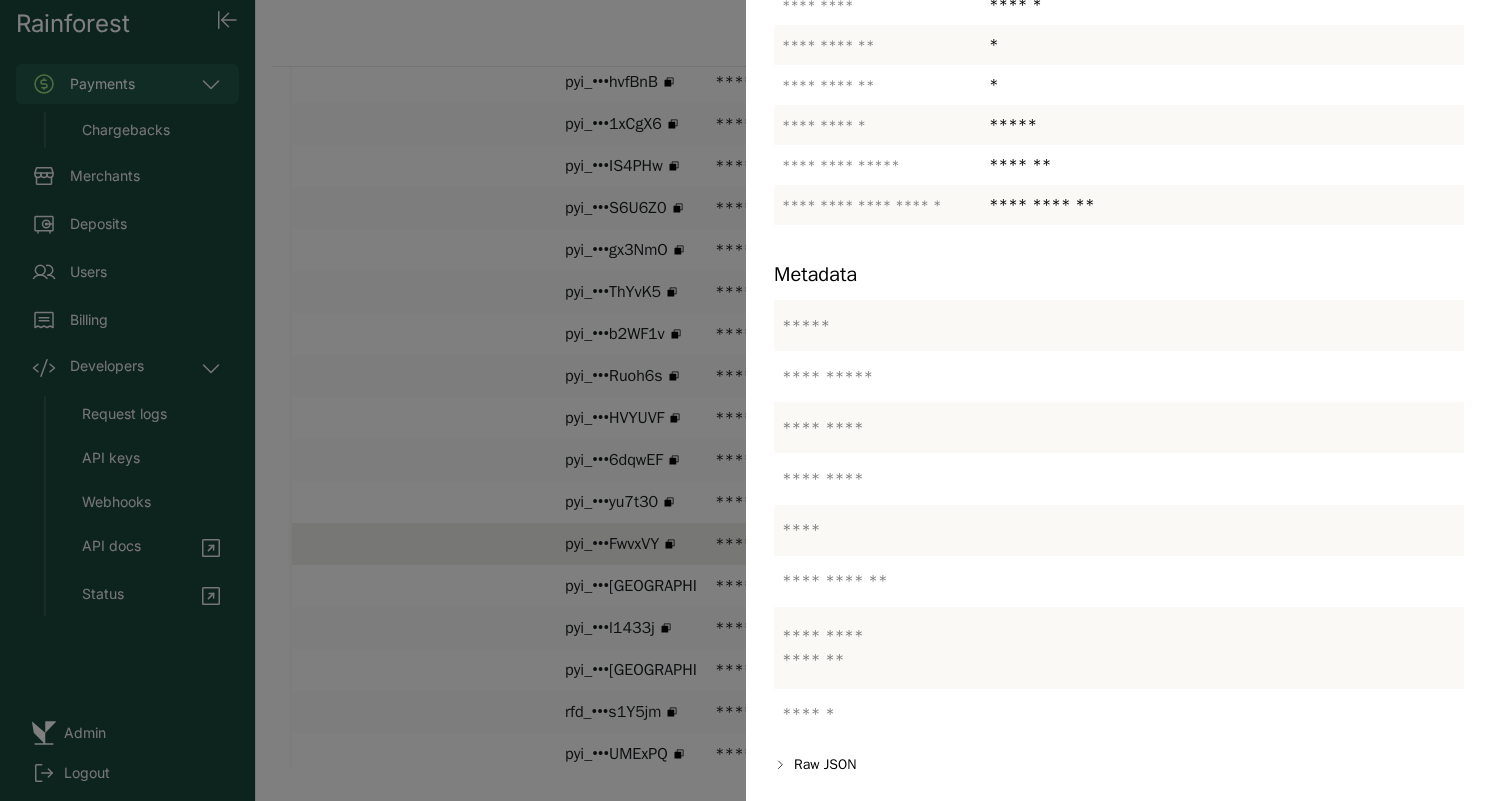 click at bounding box center (746, 400) 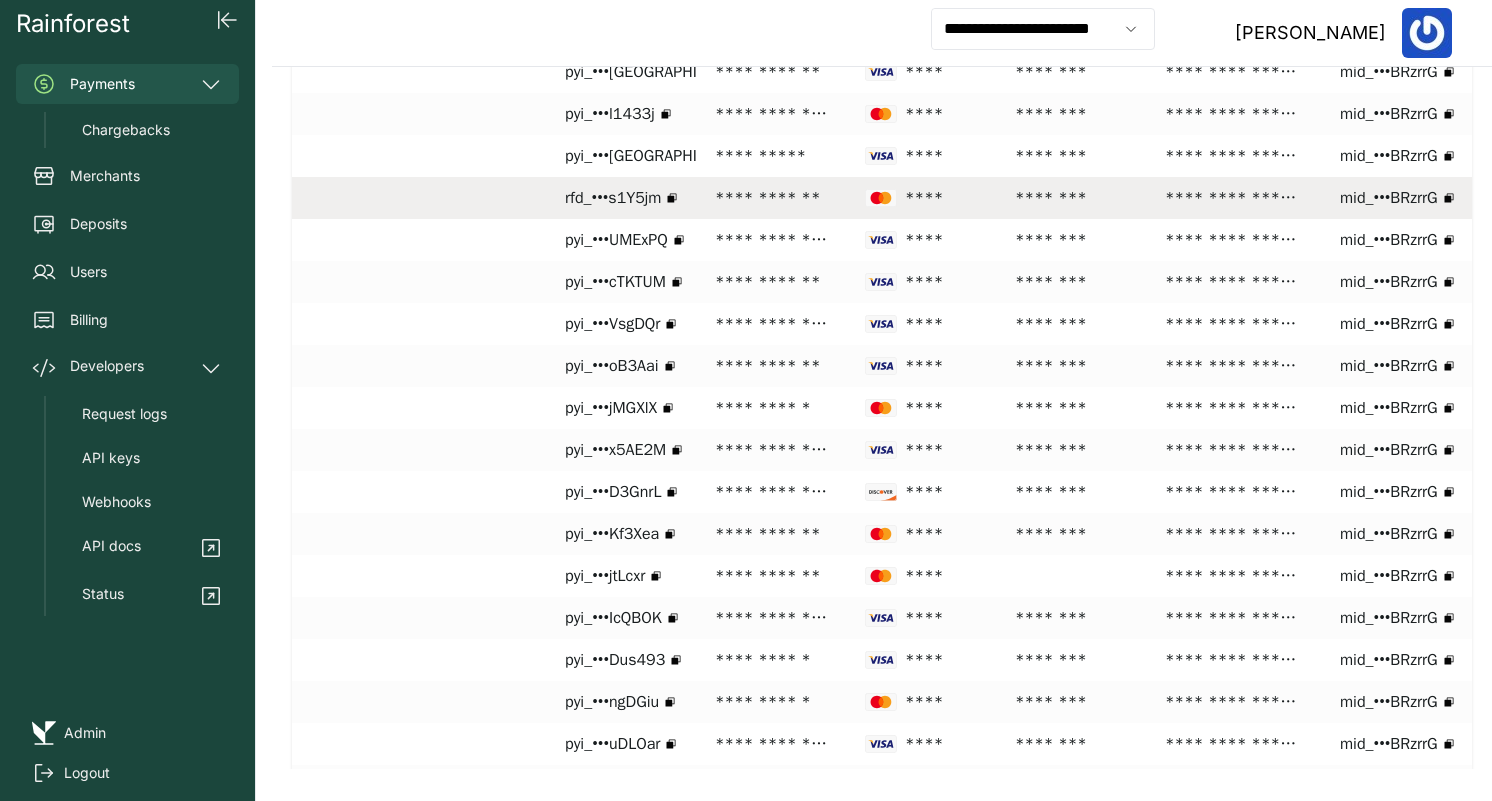 scroll, scrollTop: 2414, scrollLeft: 0, axis: vertical 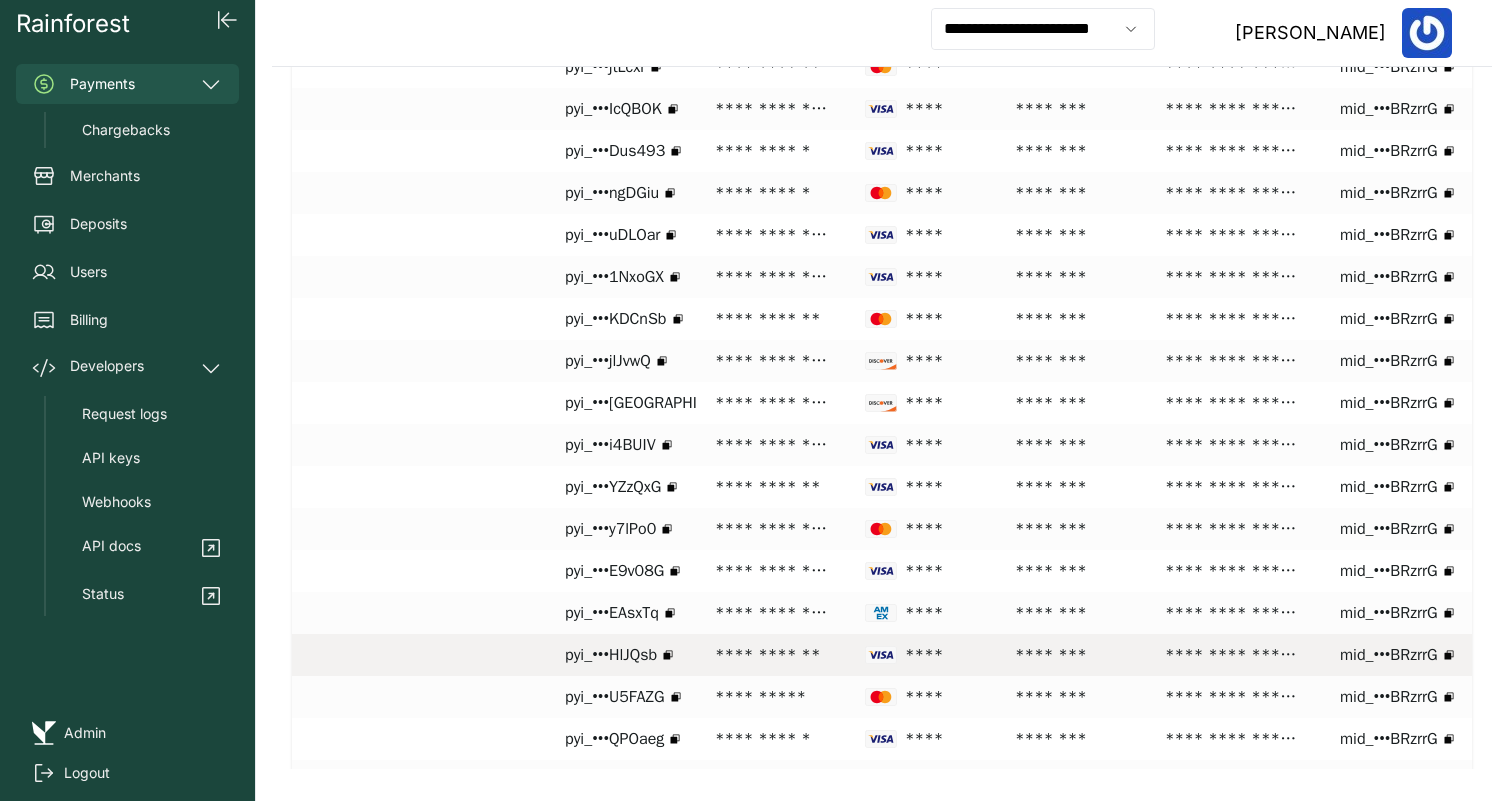 click on "**********" at bounding box center (772, 655) 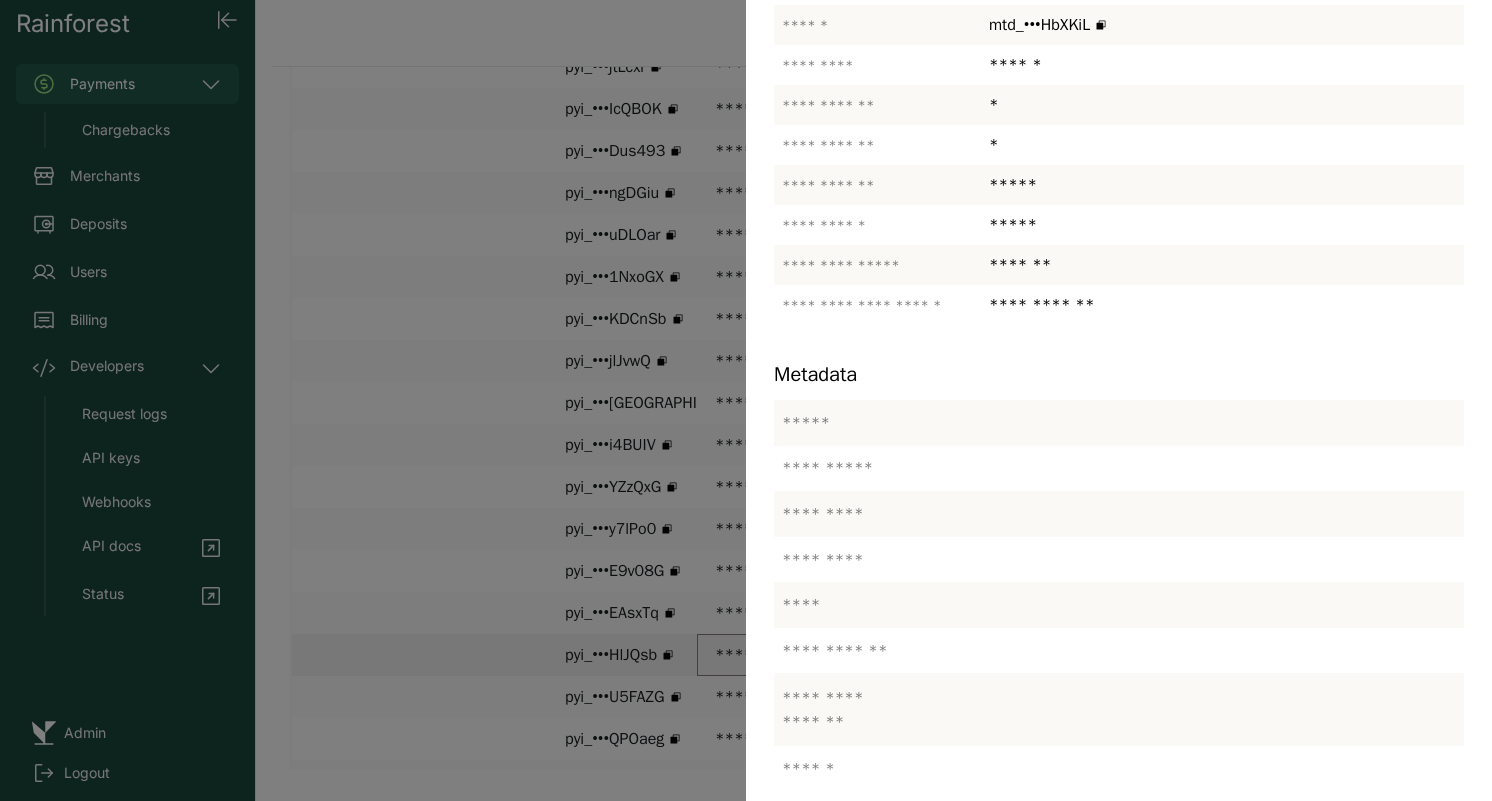 scroll, scrollTop: 413, scrollLeft: 0, axis: vertical 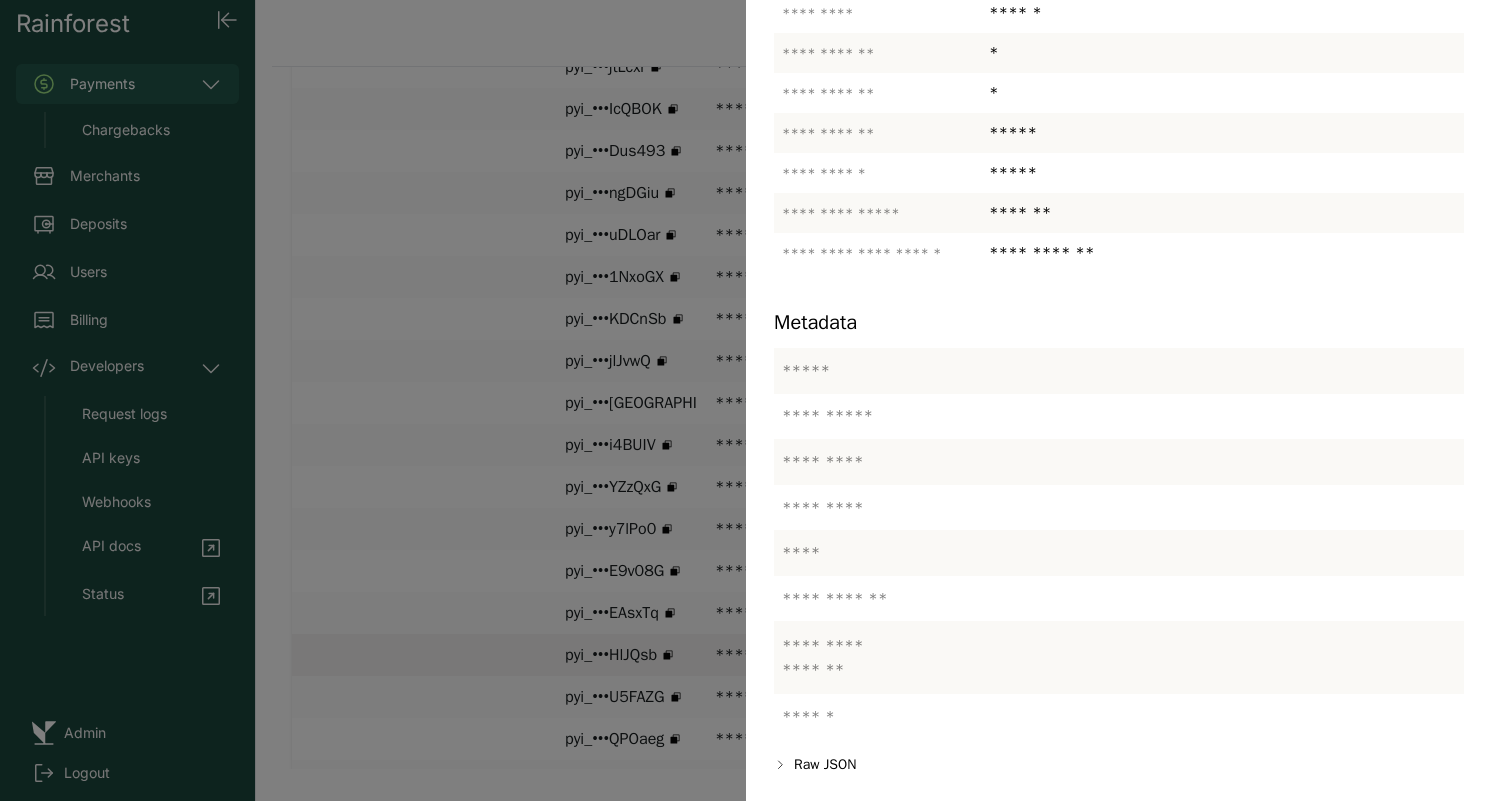 click at bounding box center [746, 400] 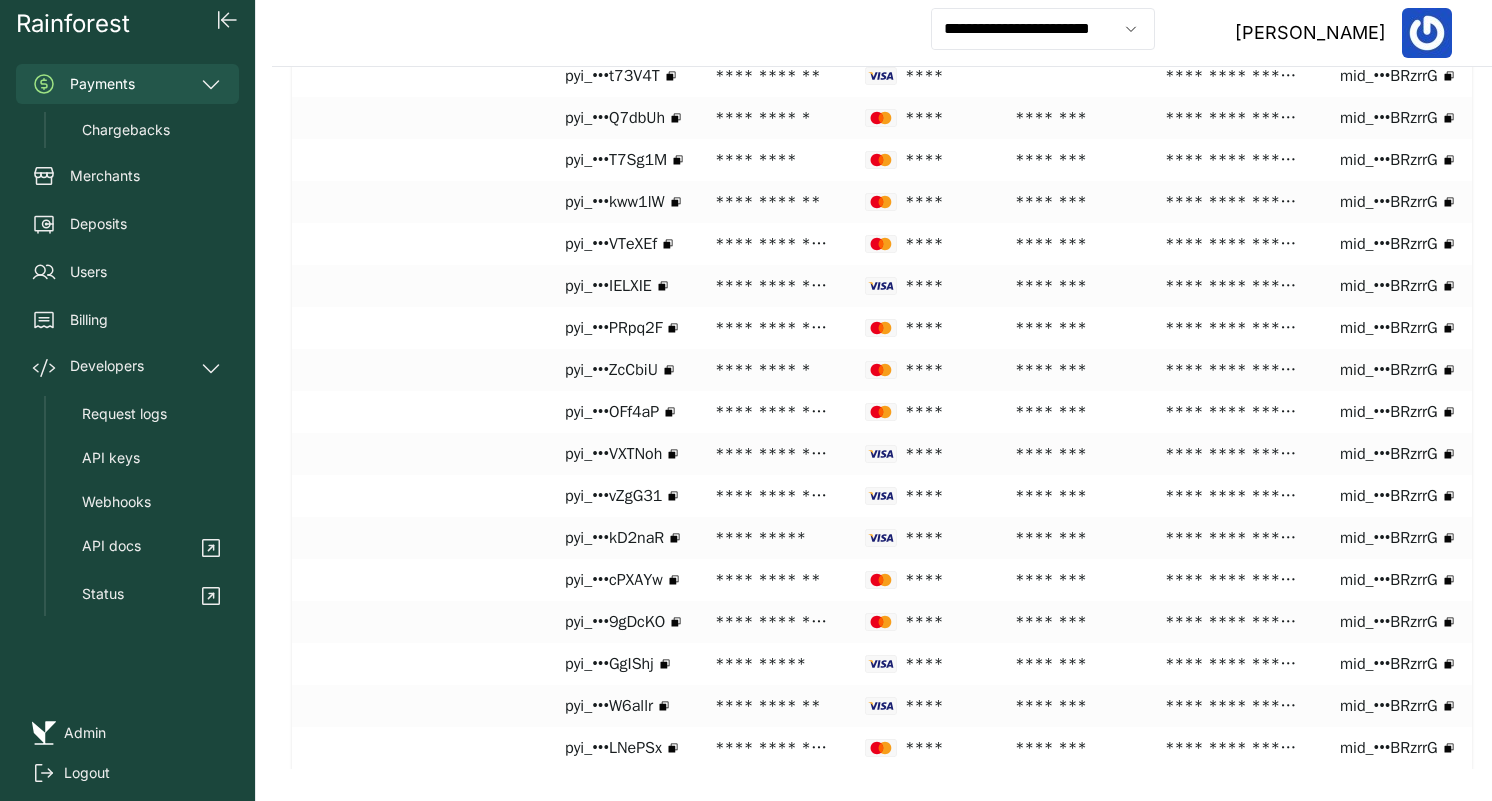 scroll, scrollTop: 0, scrollLeft: 0, axis: both 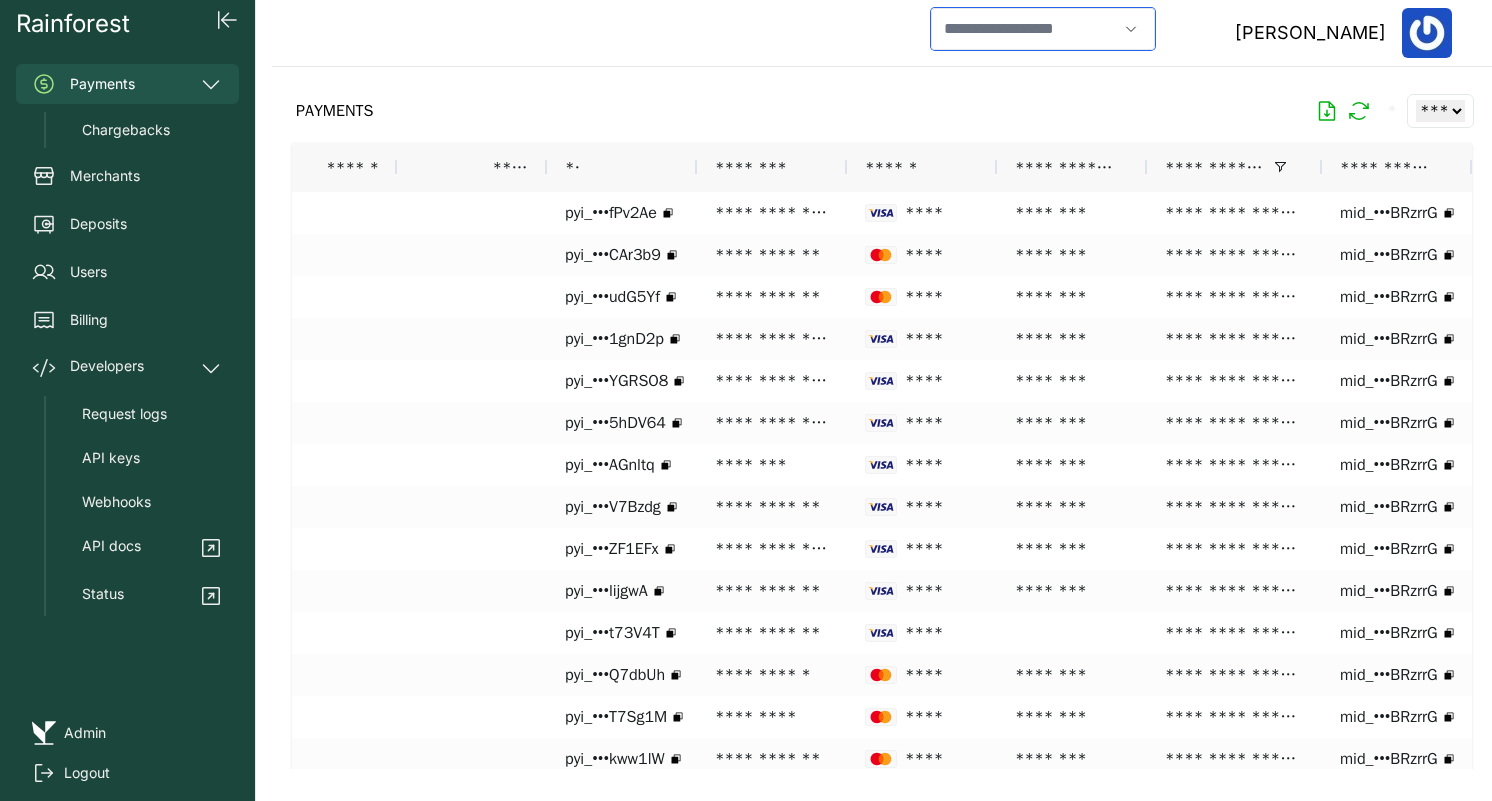 click at bounding box center [1024, 29] 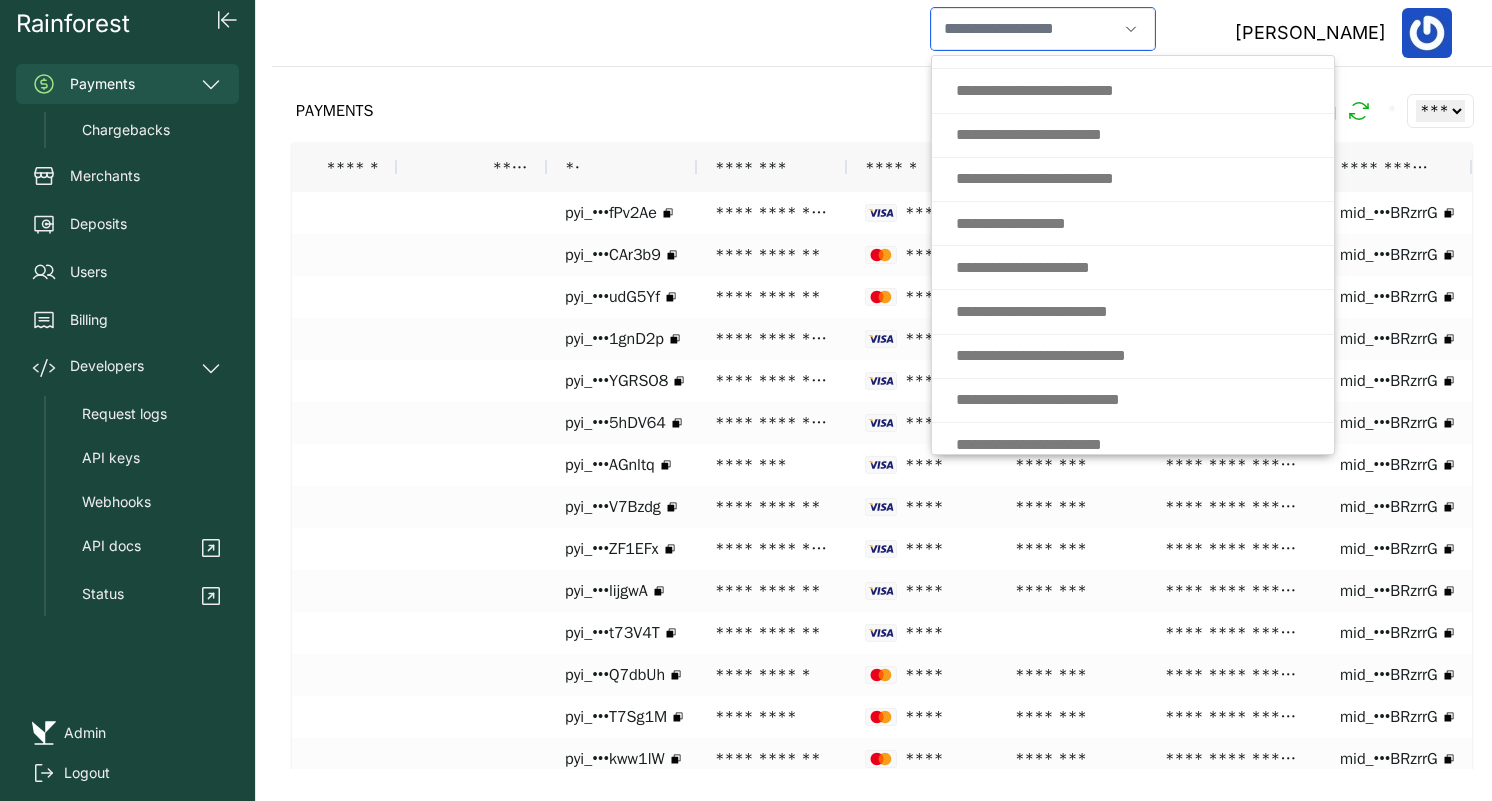 scroll, scrollTop: 2084, scrollLeft: 0, axis: vertical 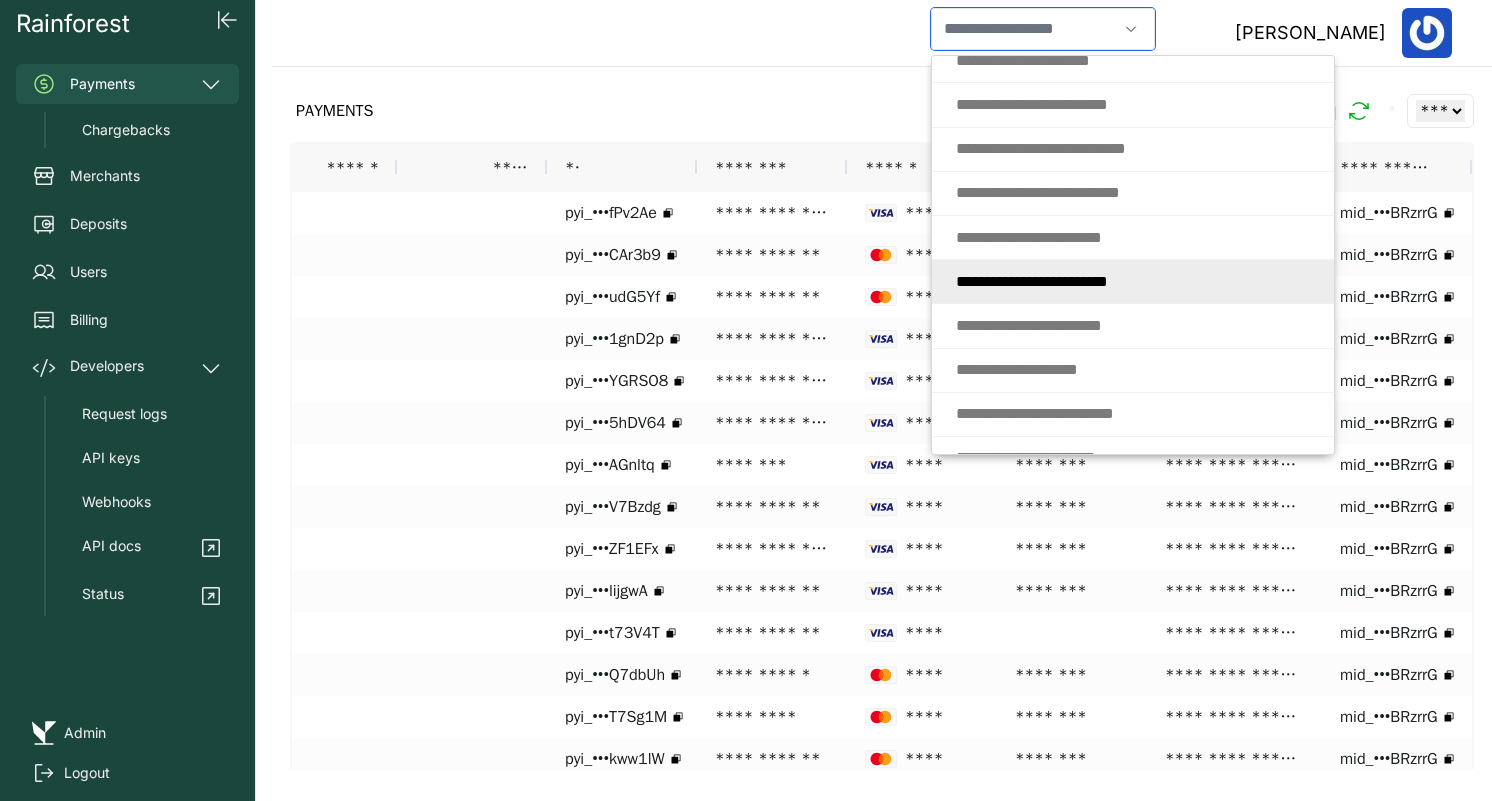 click on "* * * *   * * * * * *   *   * * * * *   * * * * *" at bounding box center [1032, 281] 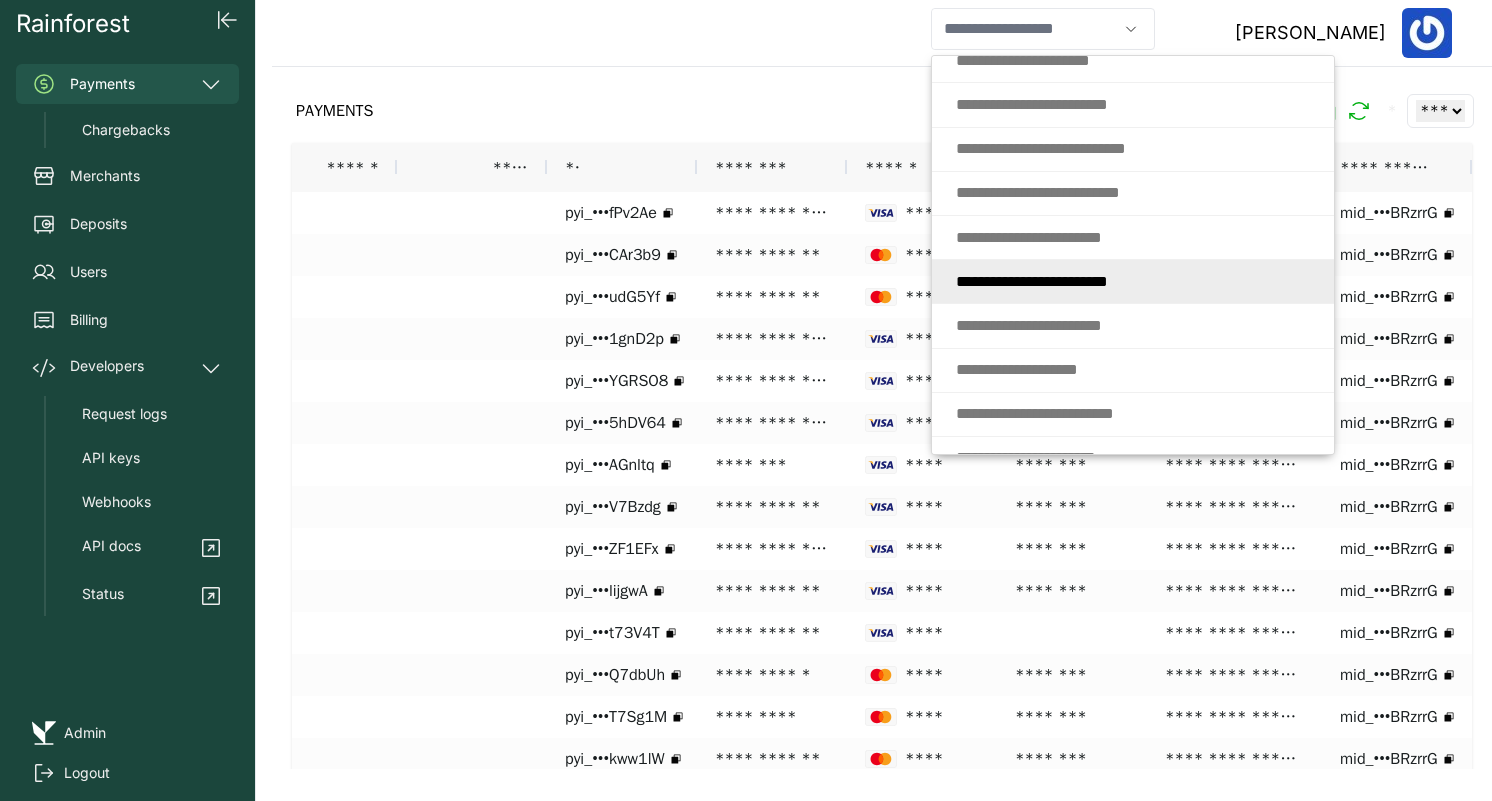 type on "**********" 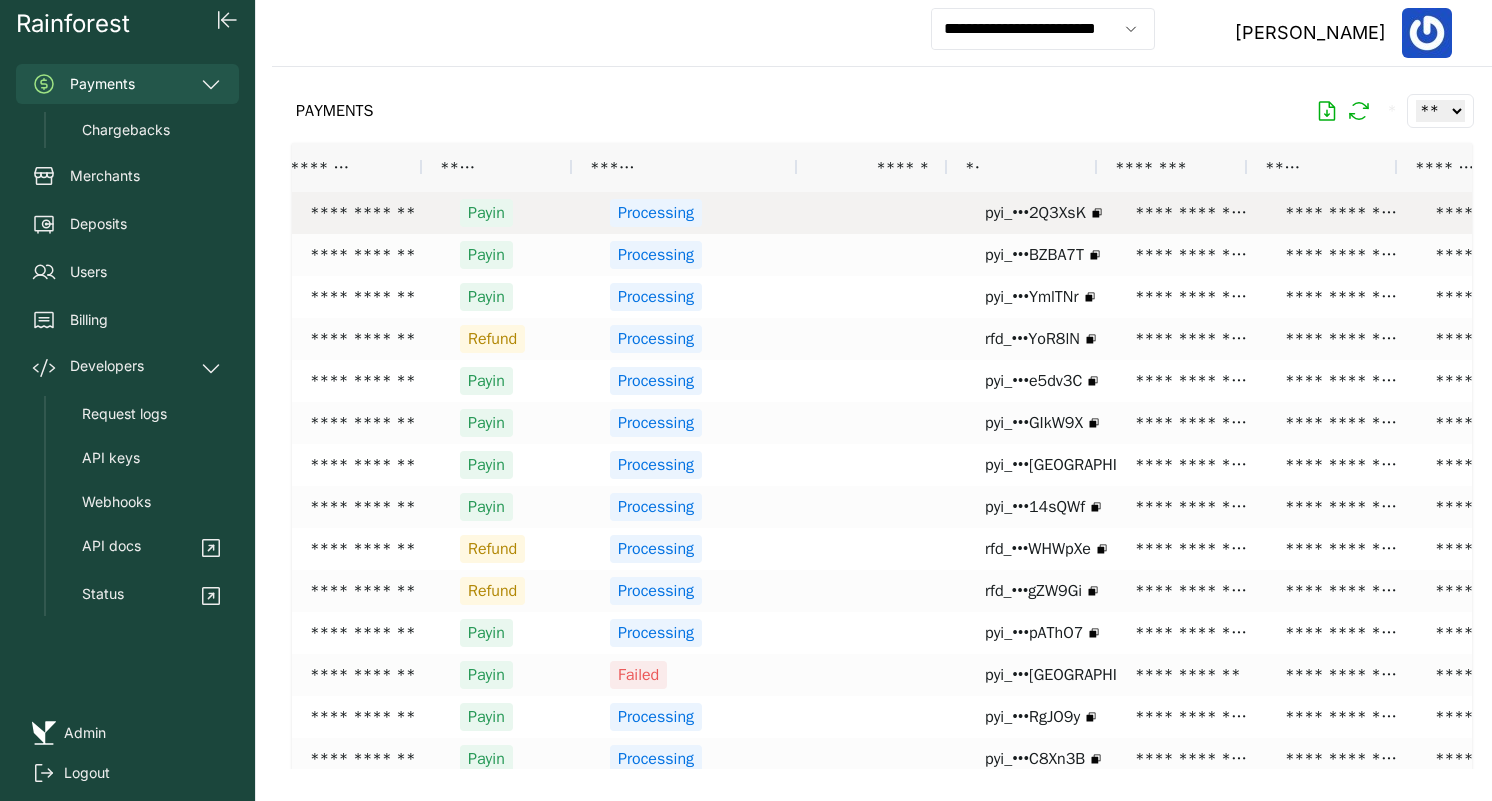 scroll, scrollTop: 0, scrollLeft: 387, axis: horizontal 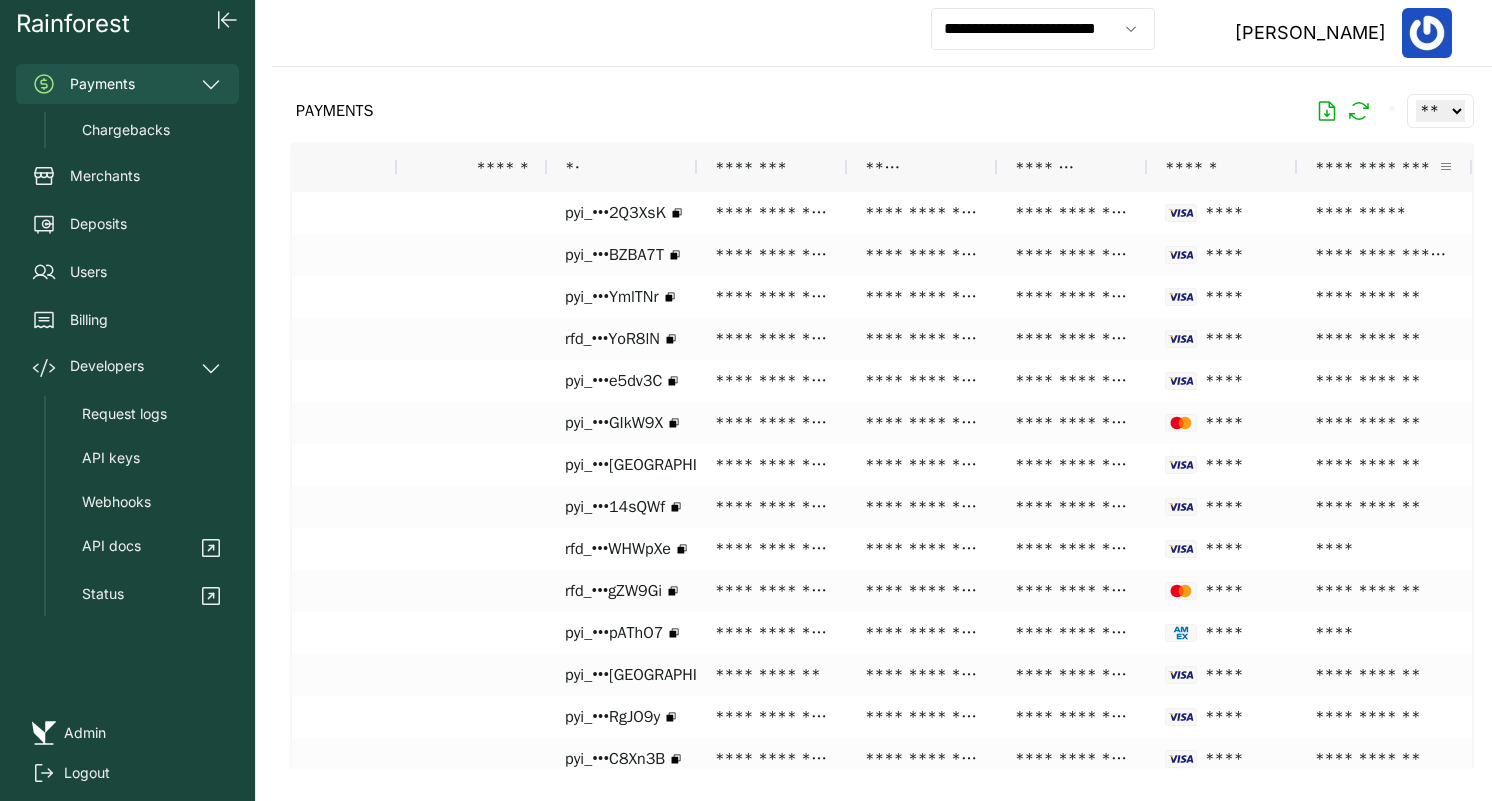 click at bounding box center (1446, 167) 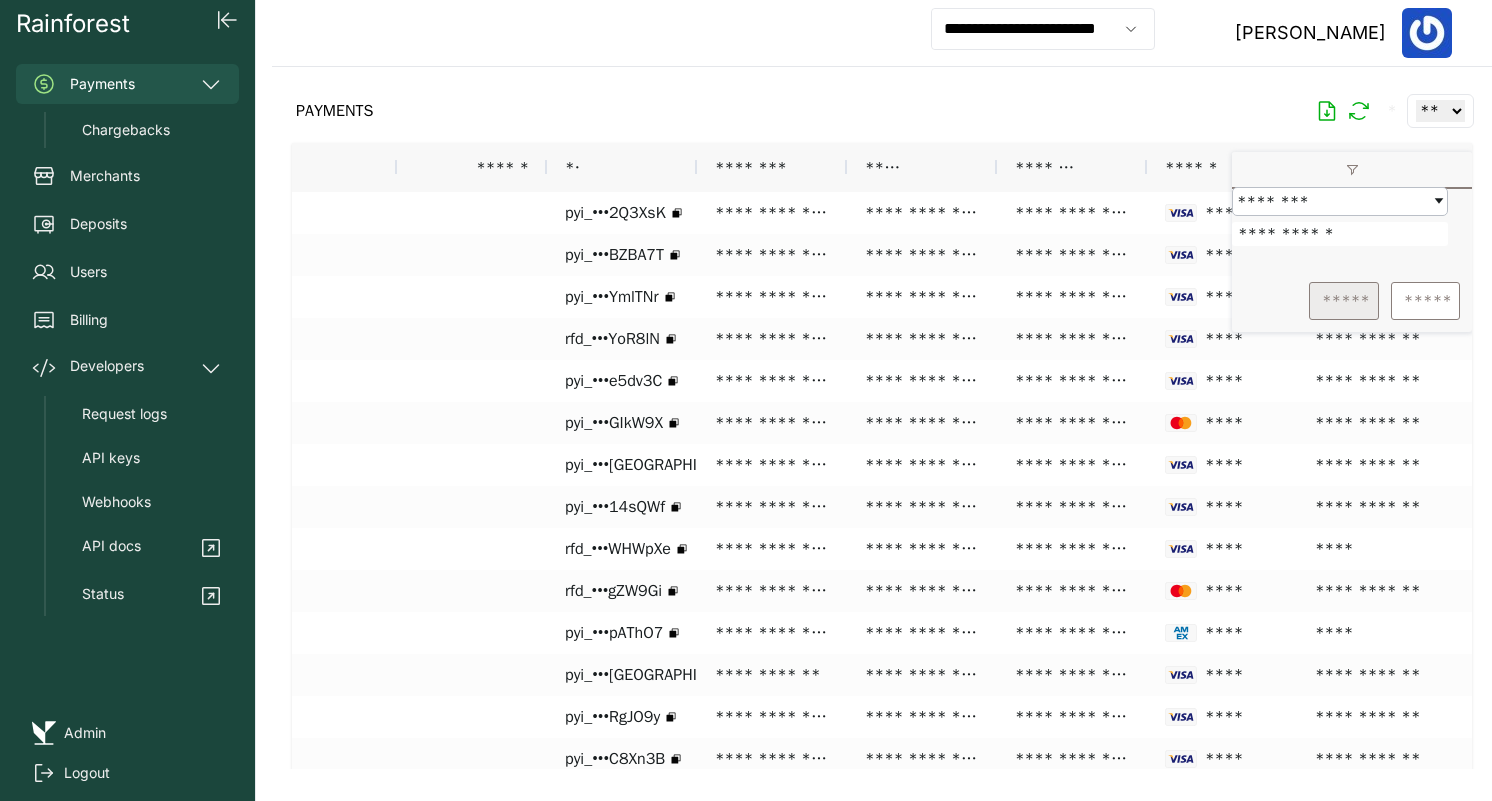 type on "**********" 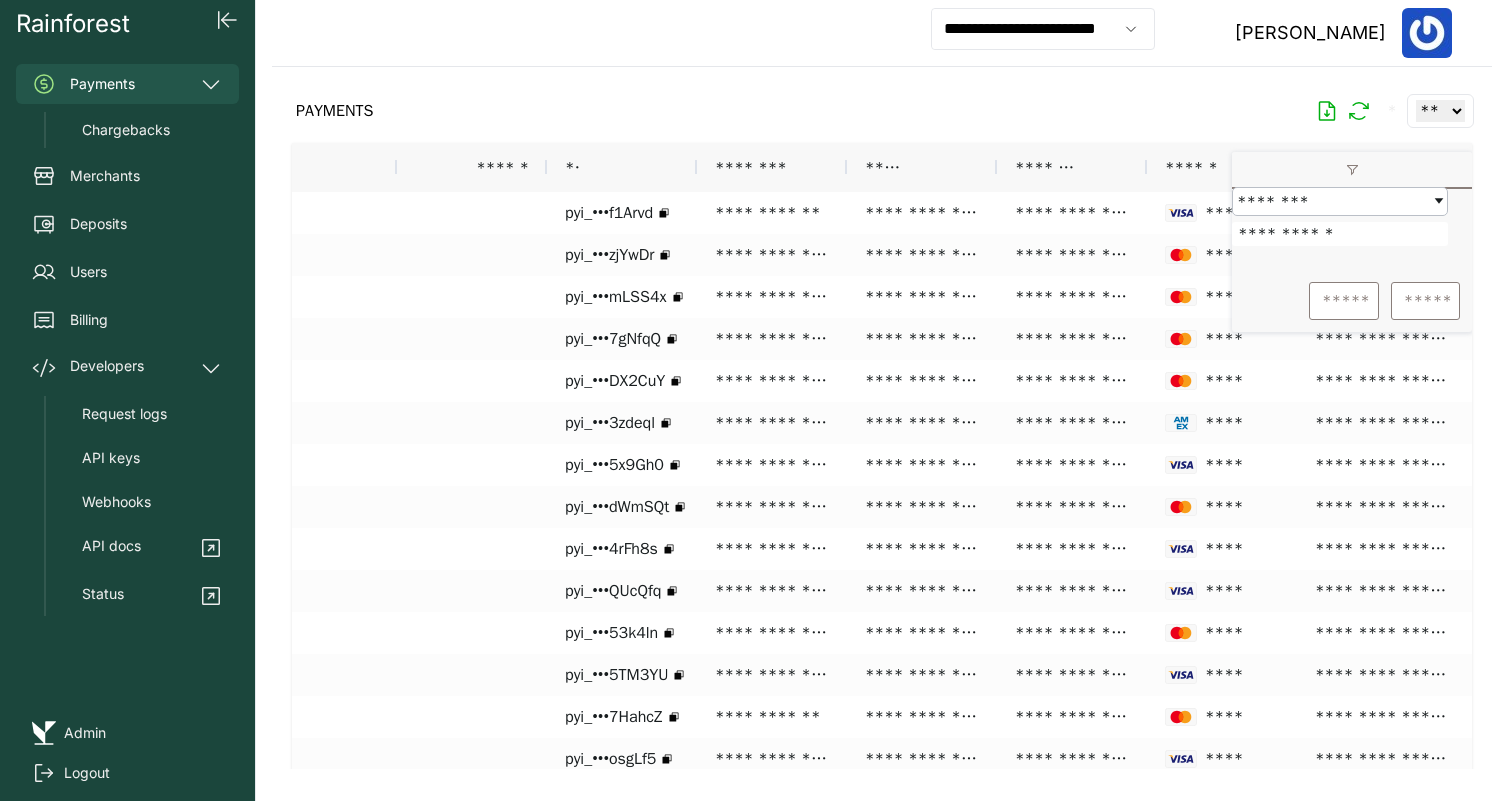 click on "PAYMENTS * ** ** ** ***" at bounding box center [882, 111] 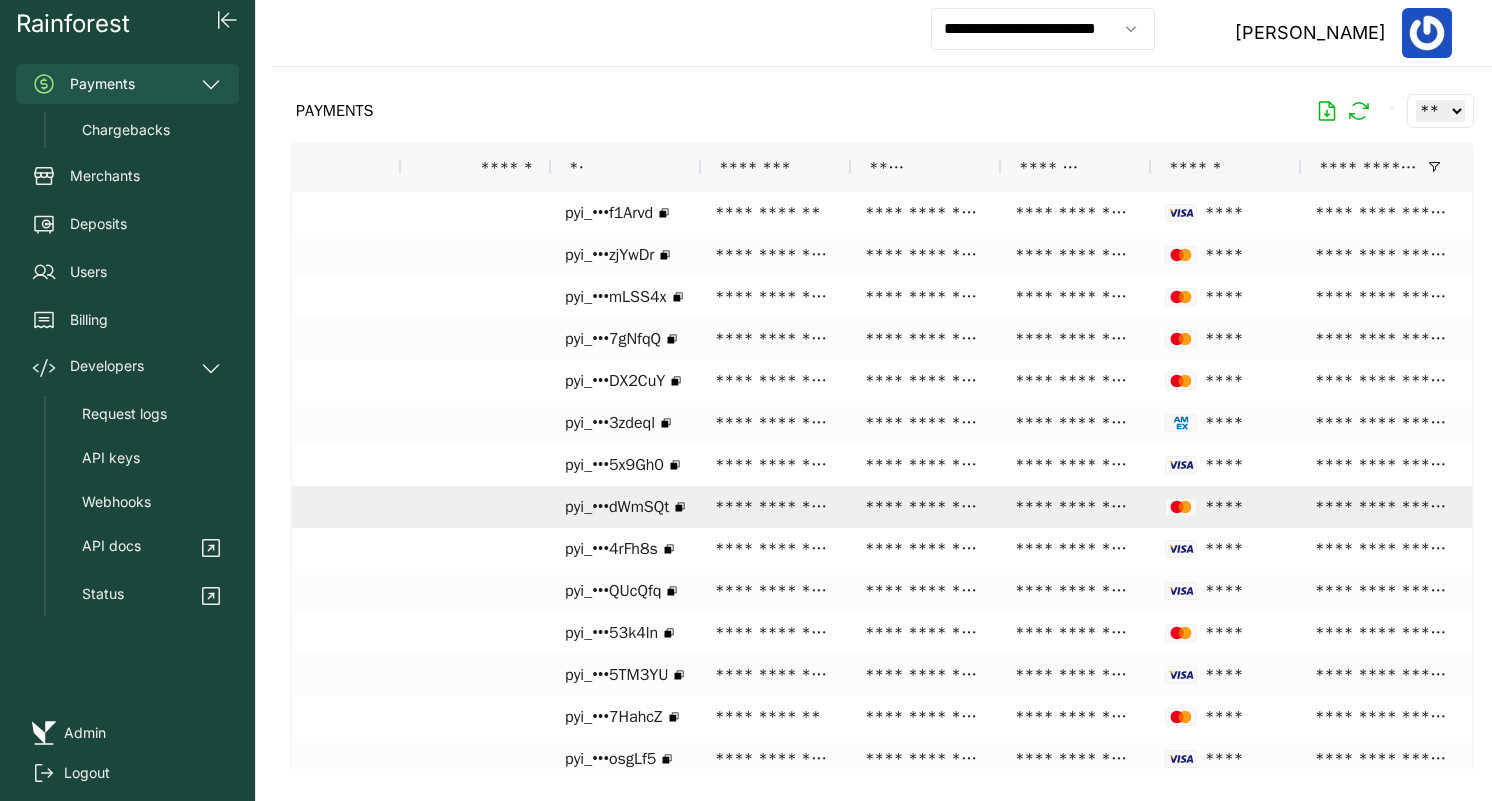 scroll, scrollTop: 0, scrollLeft: 303, axis: horizontal 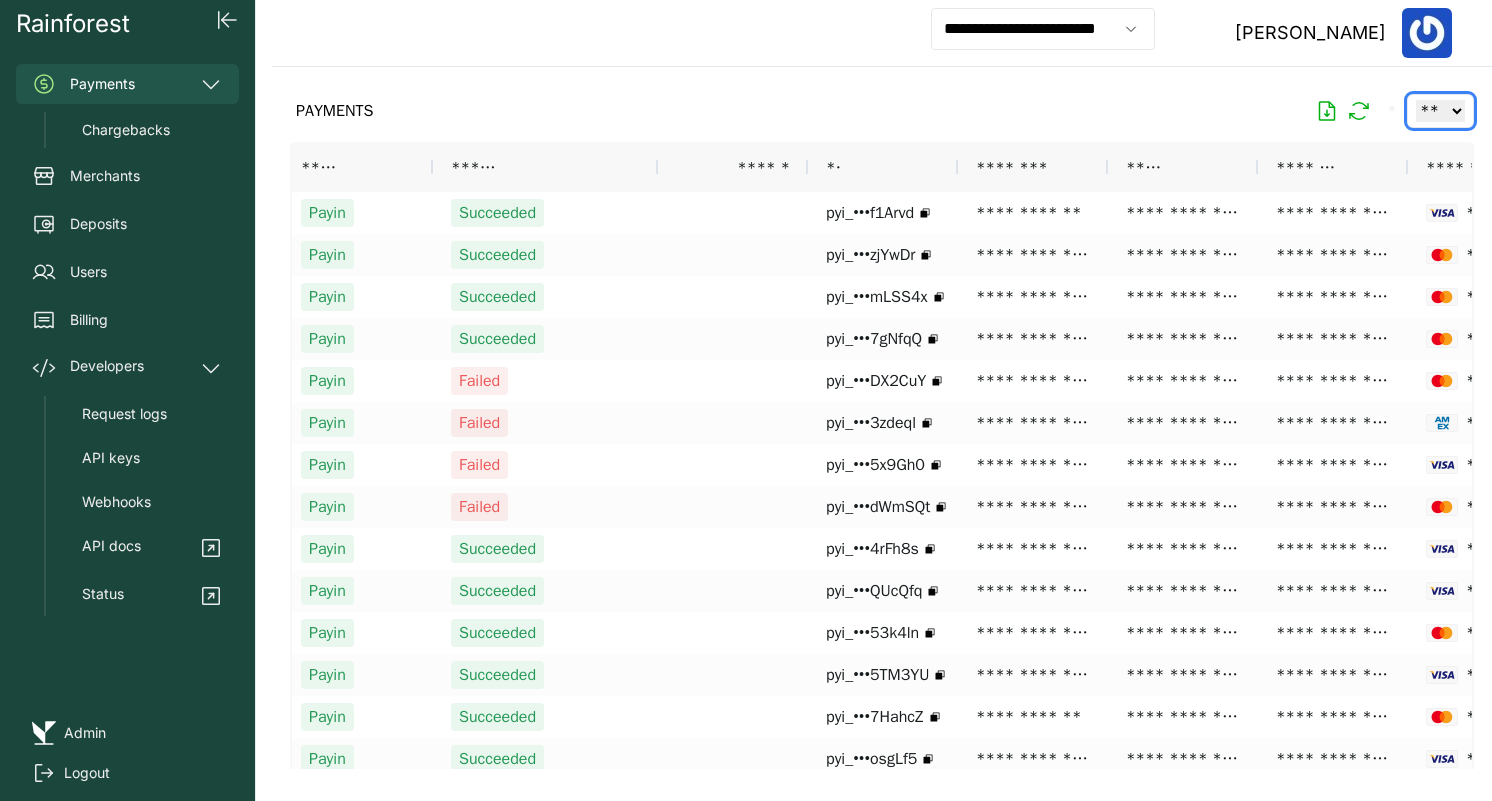 click on "** ** ** ***" at bounding box center [1440, 111] 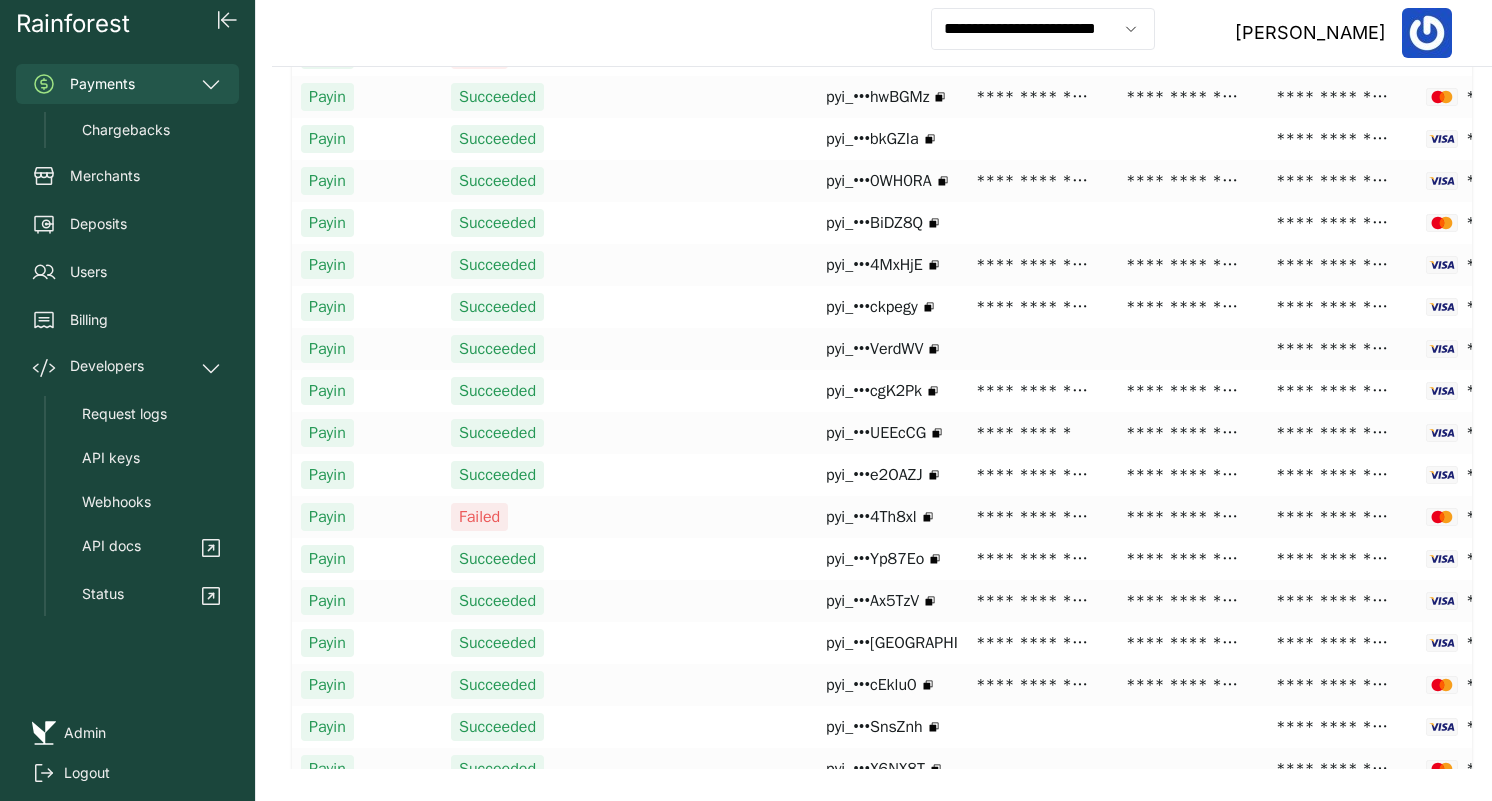 scroll, scrollTop: 3671, scrollLeft: 0, axis: vertical 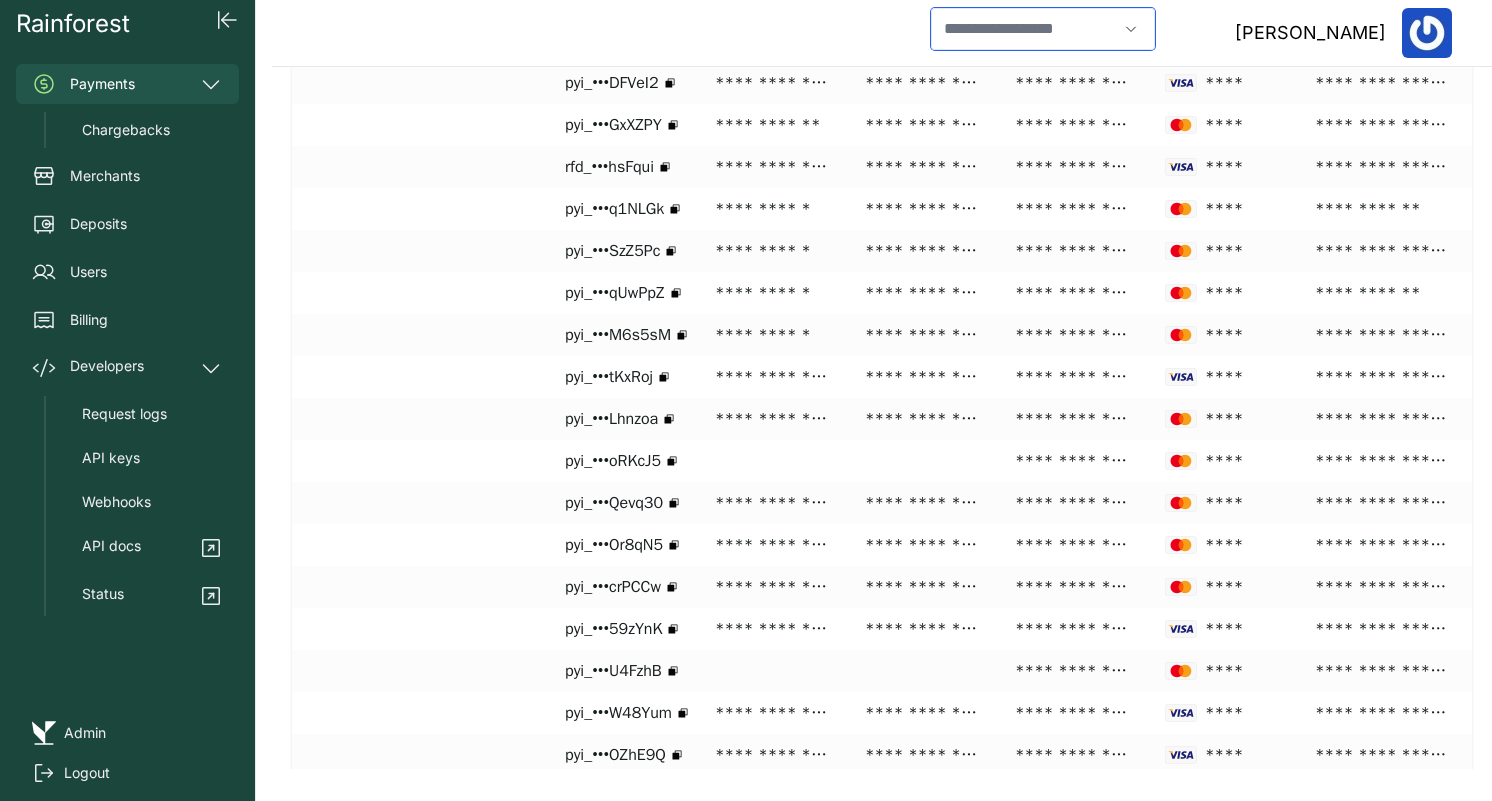 click at bounding box center (1024, 29) 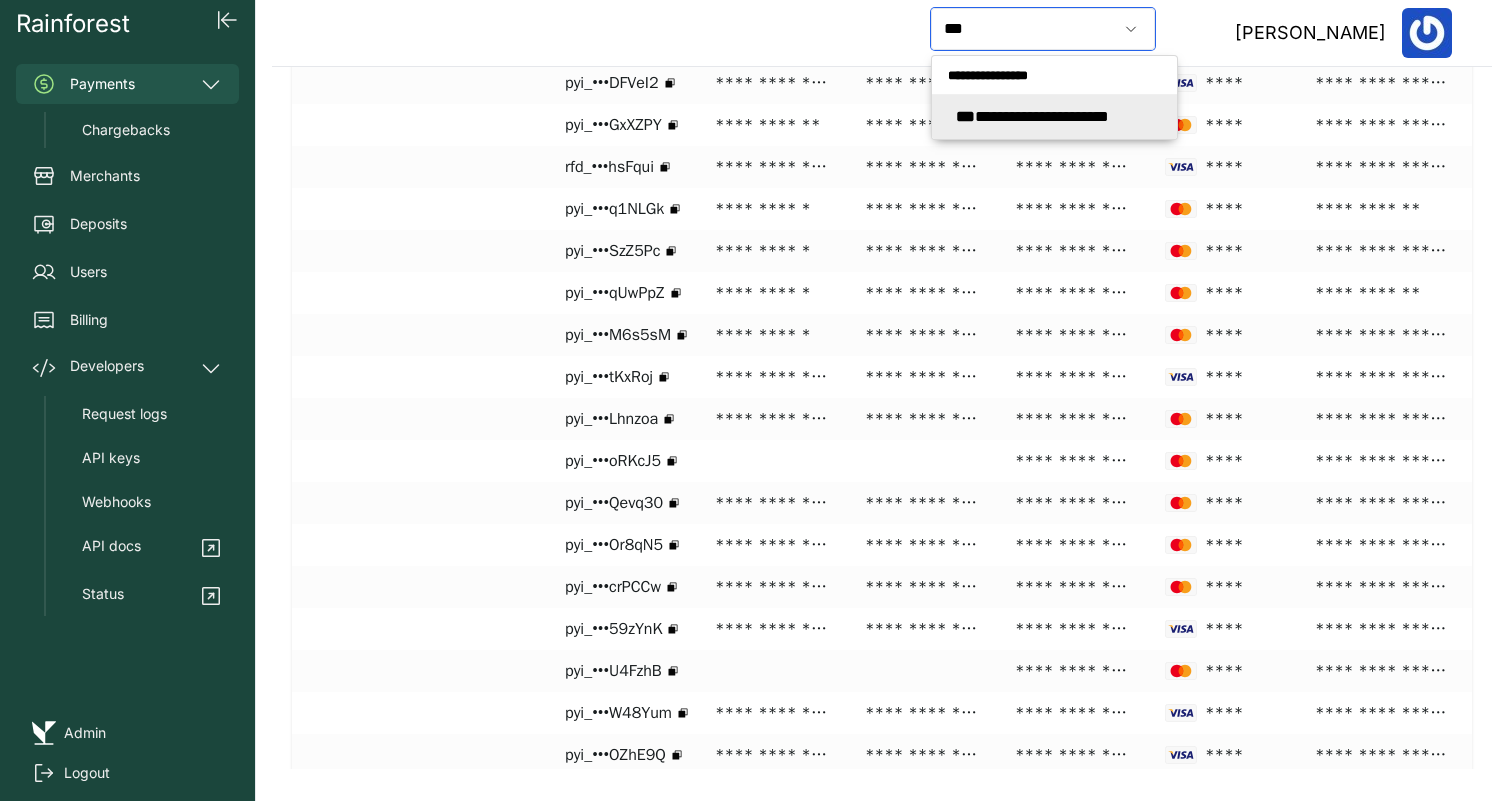 click on "**********" at bounding box center [1032, 116] 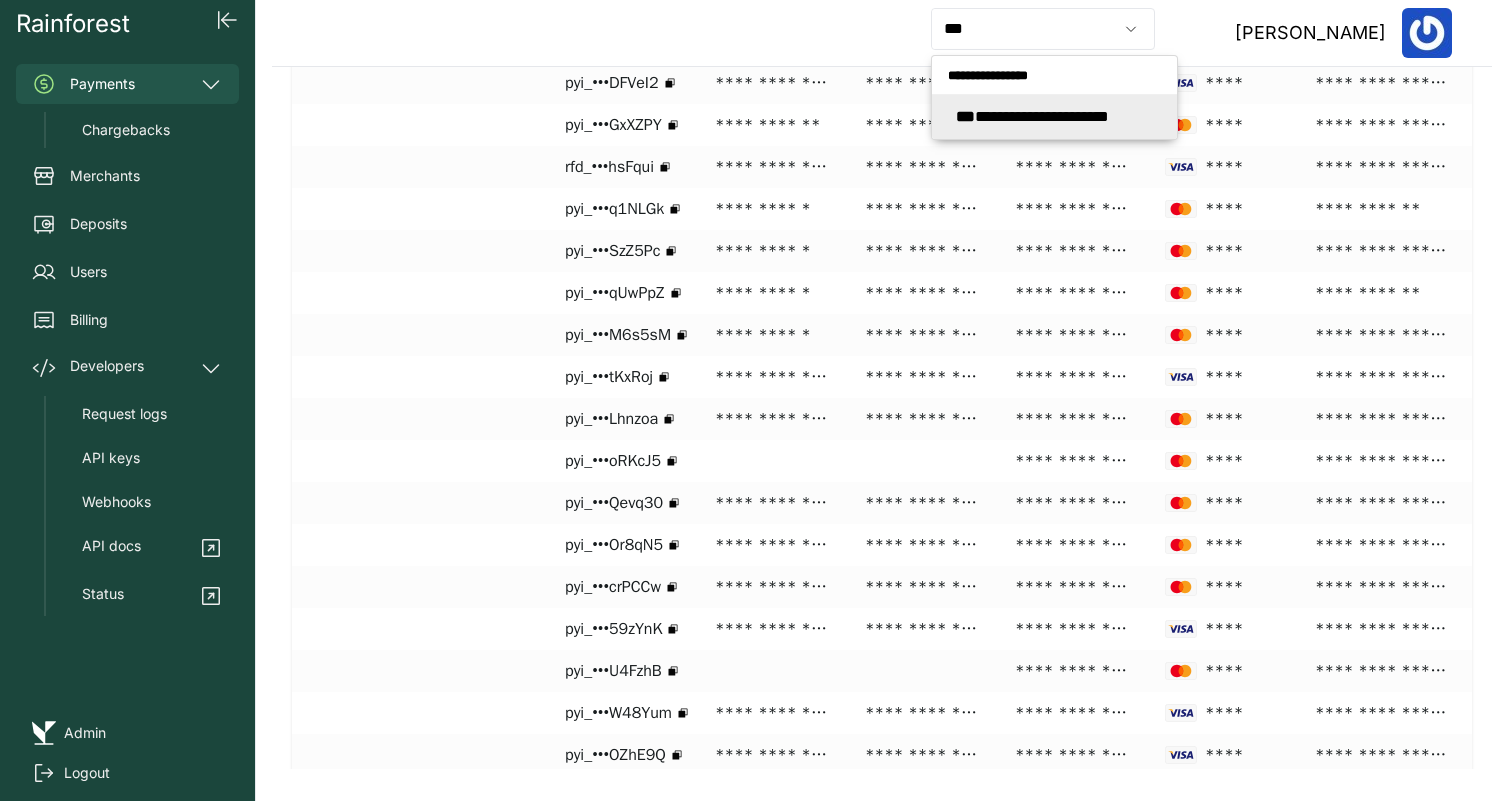 type on "**********" 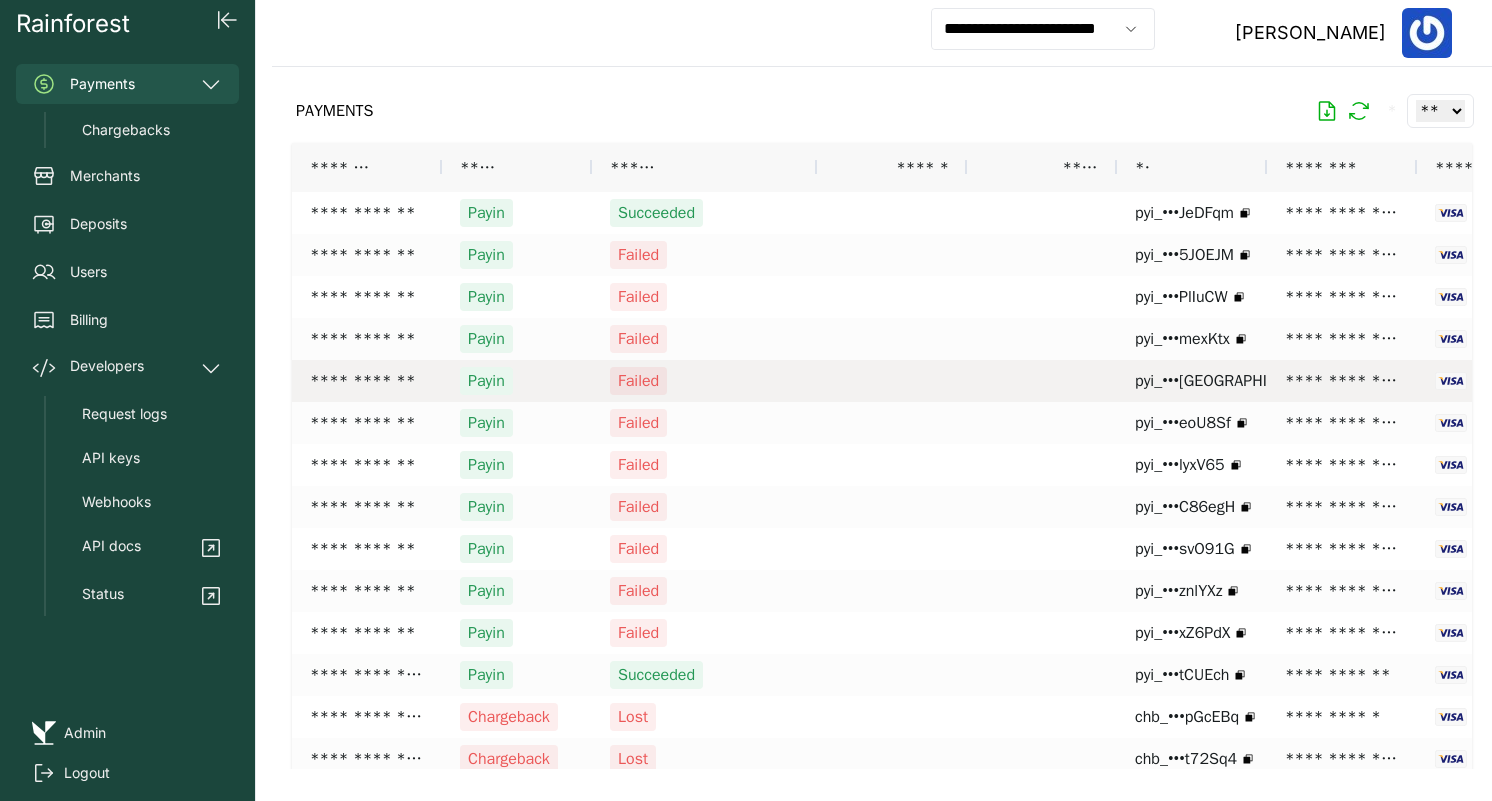 scroll, scrollTop: 101, scrollLeft: 0, axis: vertical 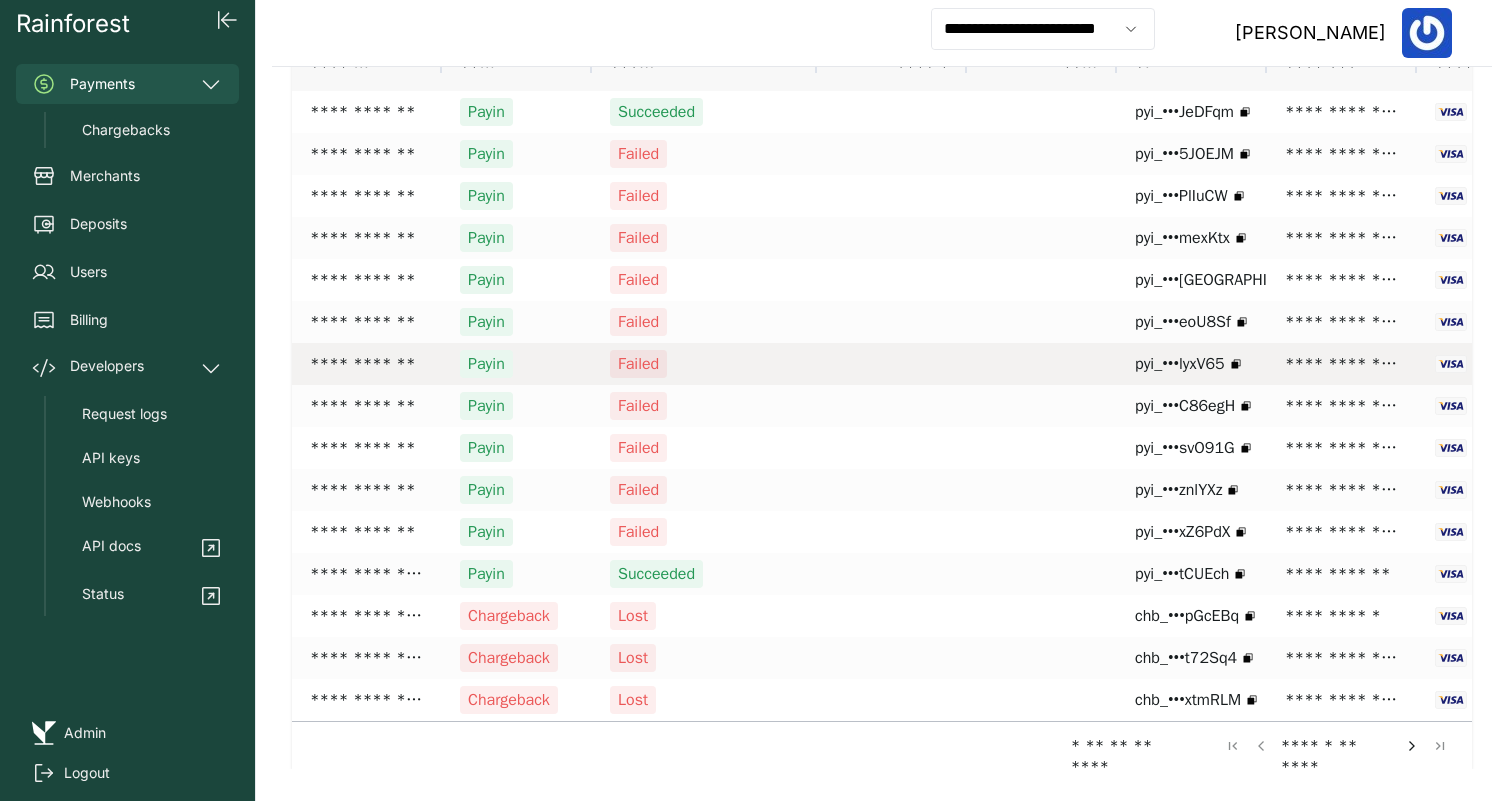 click at bounding box center [892, 364] 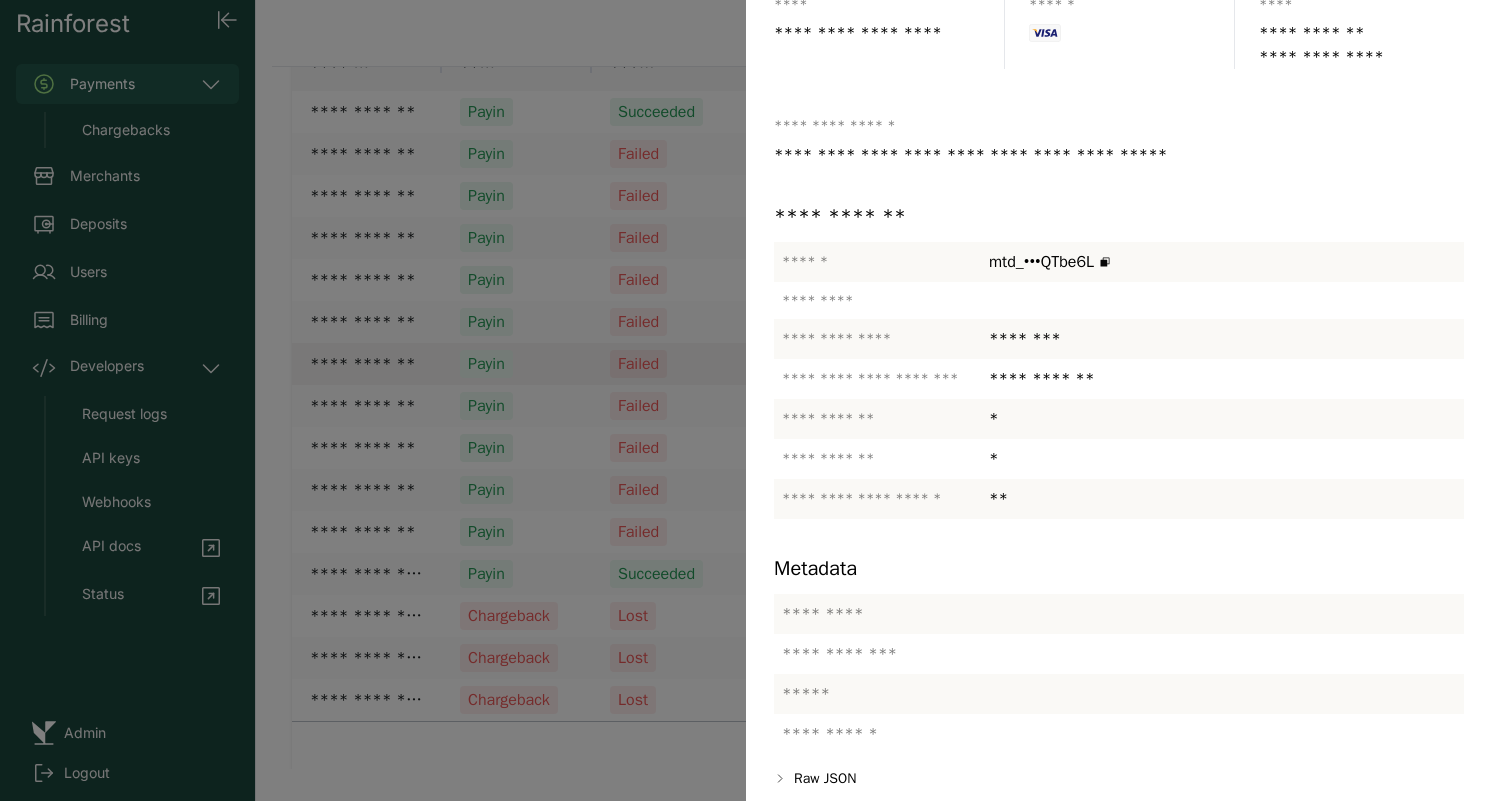 scroll, scrollTop: 236, scrollLeft: 0, axis: vertical 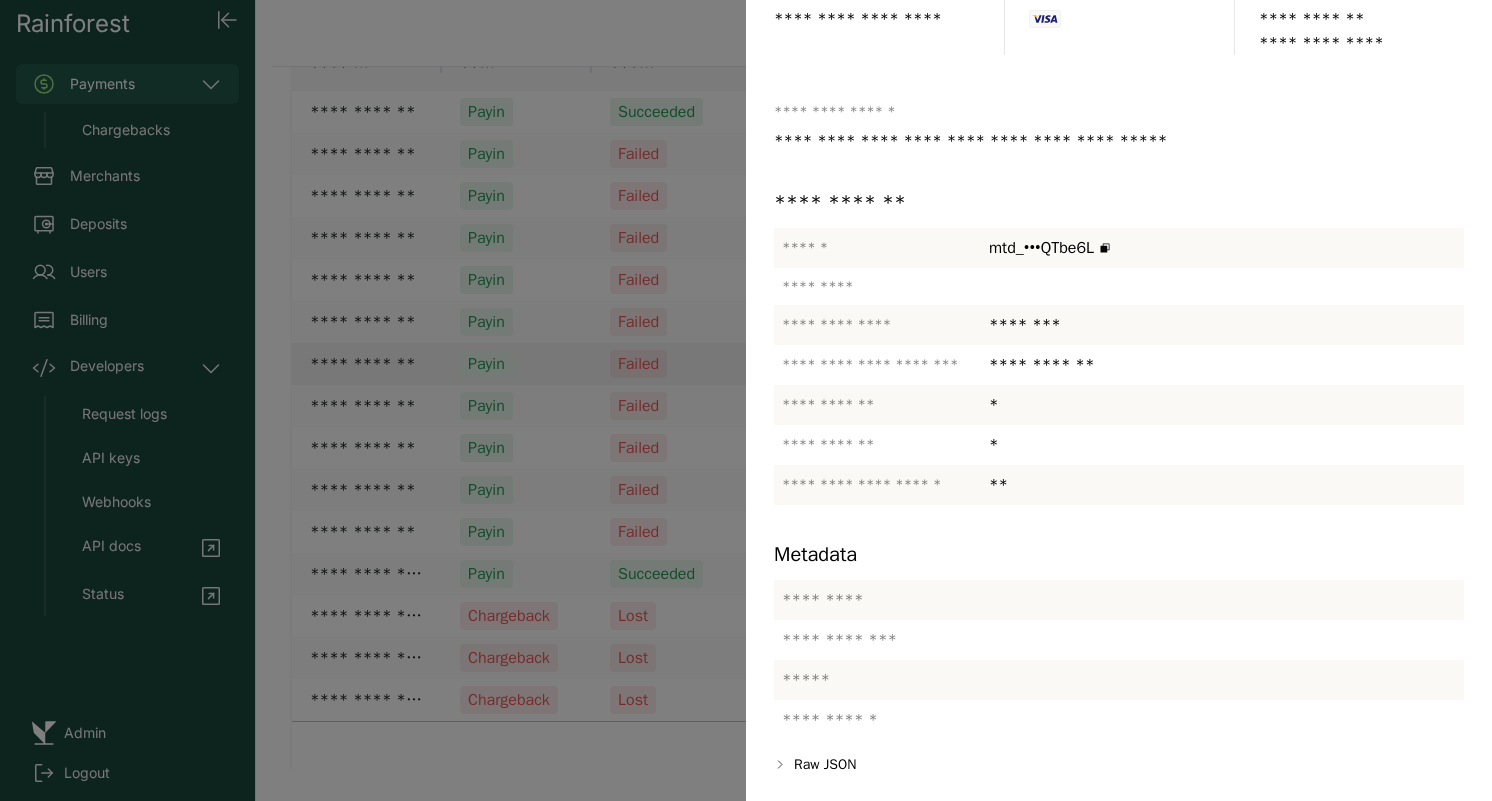 click at bounding box center [746, 400] 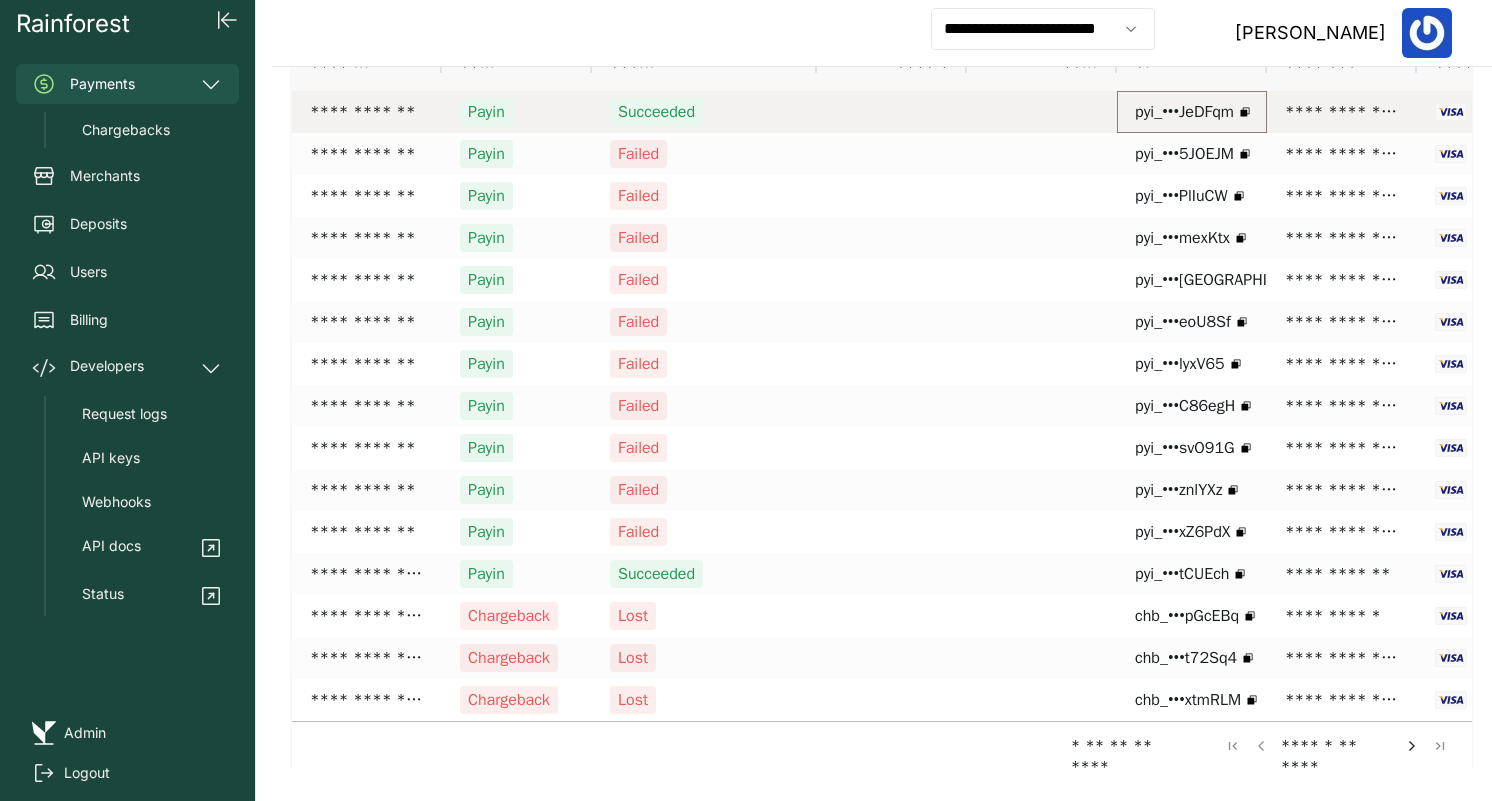 click on "pyi_•••JeDFqm" at bounding box center (1184, 112) 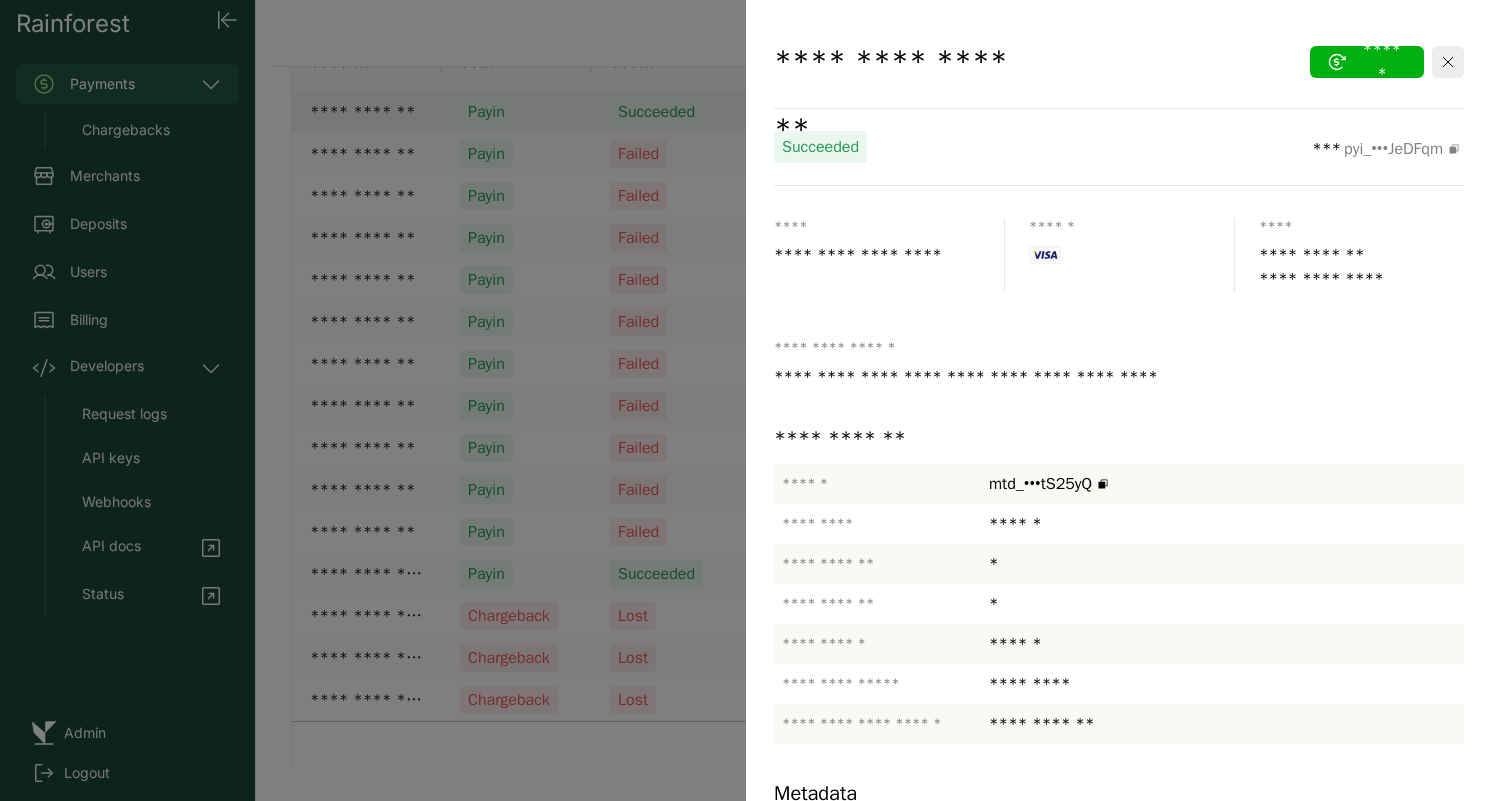 click at bounding box center [746, 400] 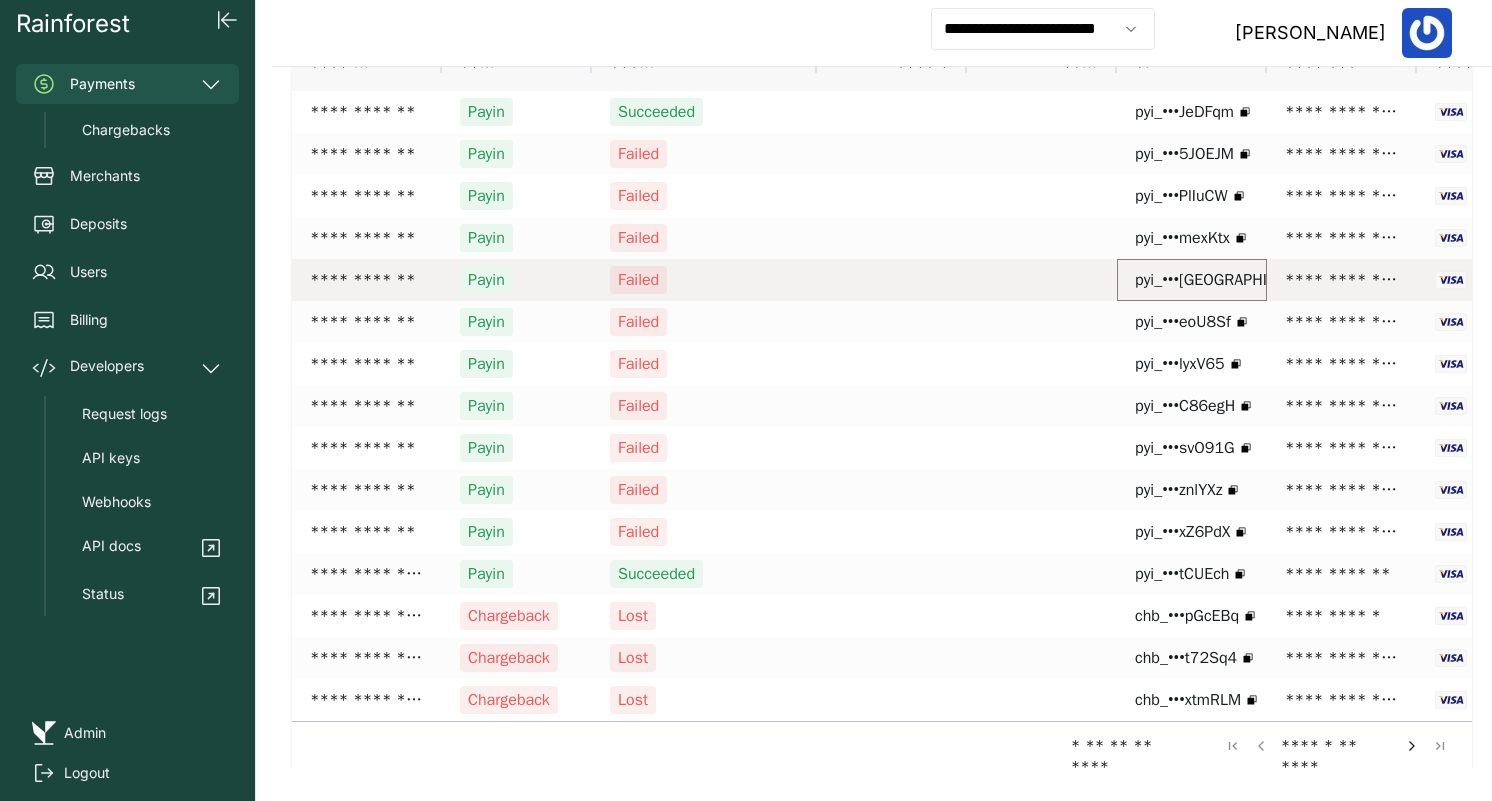 click on "pyi_•••[GEOGRAPHIC_DATA]" at bounding box center (1230, 280) 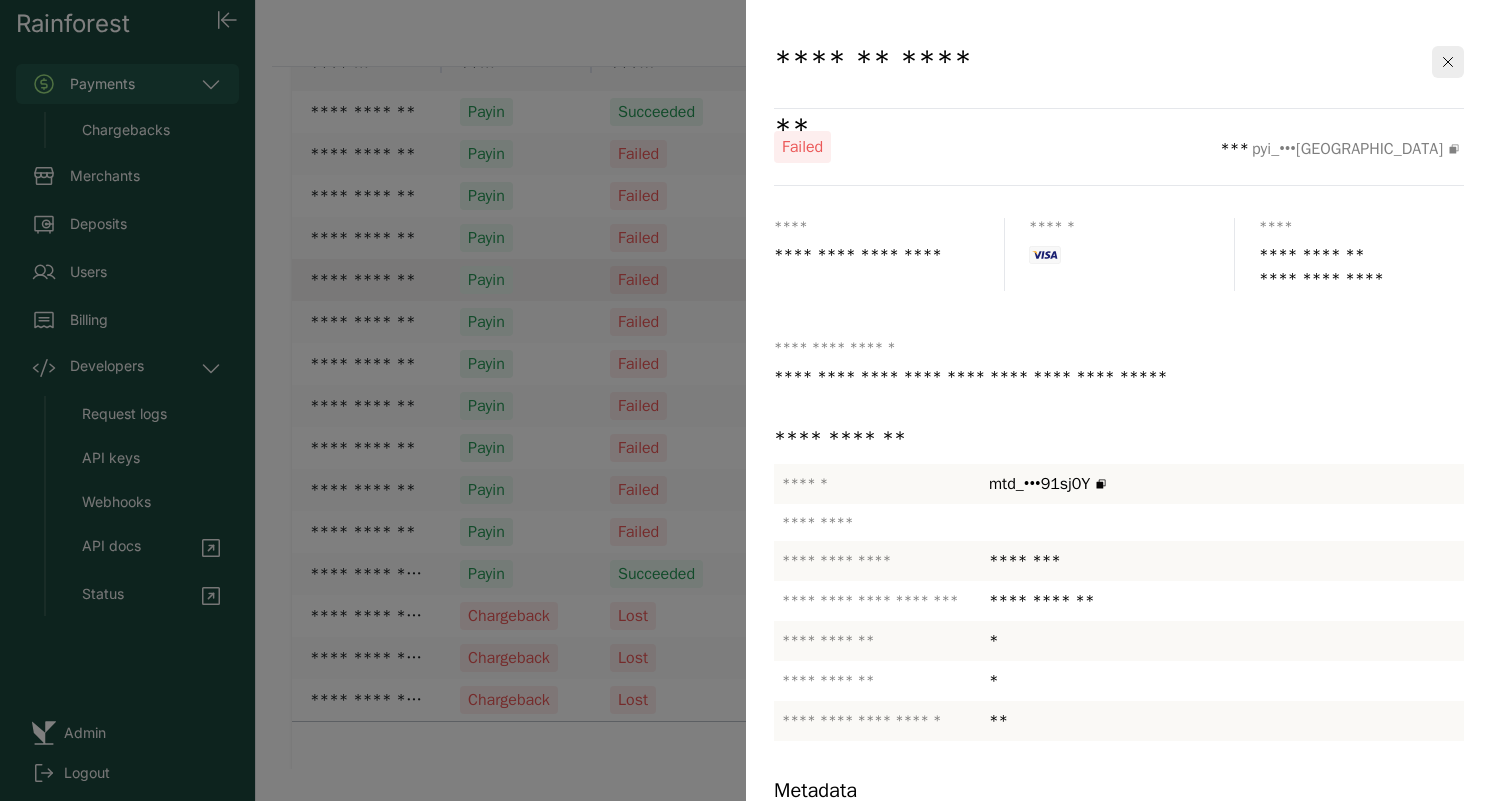 scroll, scrollTop: 191, scrollLeft: 0, axis: vertical 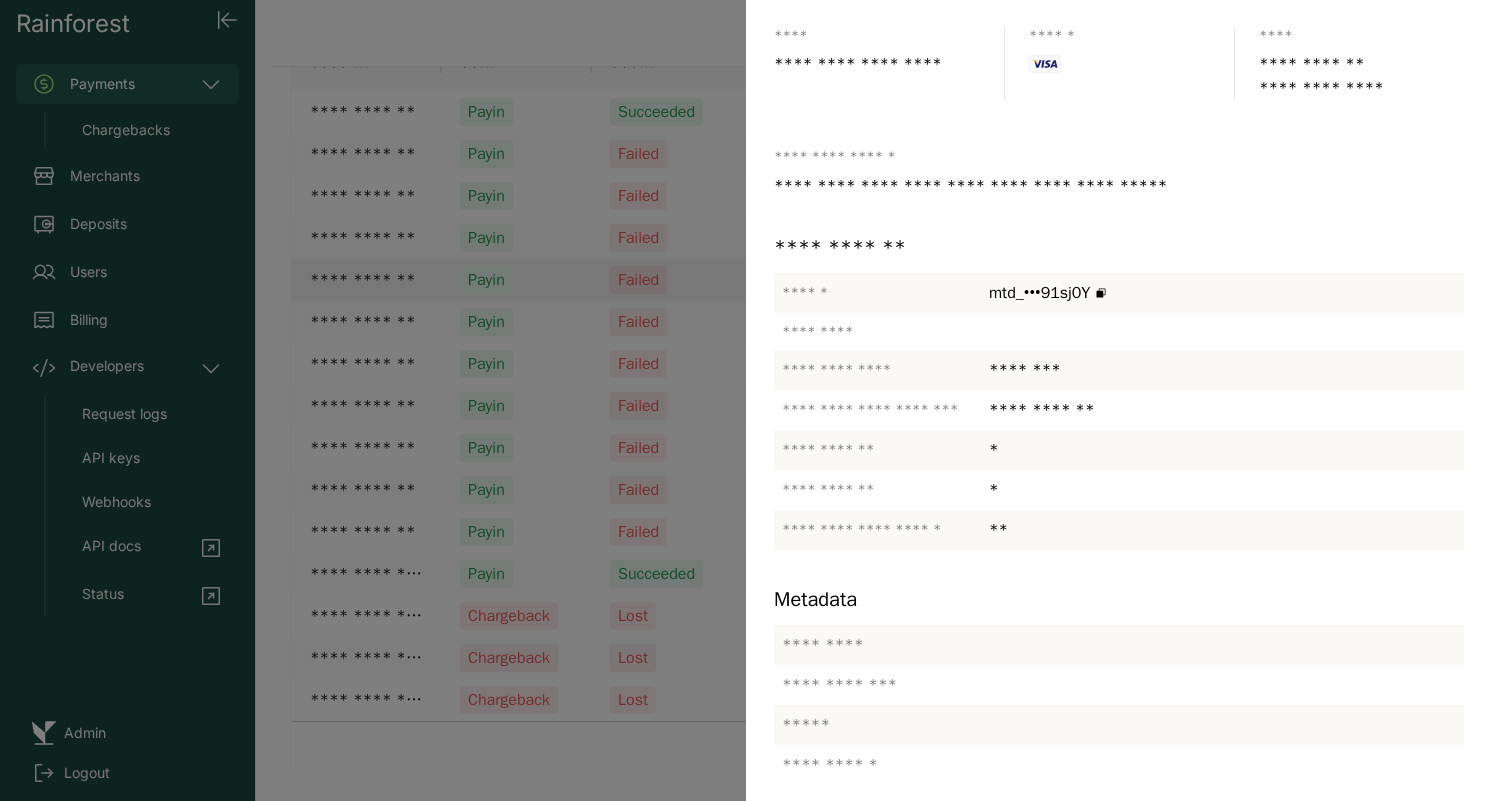 click at bounding box center (746, 400) 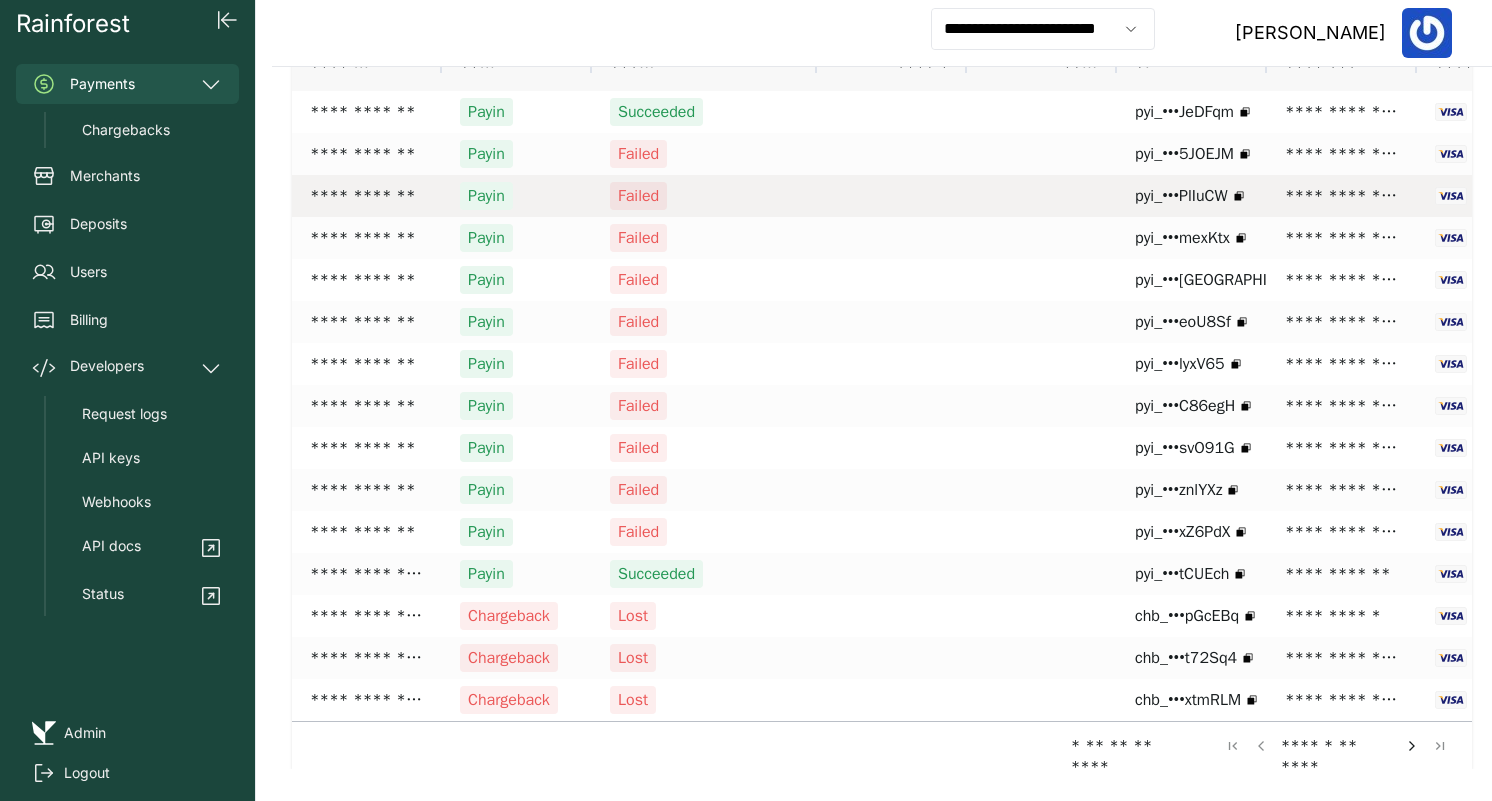 click on "pyi_•••PlIuCW" at bounding box center [1181, 196] 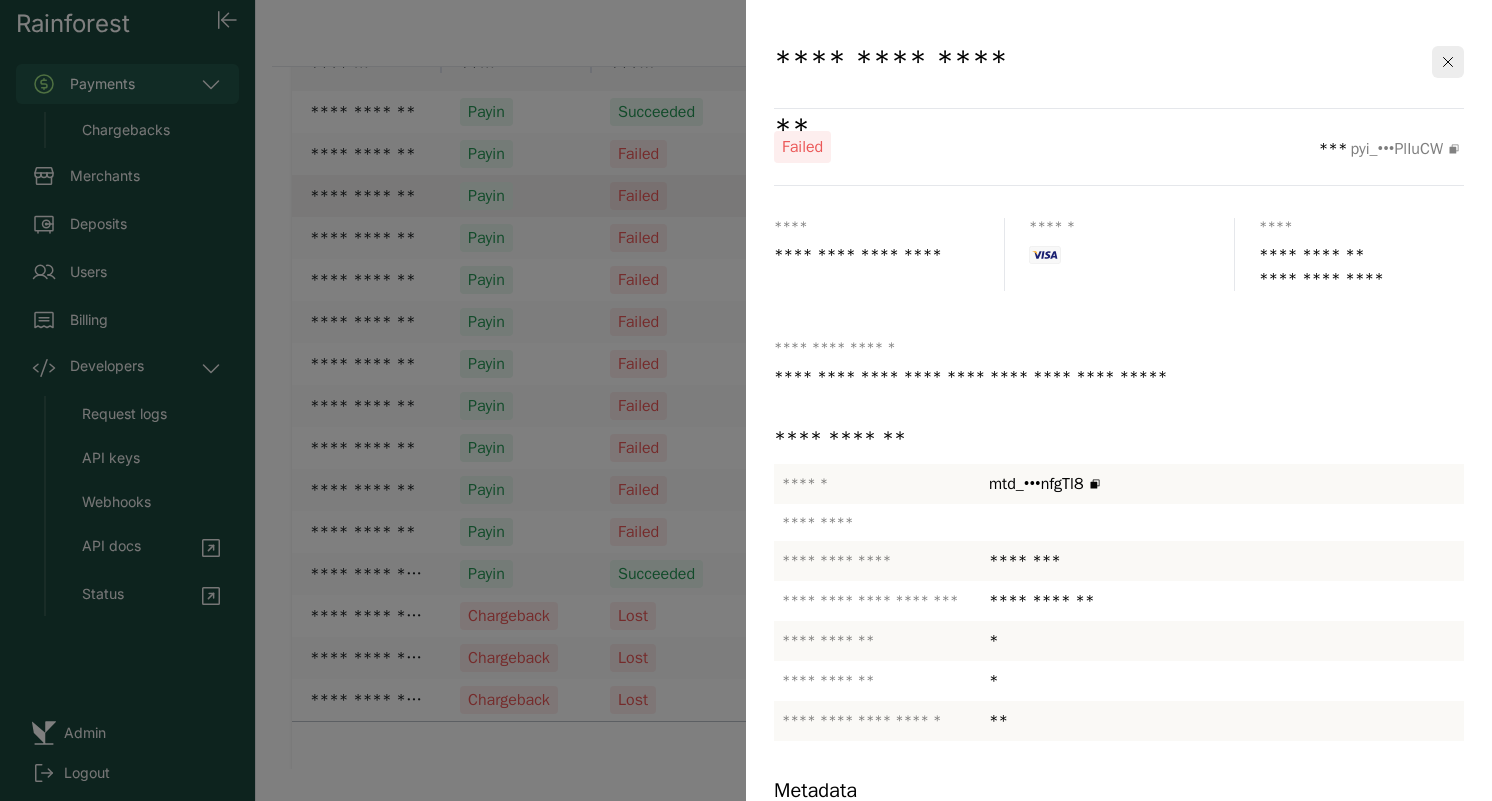 click at bounding box center (746, 400) 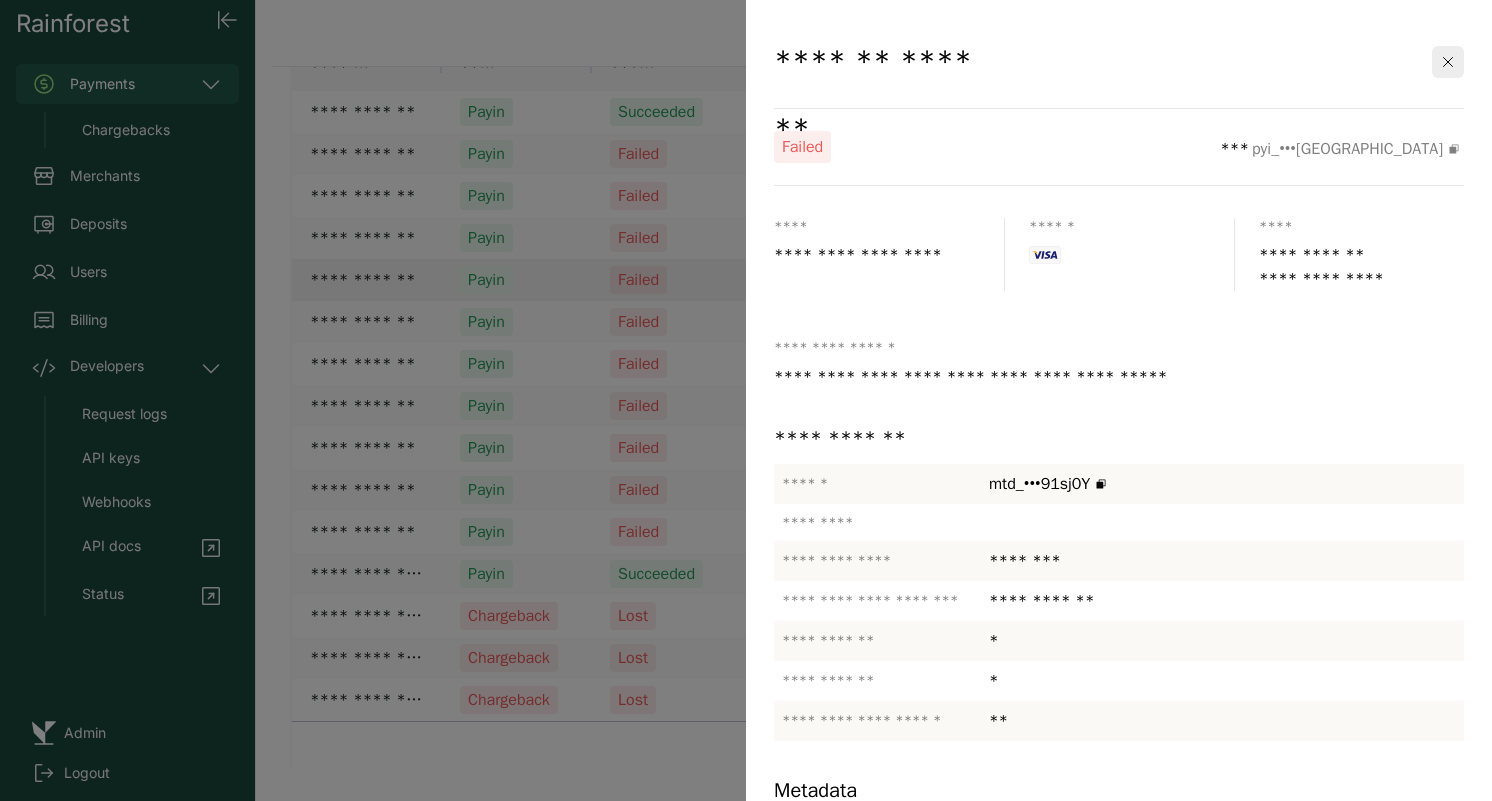 click at bounding box center (746, 400) 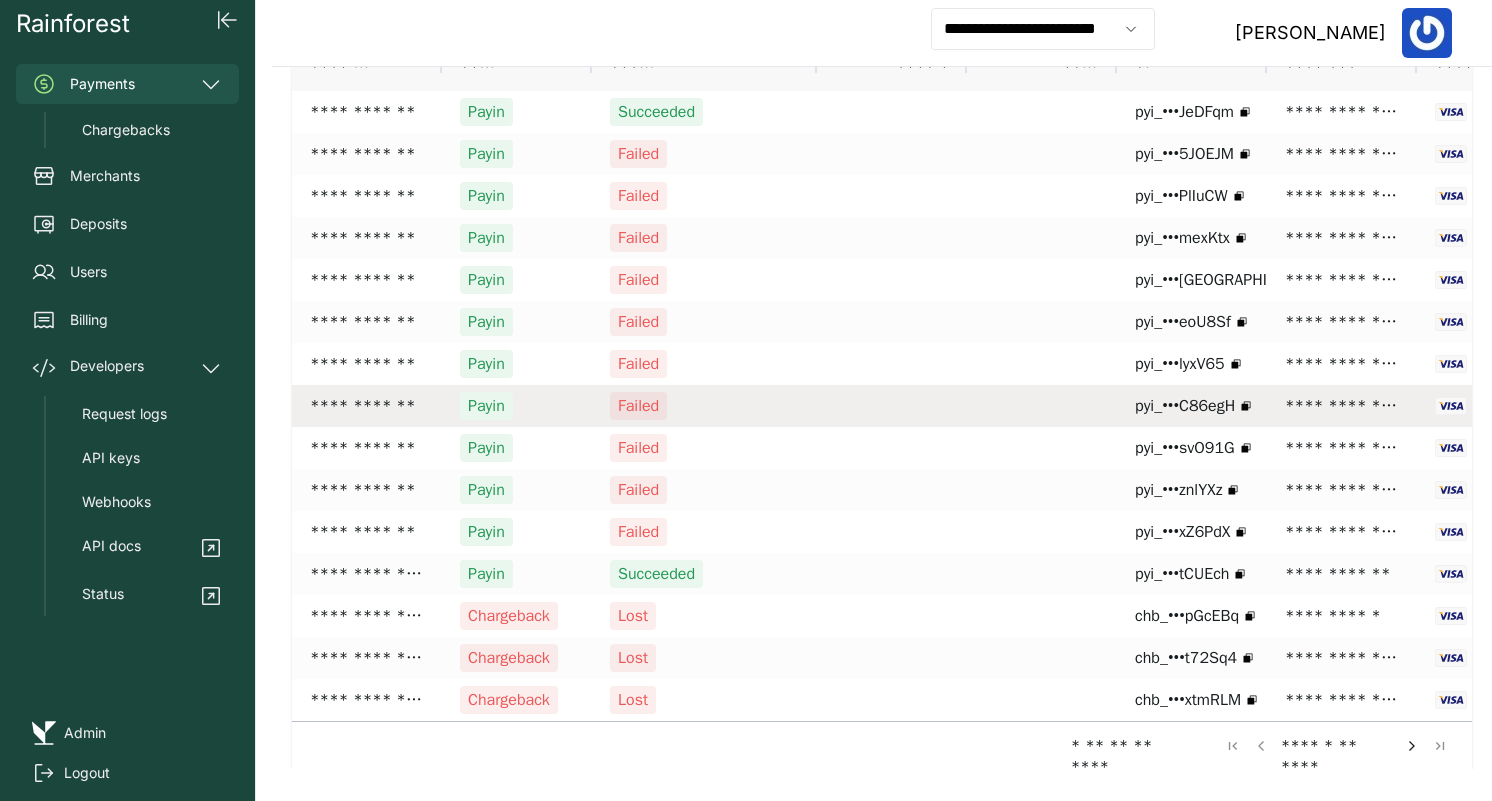 click on "pyi_•••C86egH" at bounding box center (1185, 406) 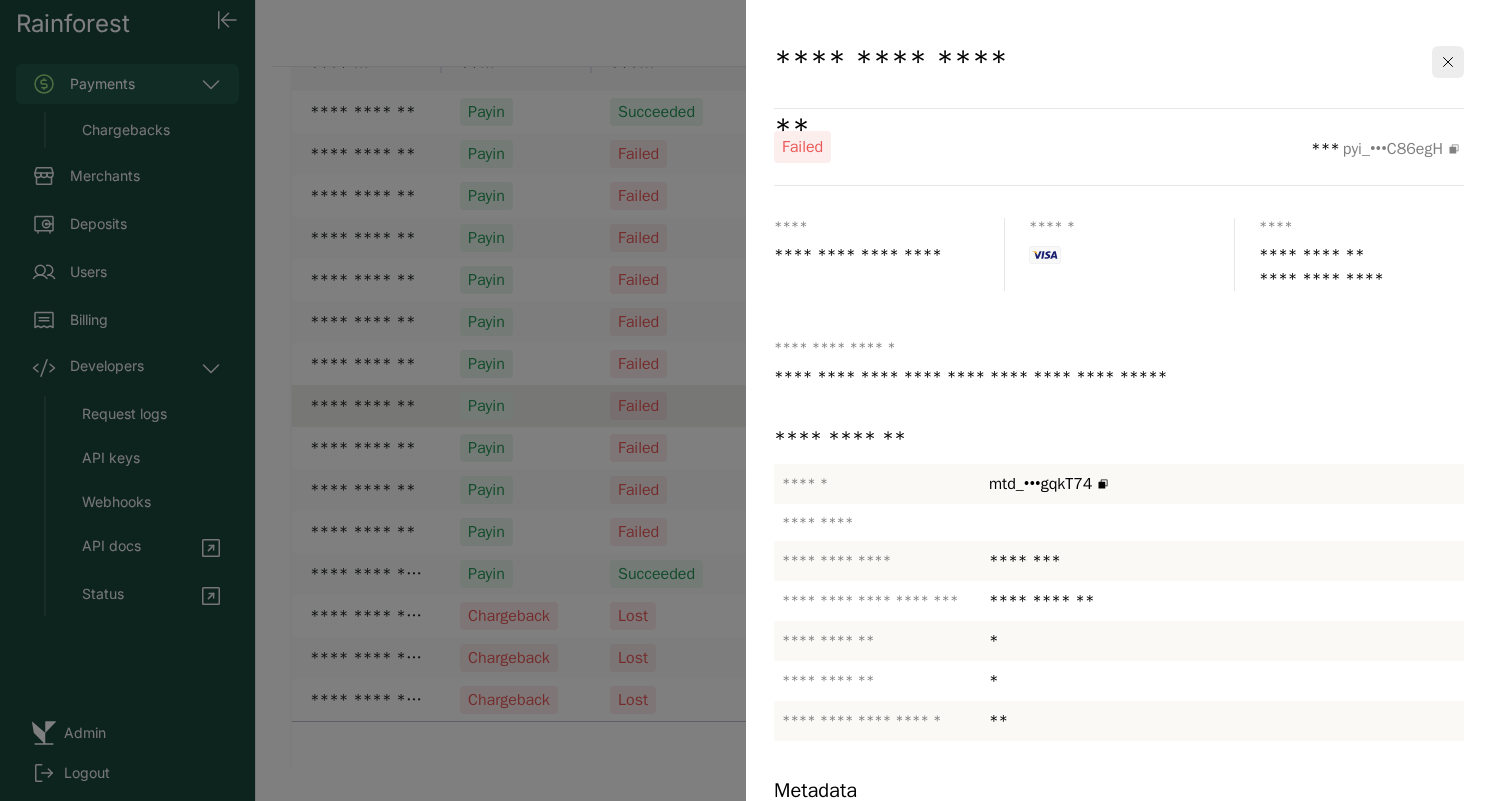 click at bounding box center (746, 400) 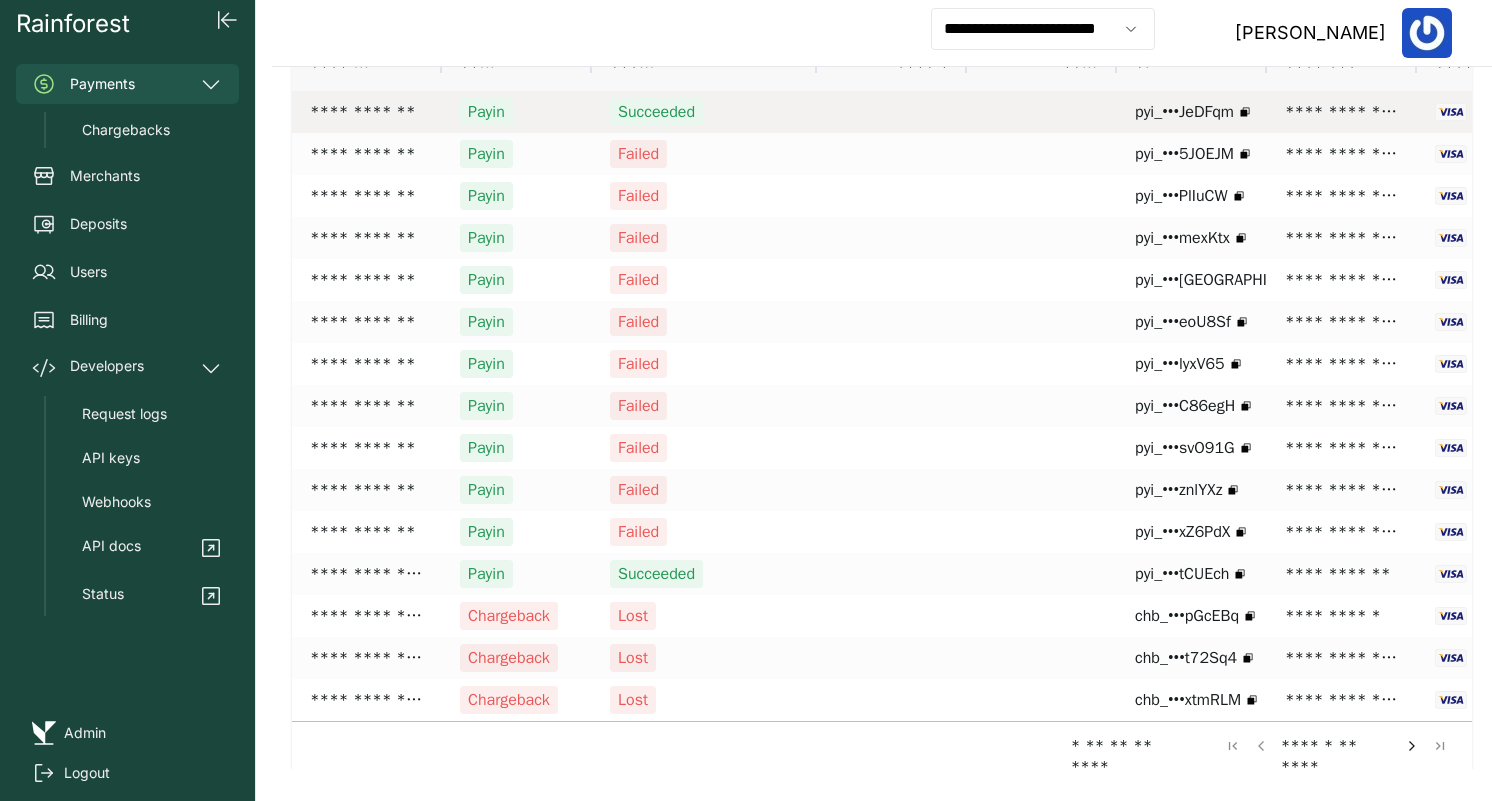 click on "pyi_•••JeDFqm" at bounding box center [1184, 112] 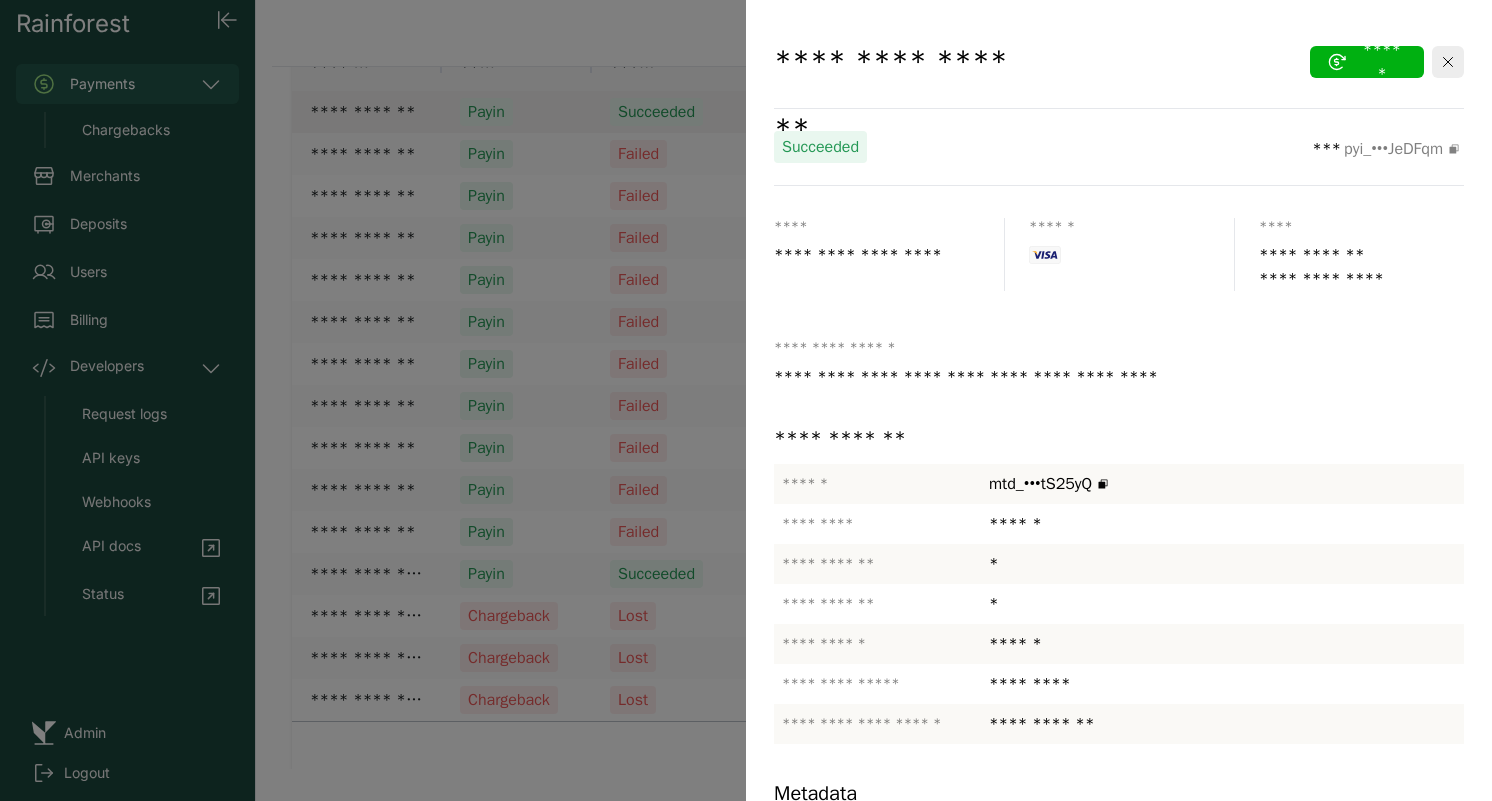 click at bounding box center (746, 400) 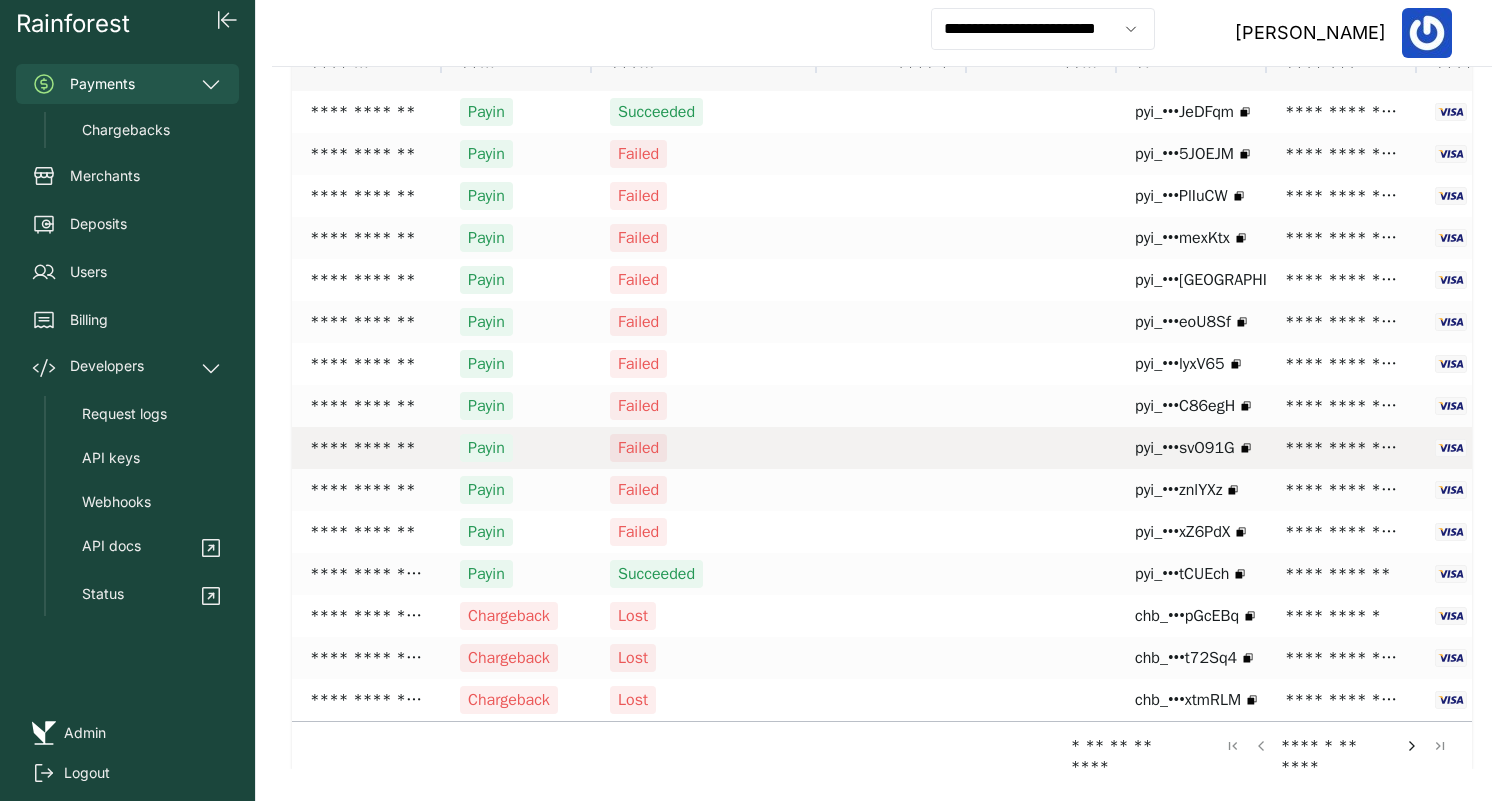 click on "pyi_•••svO91G" at bounding box center (1185, 448) 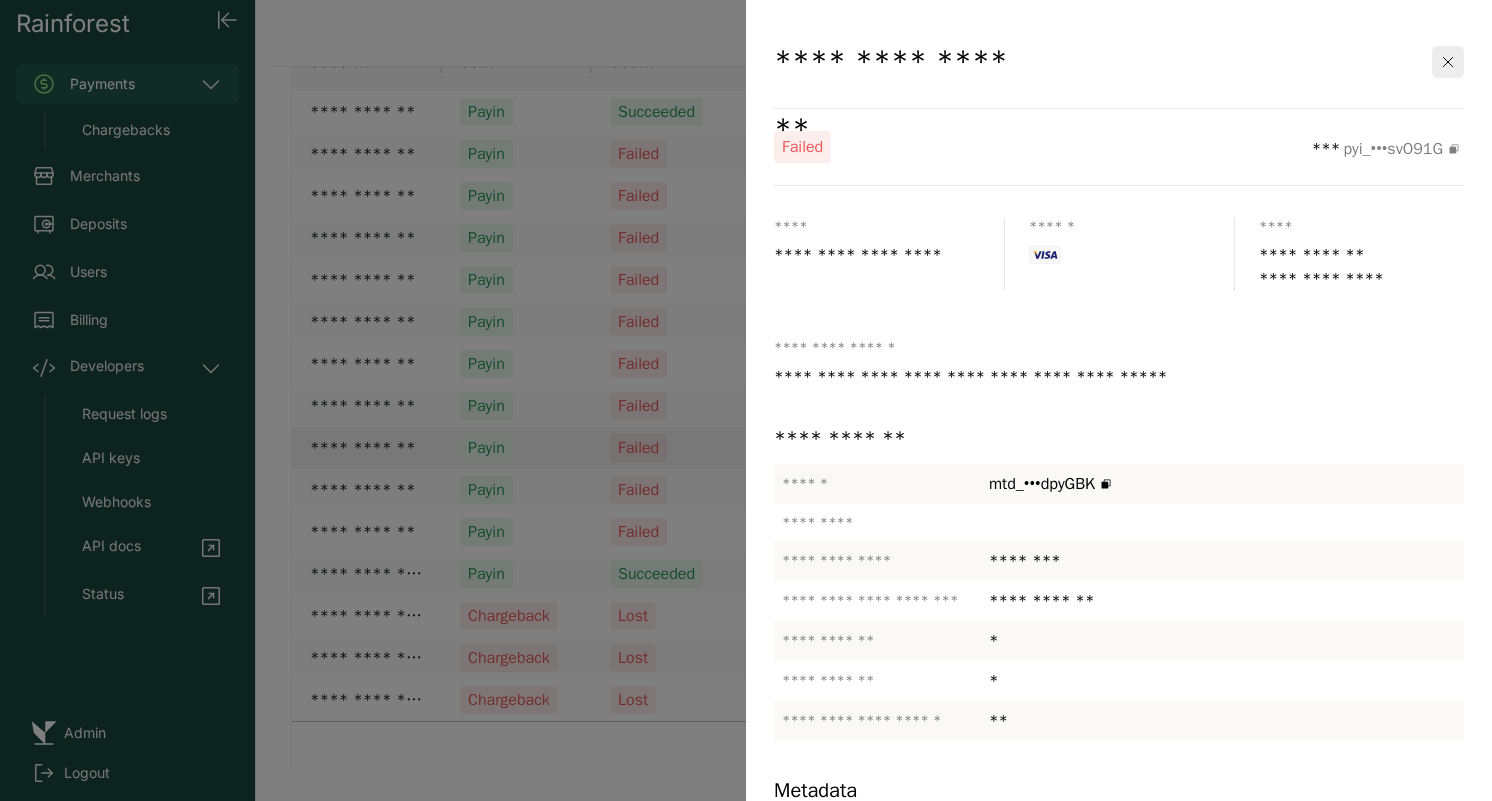 click at bounding box center [746, 400] 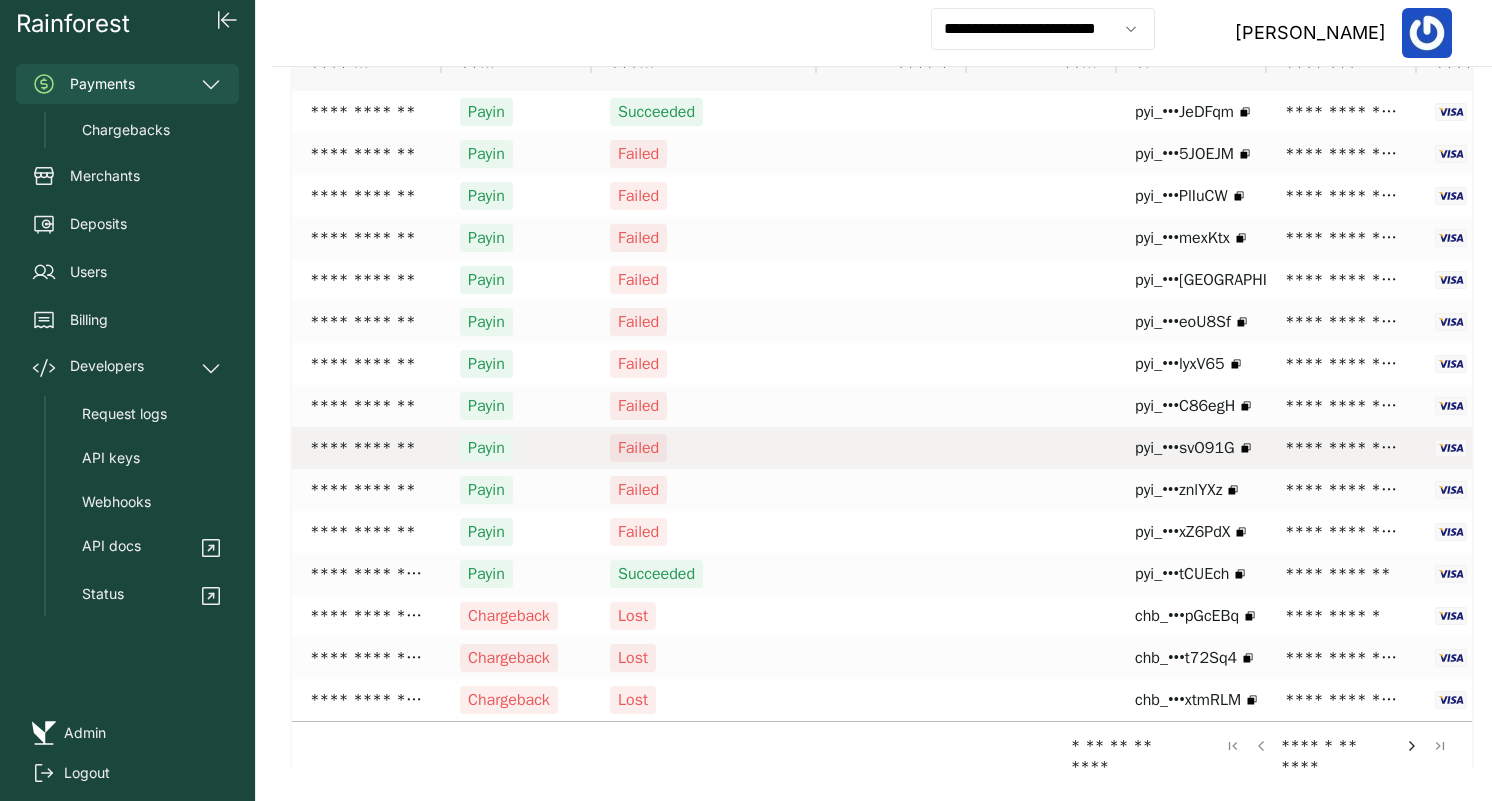 scroll, scrollTop: 0, scrollLeft: 189, axis: horizontal 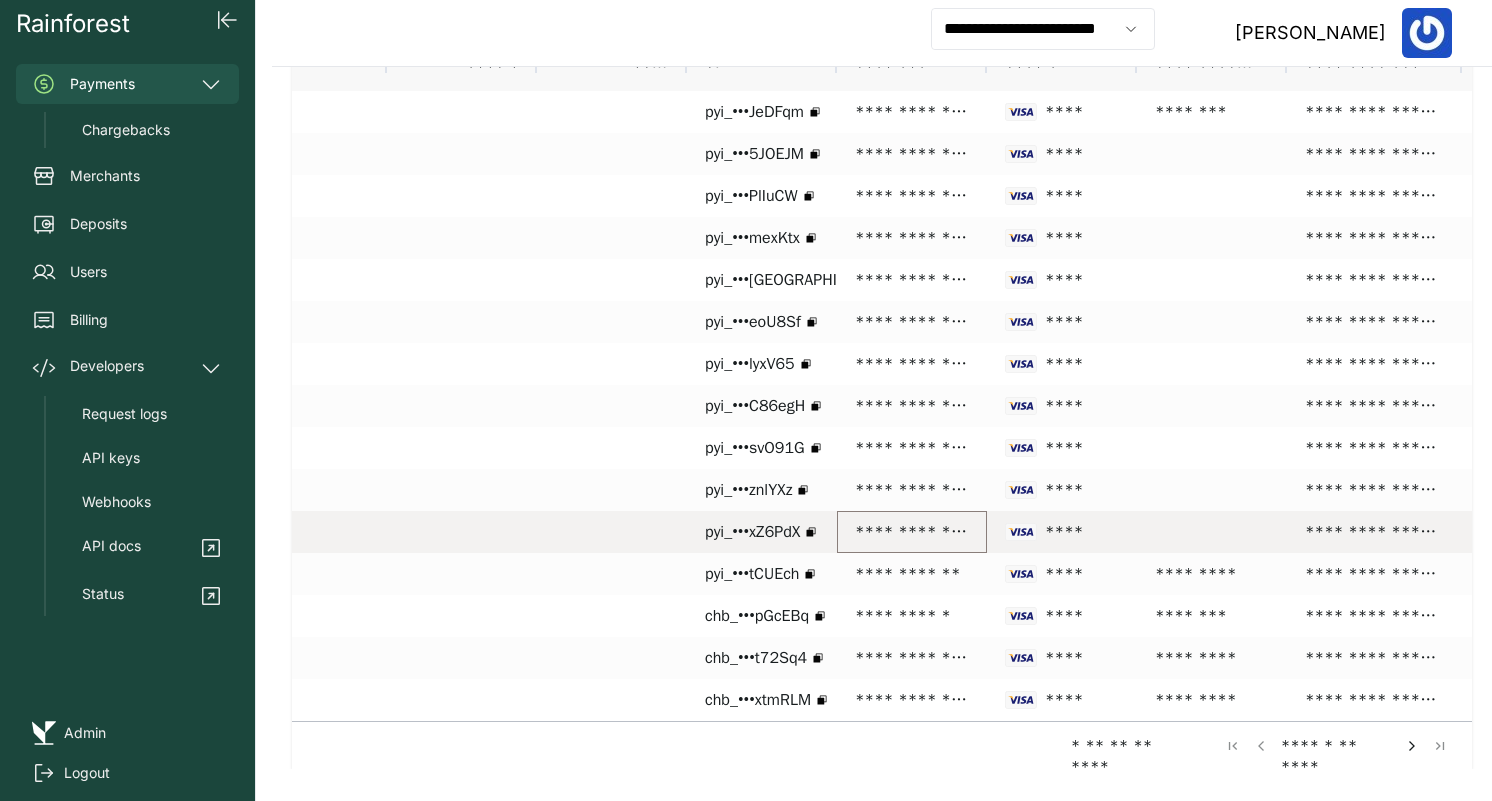 click on "**********" at bounding box center [912, 532] 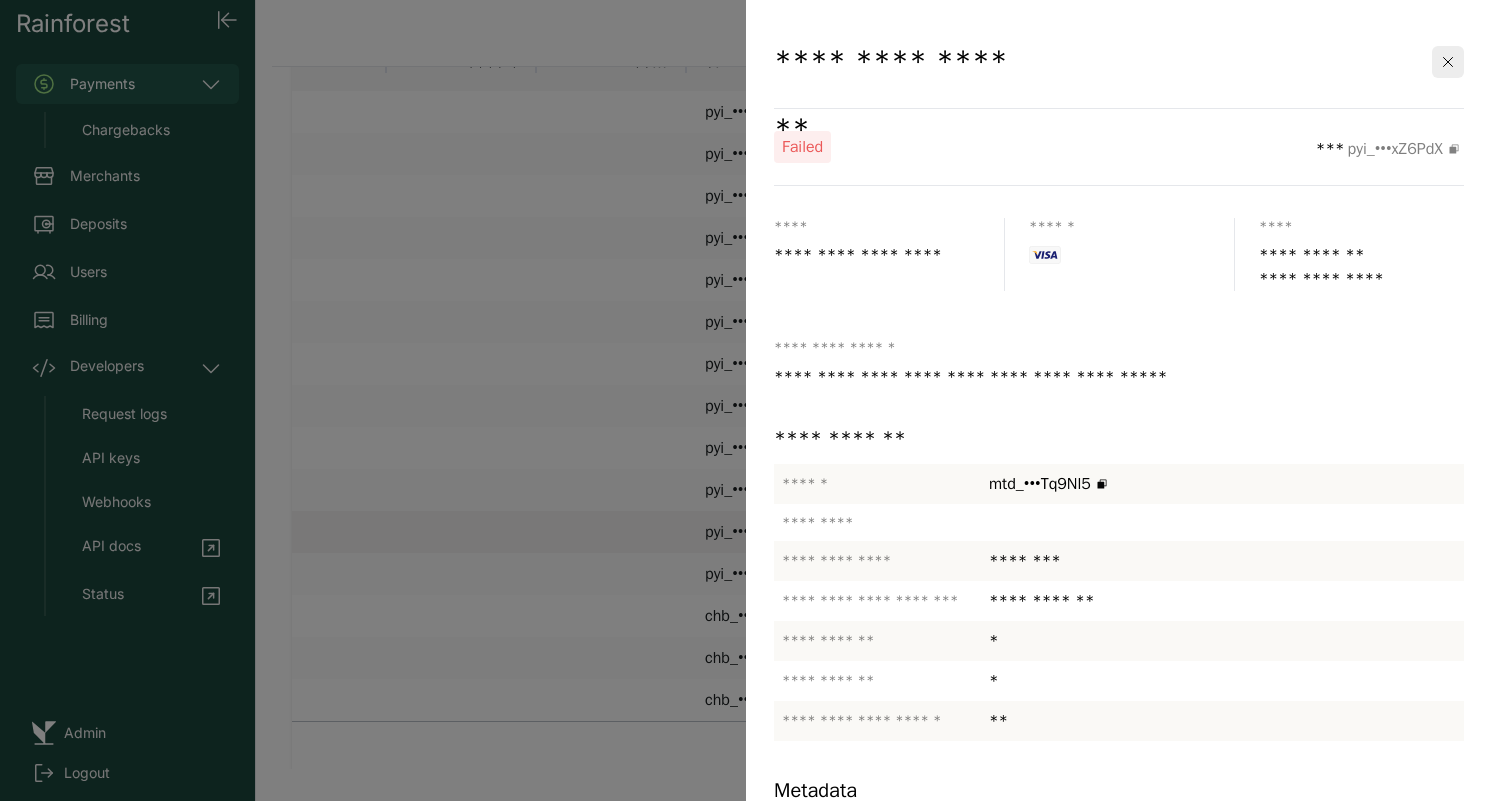 click at bounding box center [746, 400] 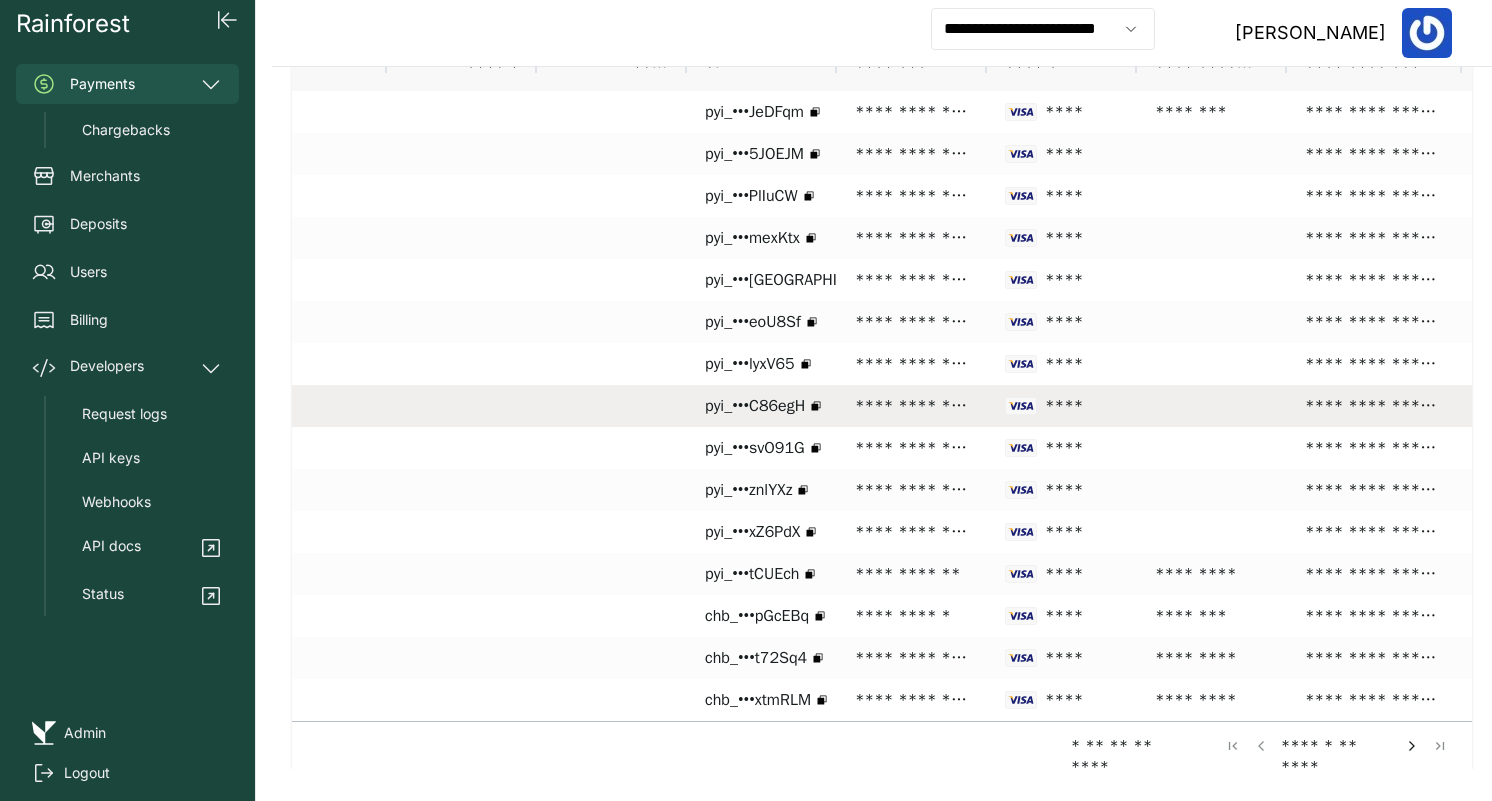 click on "**********" at bounding box center [912, 406] 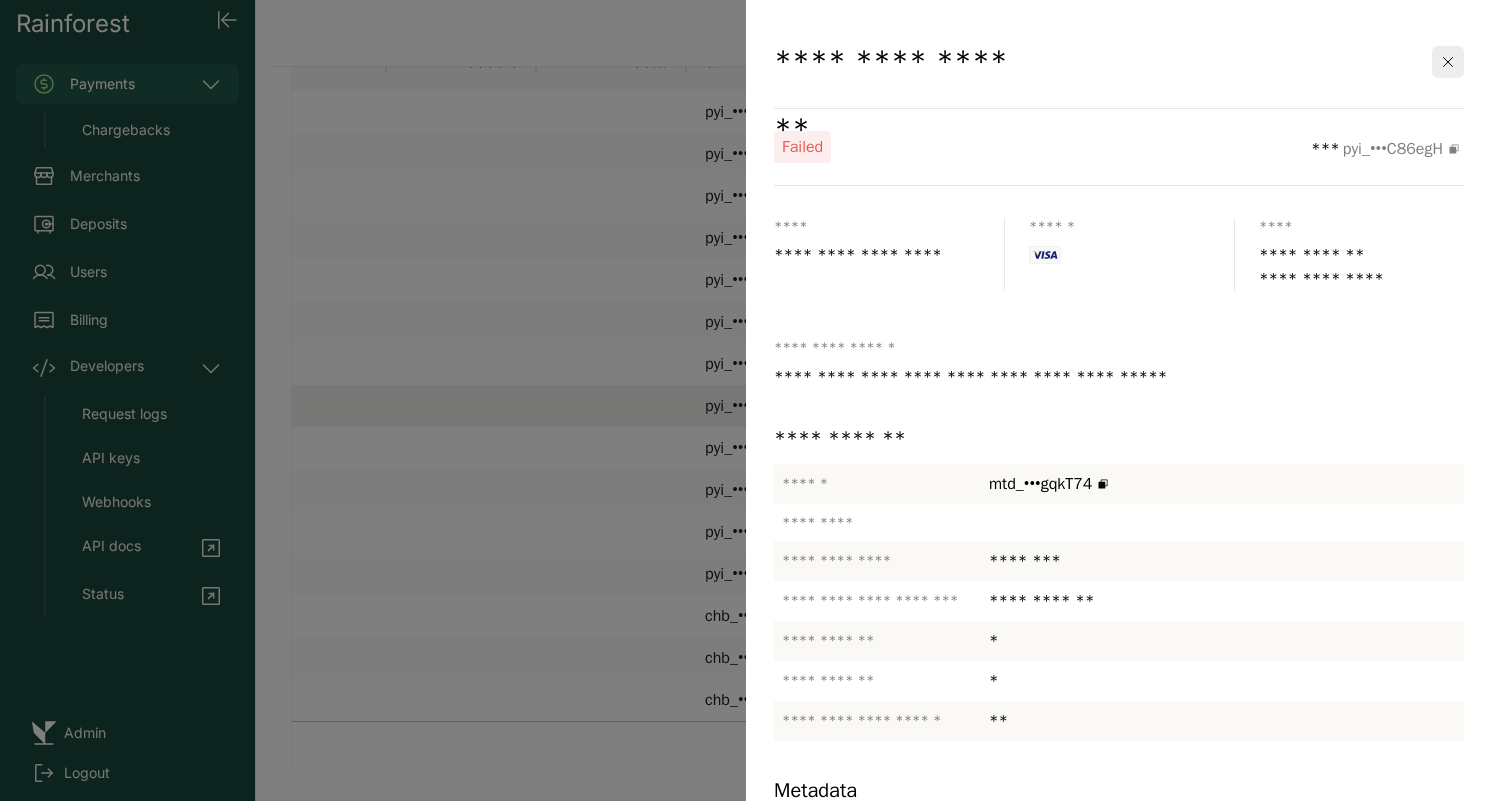 click at bounding box center [746, 400] 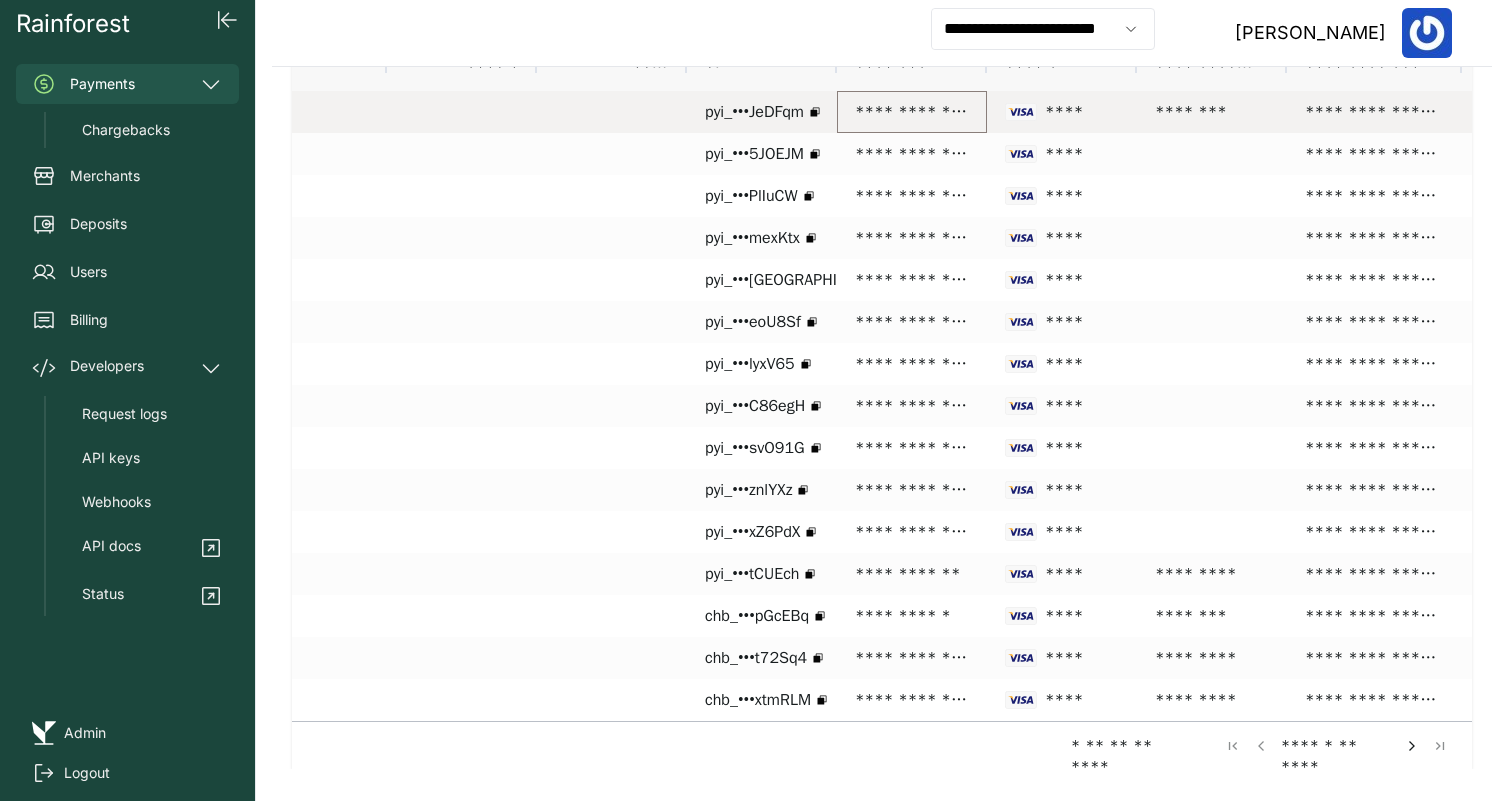 click on "**********" at bounding box center [912, 112] 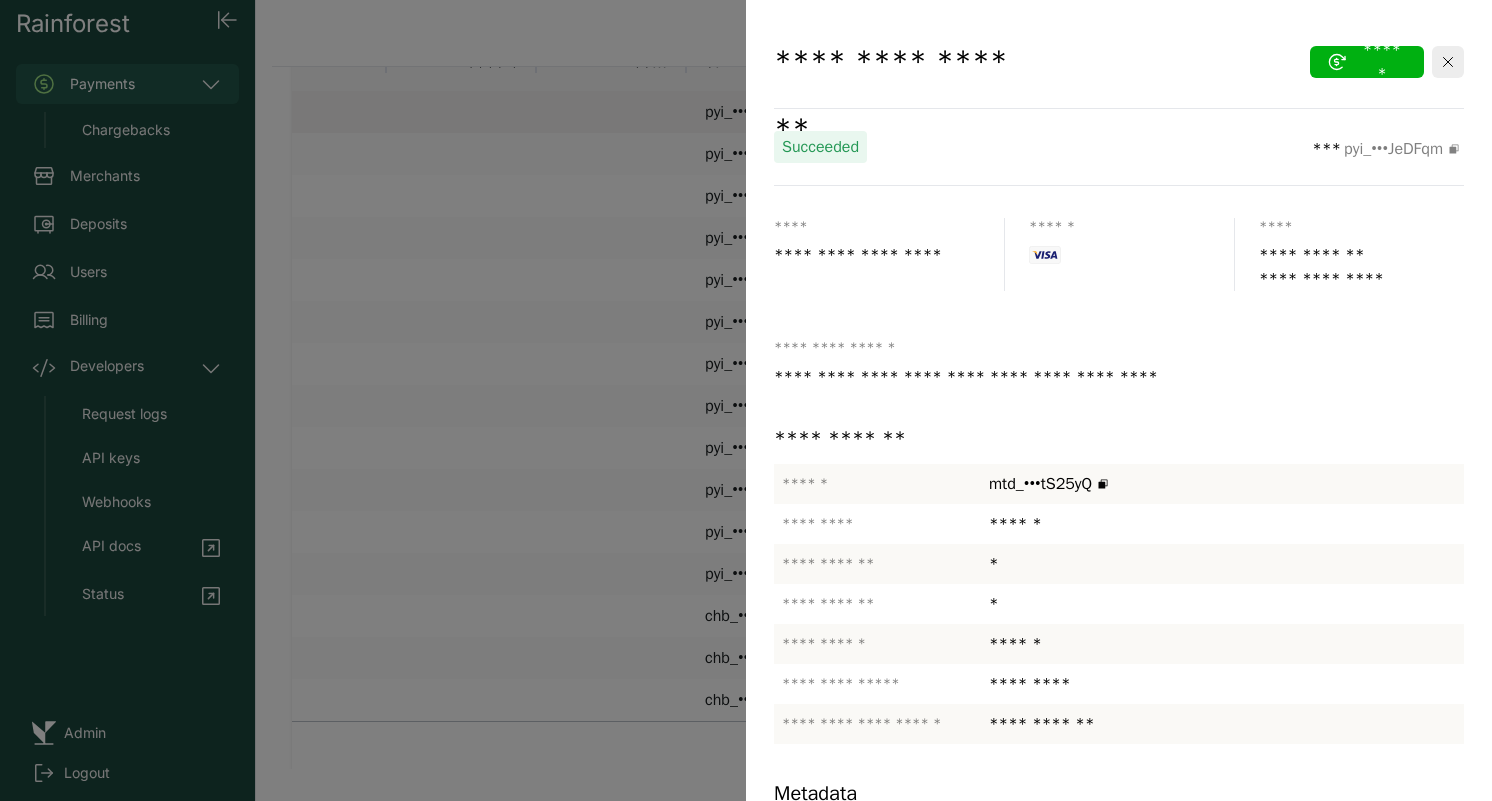 click at bounding box center [746, 400] 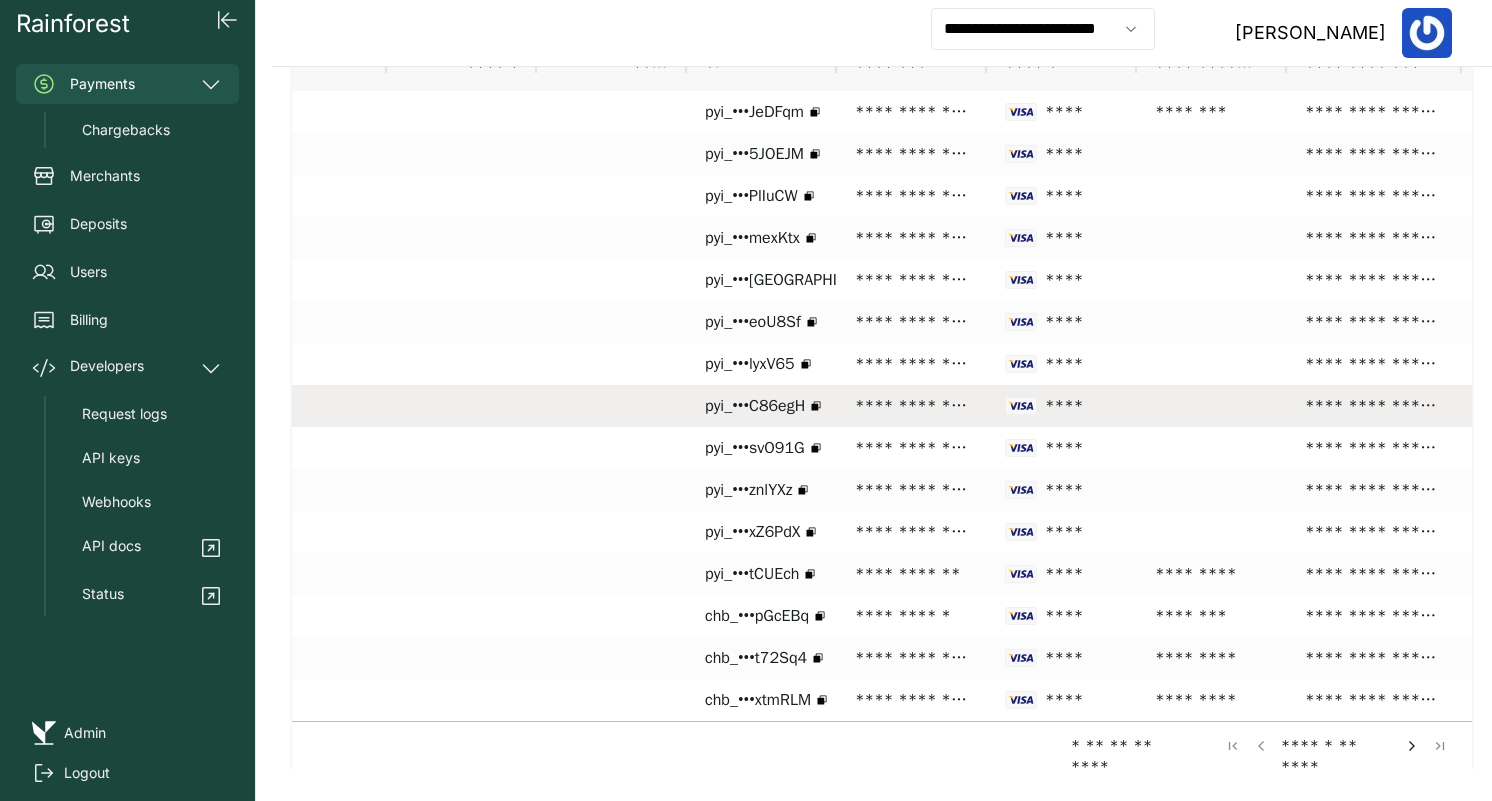 scroll, scrollTop: 0, scrollLeft: 517, axis: horizontal 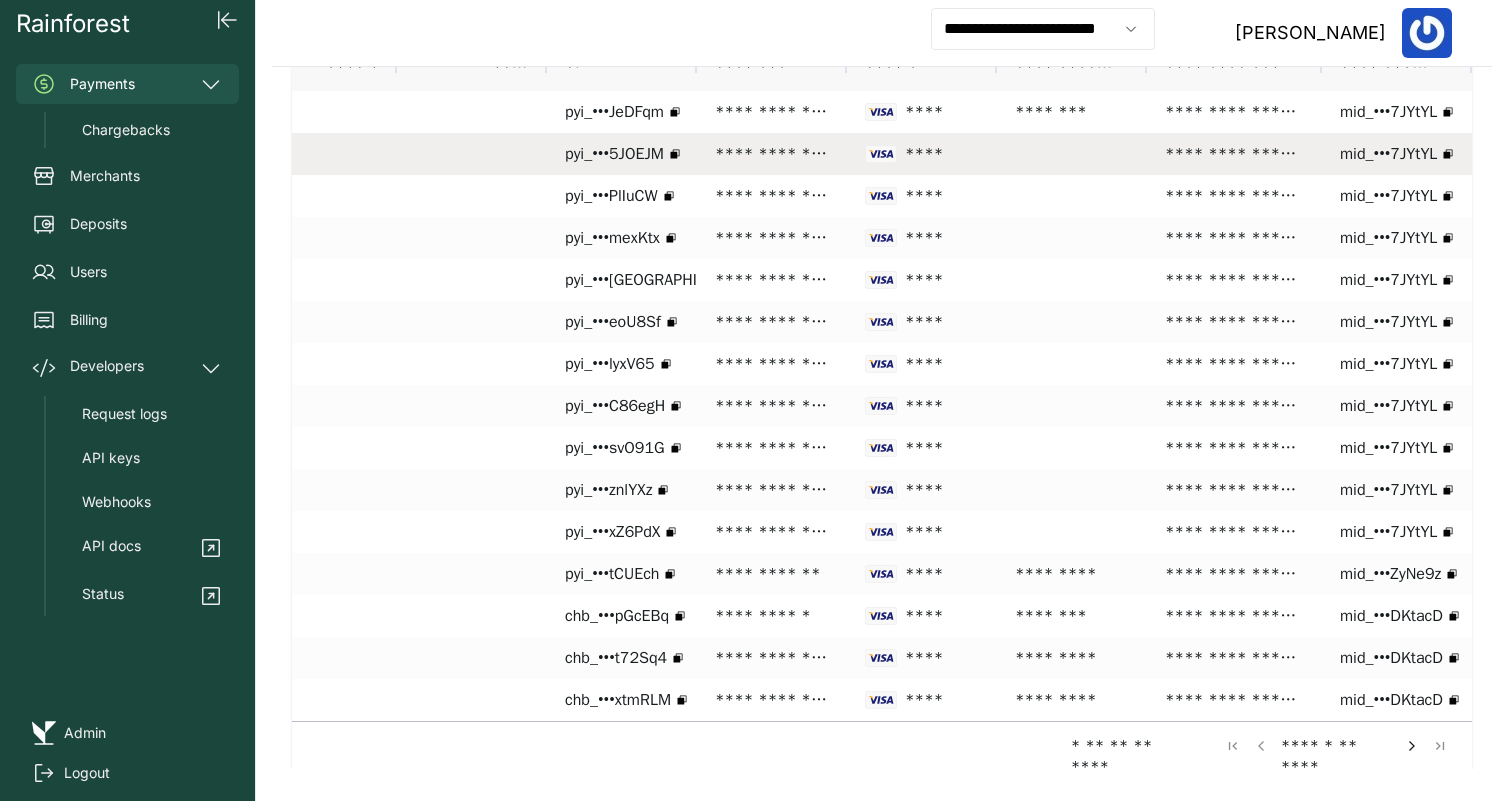 click on "****" at bounding box center [922, 154] 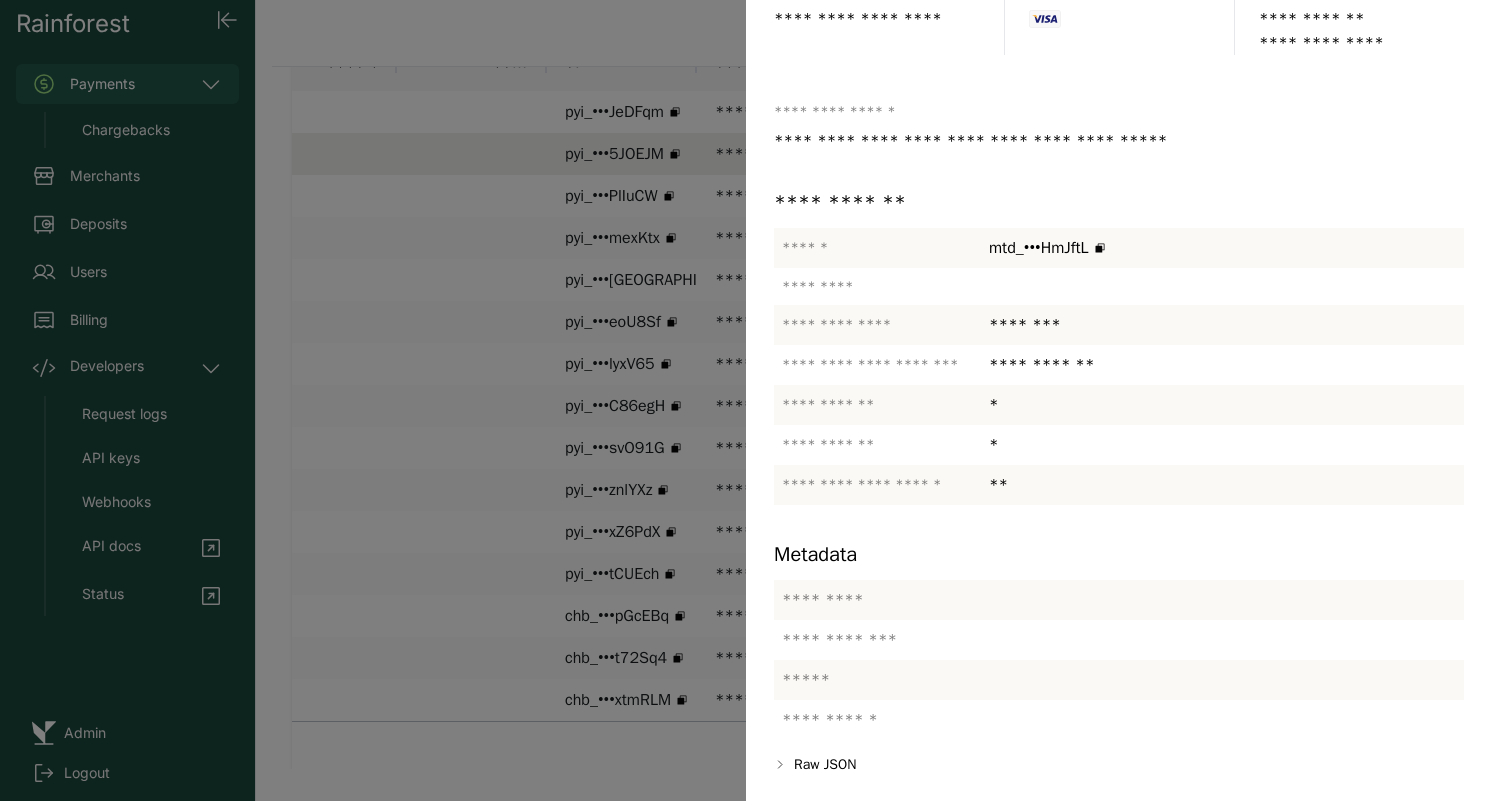 click at bounding box center [746, 400] 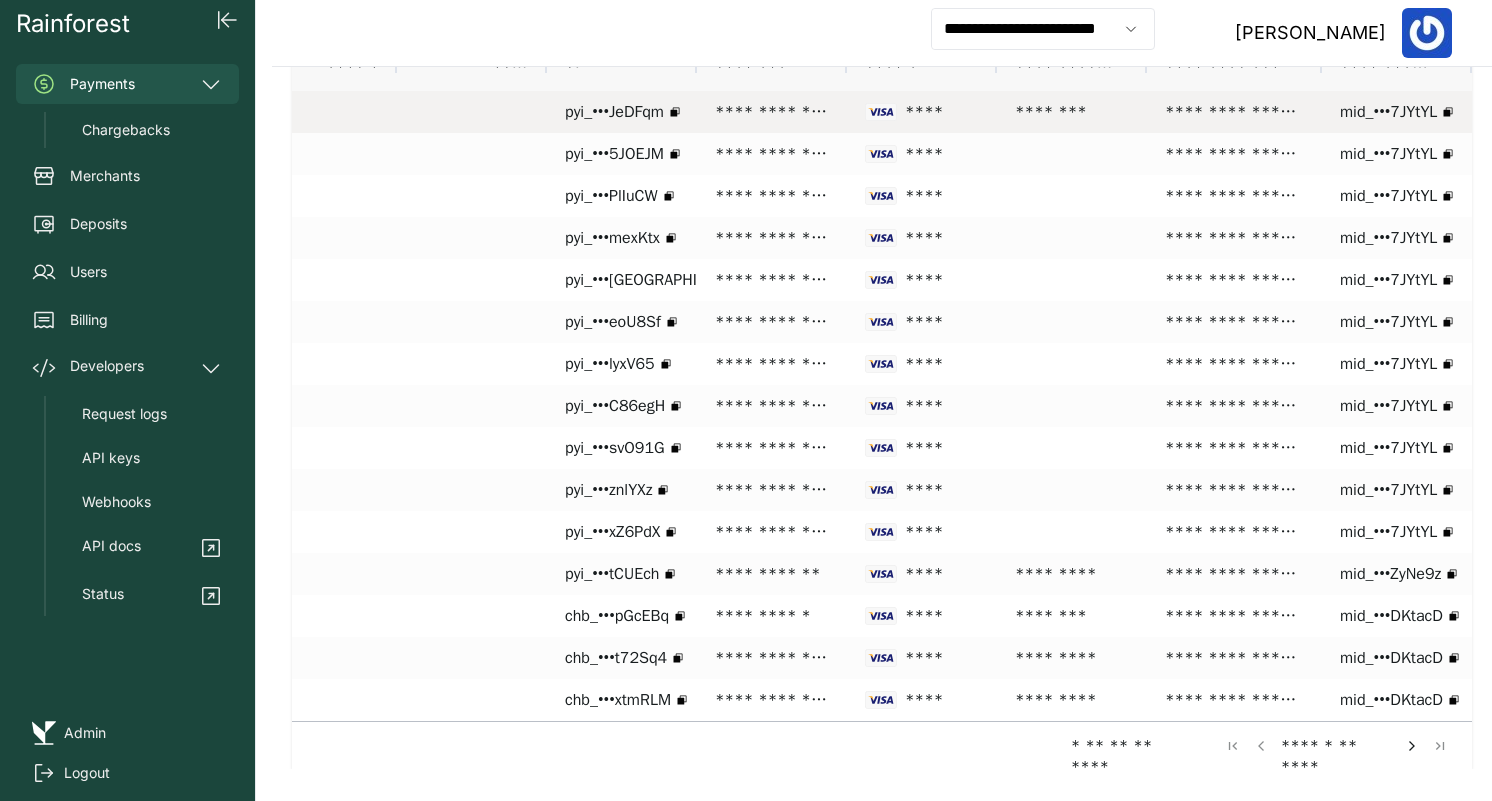 click on "**********" at bounding box center (772, 112) 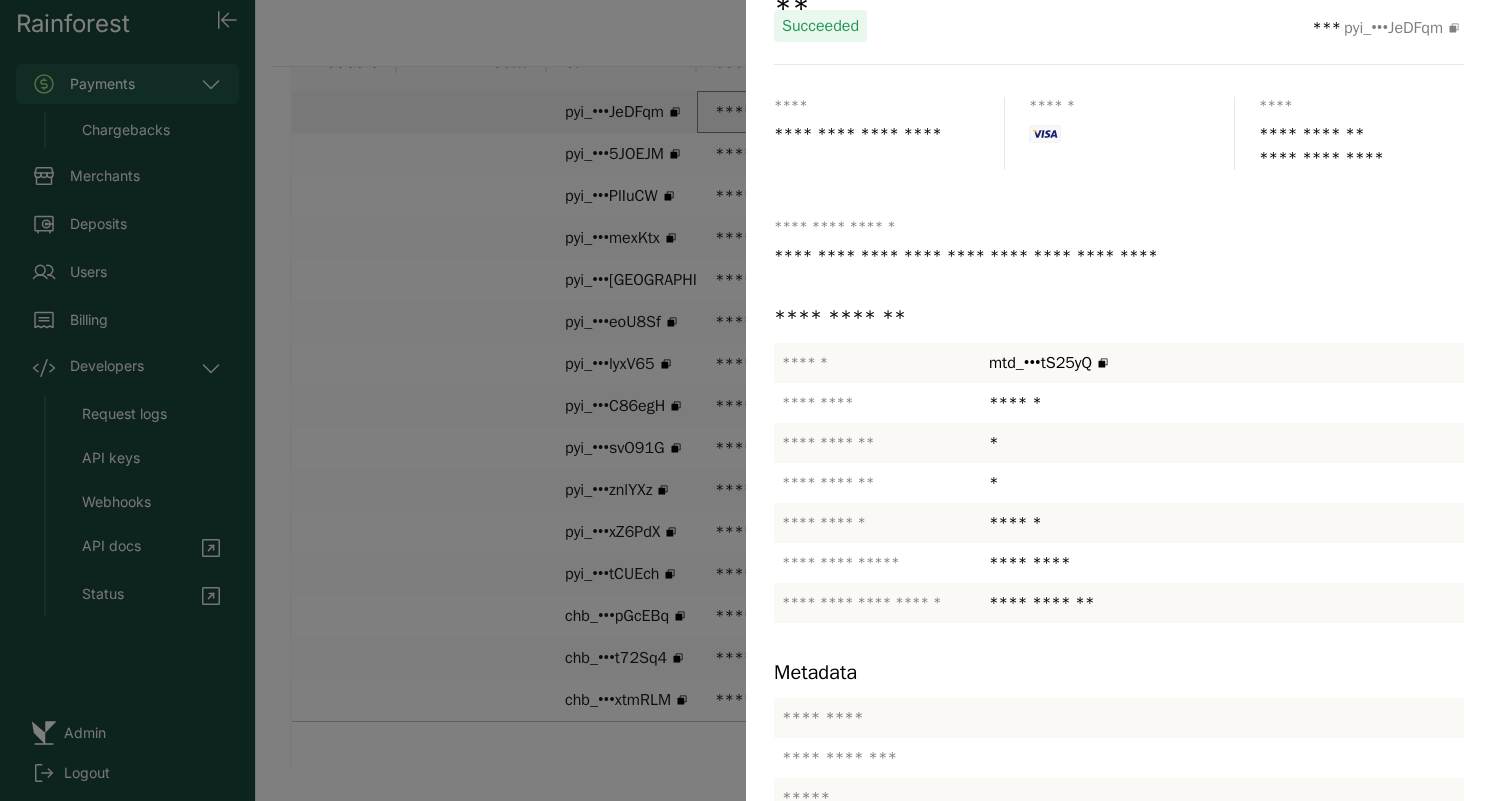scroll, scrollTop: 116, scrollLeft: 0, axis: vertical 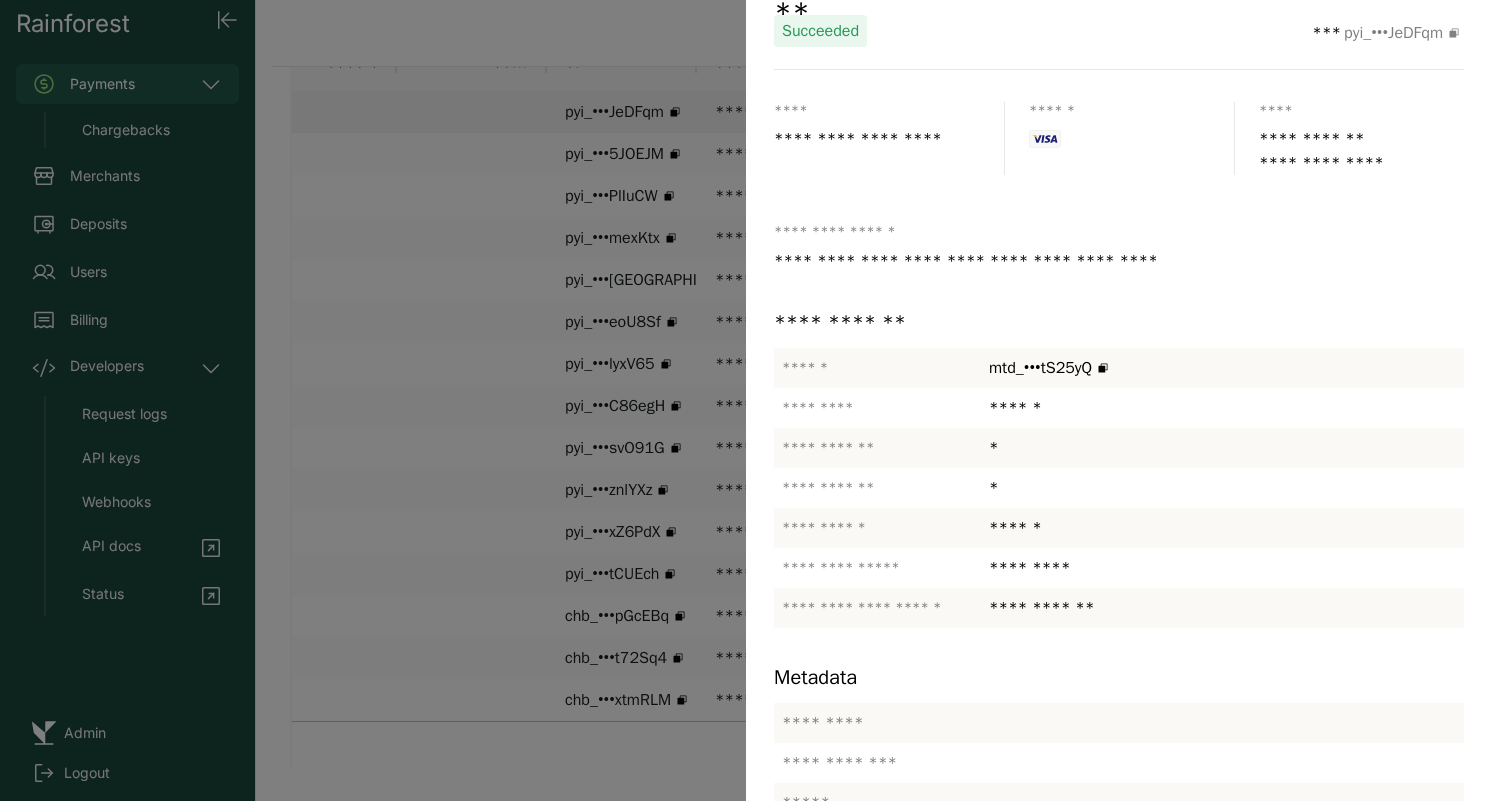 click at bounding box center (746, 400) 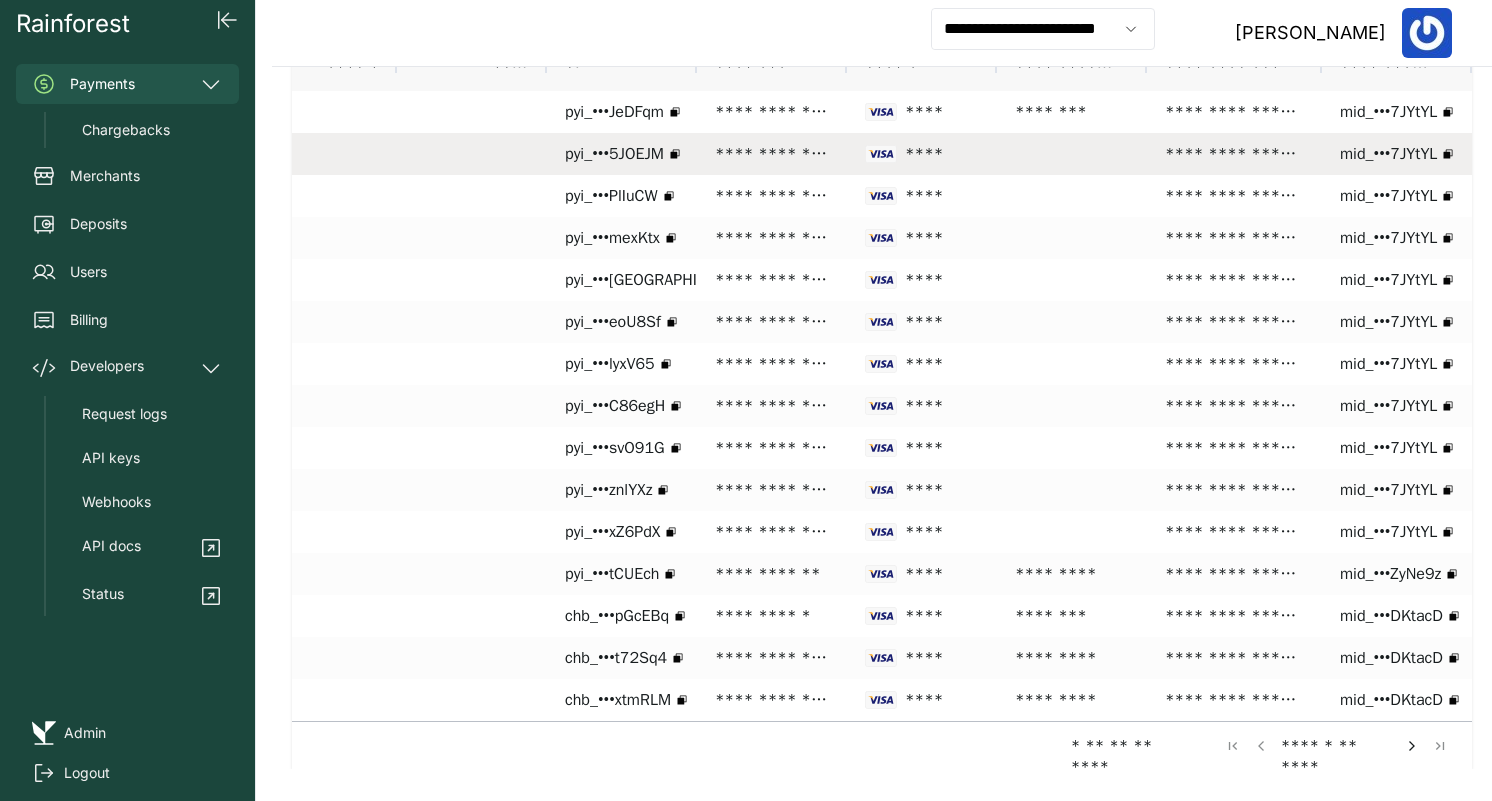 scroll, scrollTop: 0, scrollLeft: 506, axis: horizontal 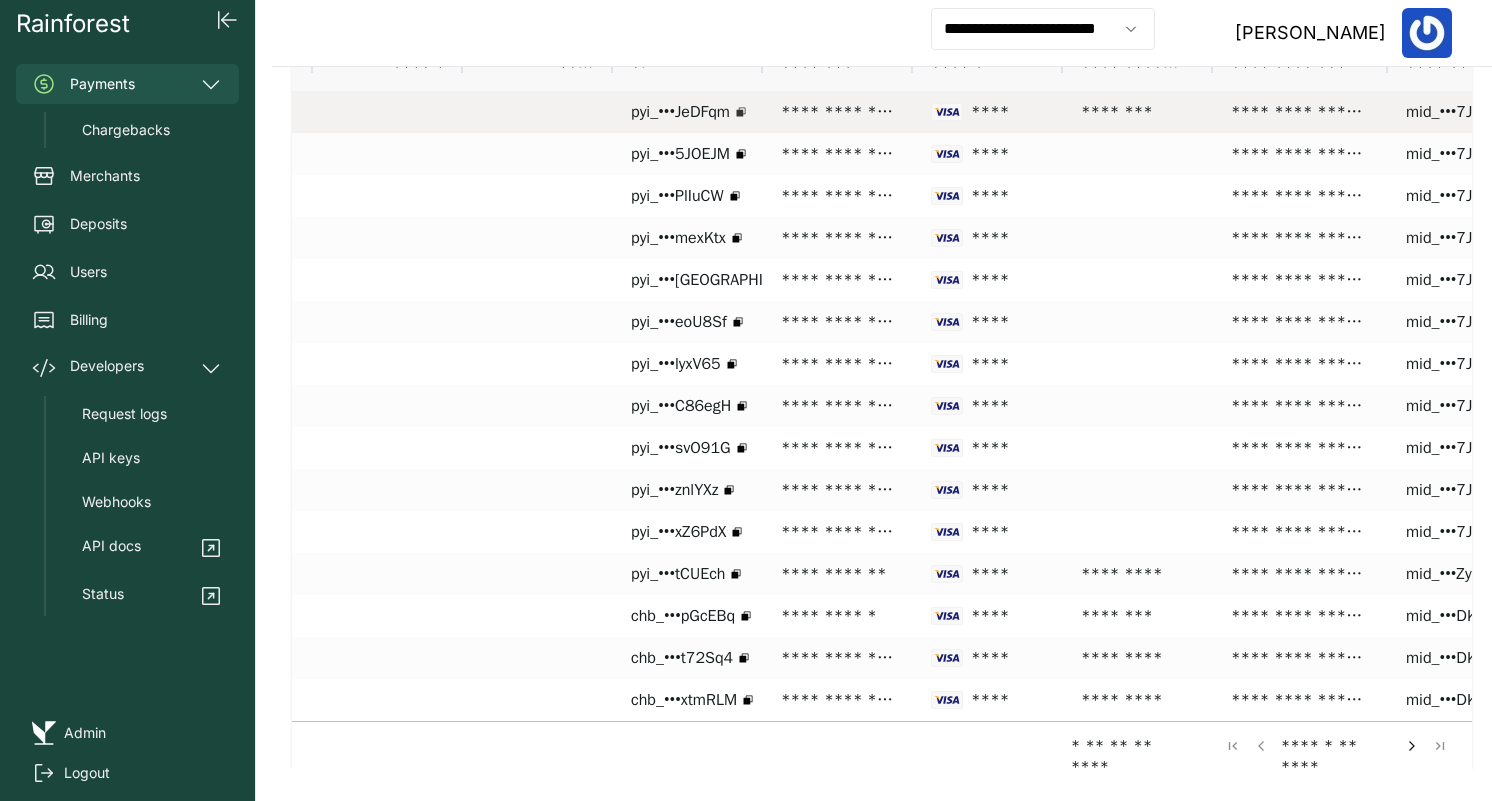 click 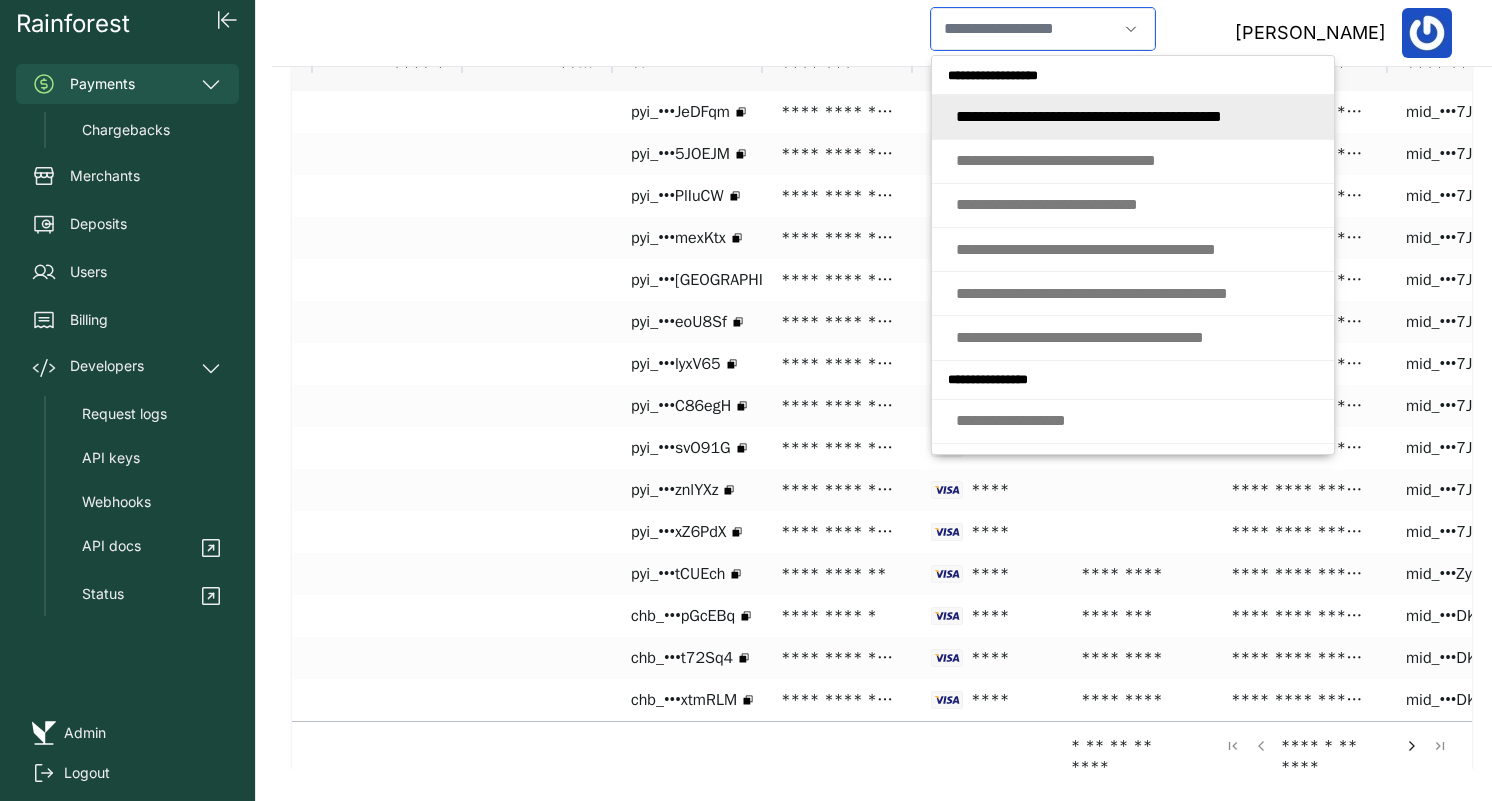click at bounding box center [1024, 29] 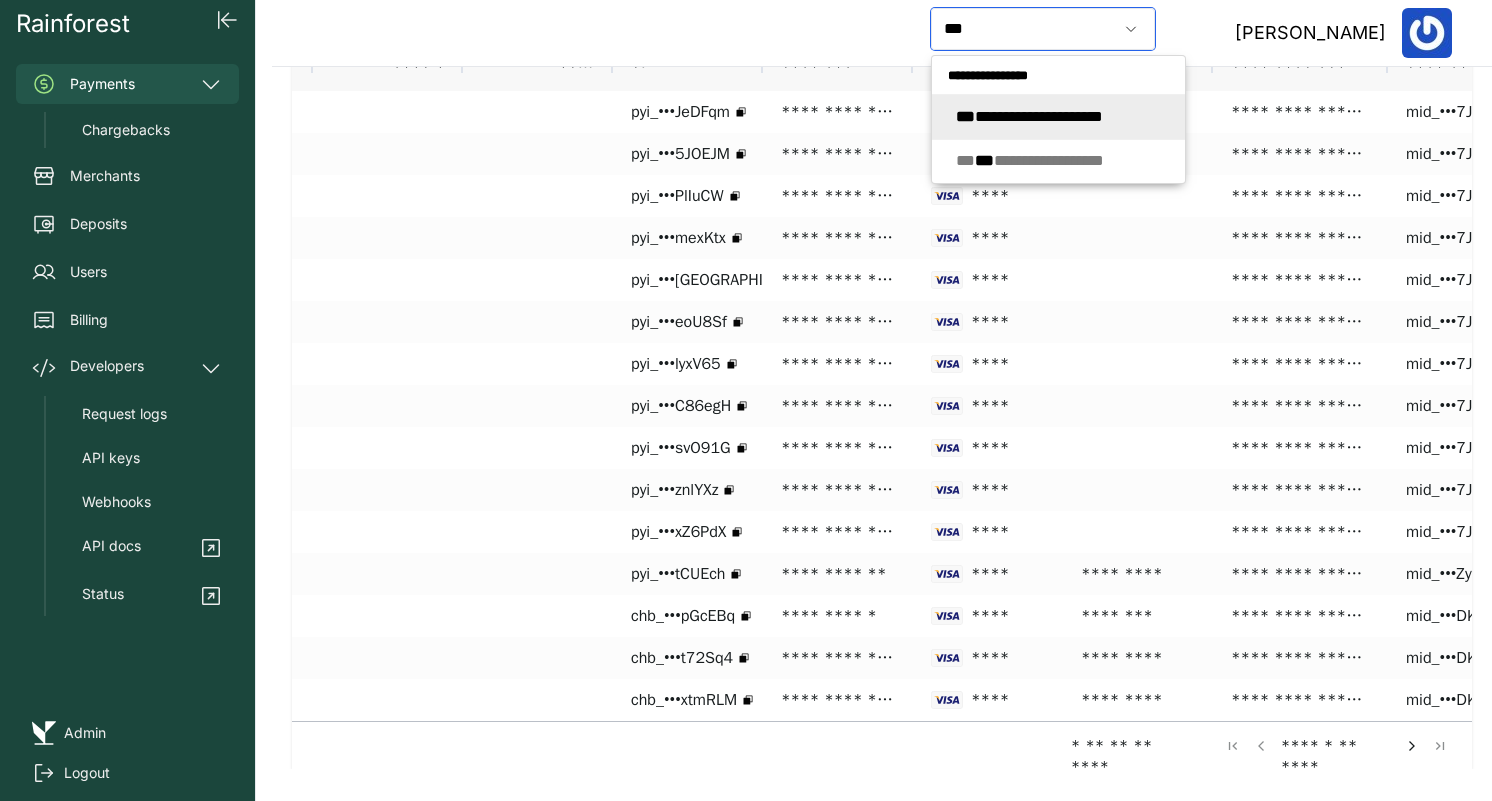 click on "**********" at bounding box center (1029, 116) 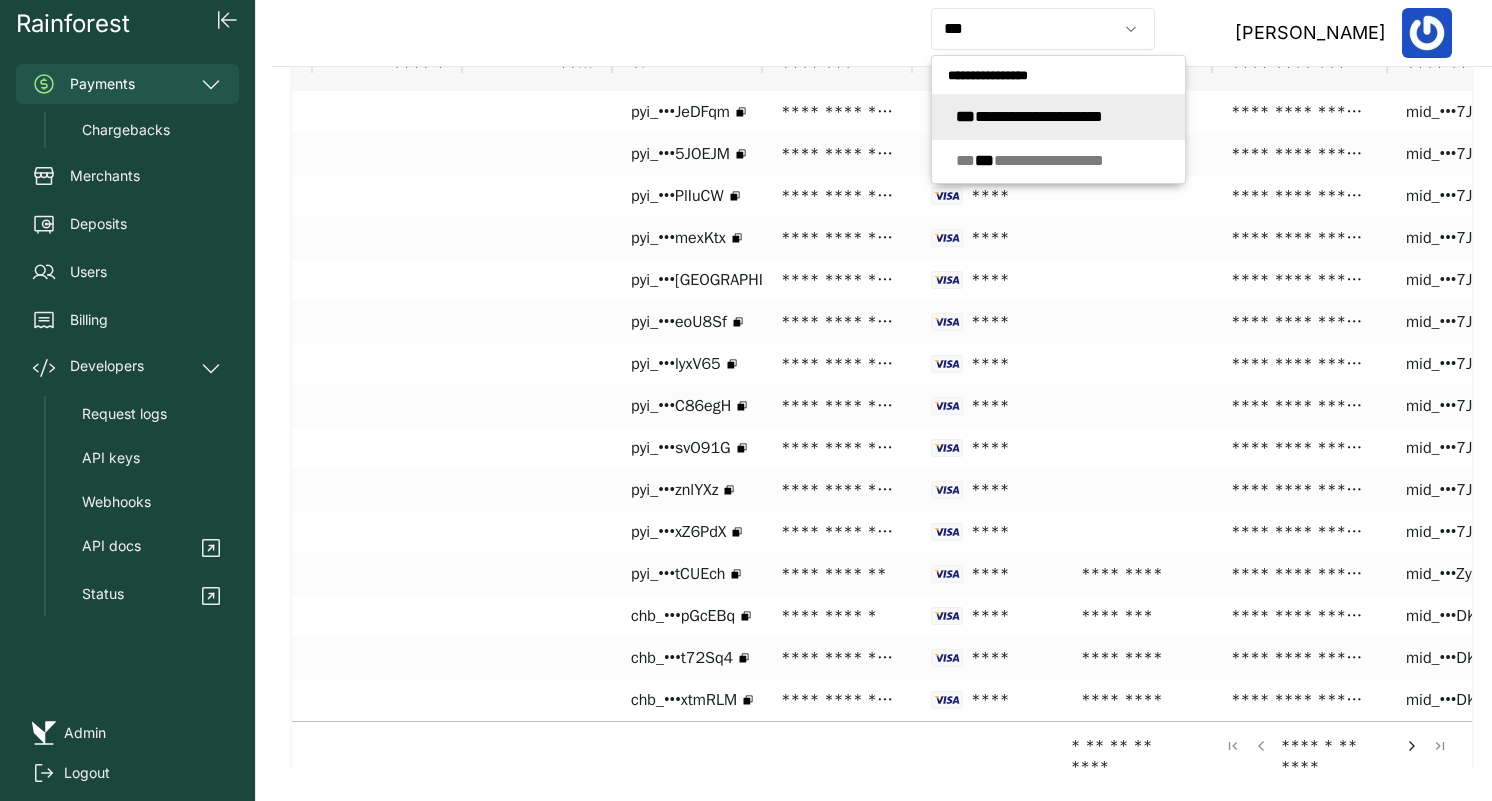 type on "**********" 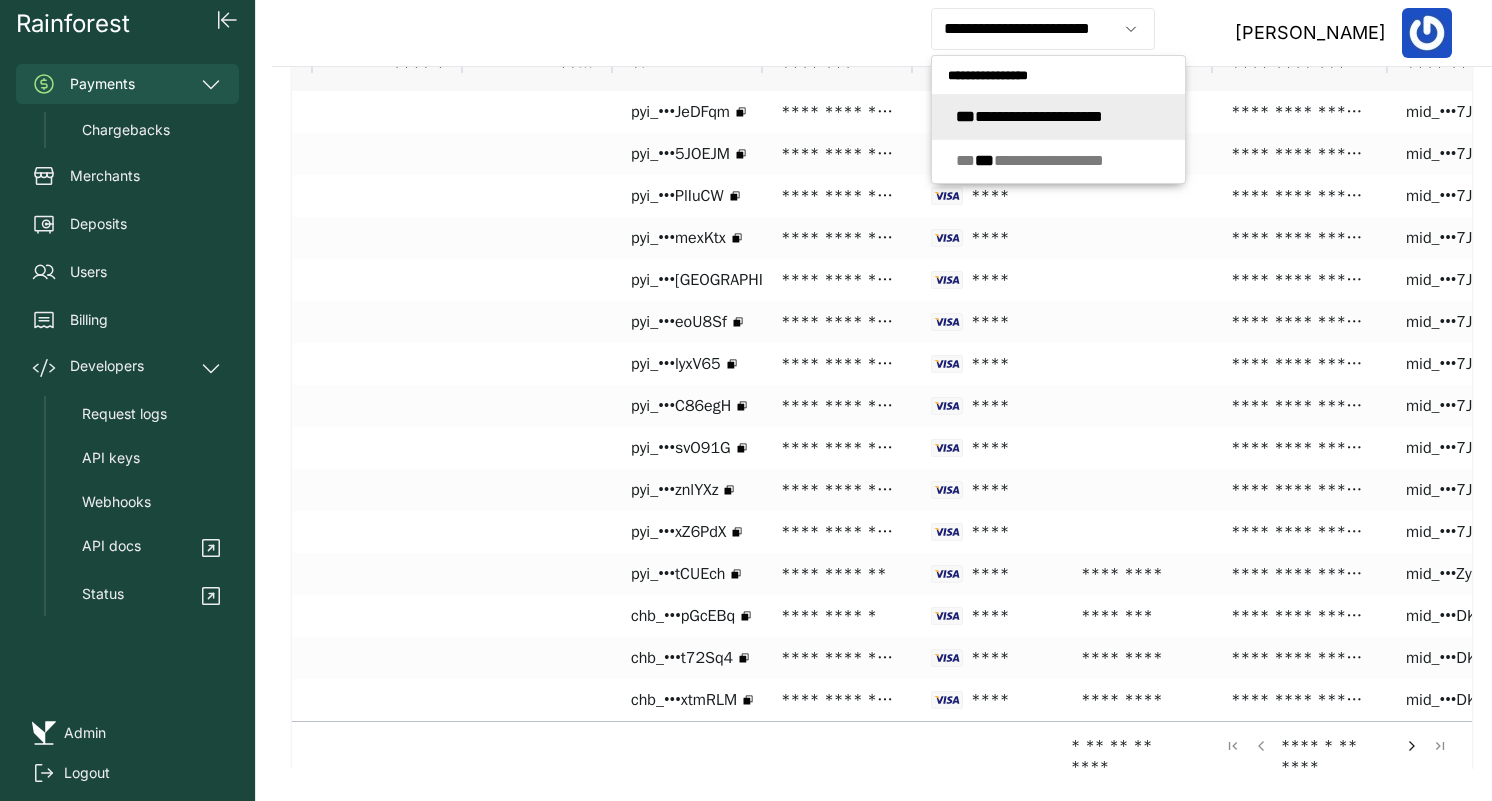 scroll, scrollTop: 0, scrollLeft: 0, axis: both 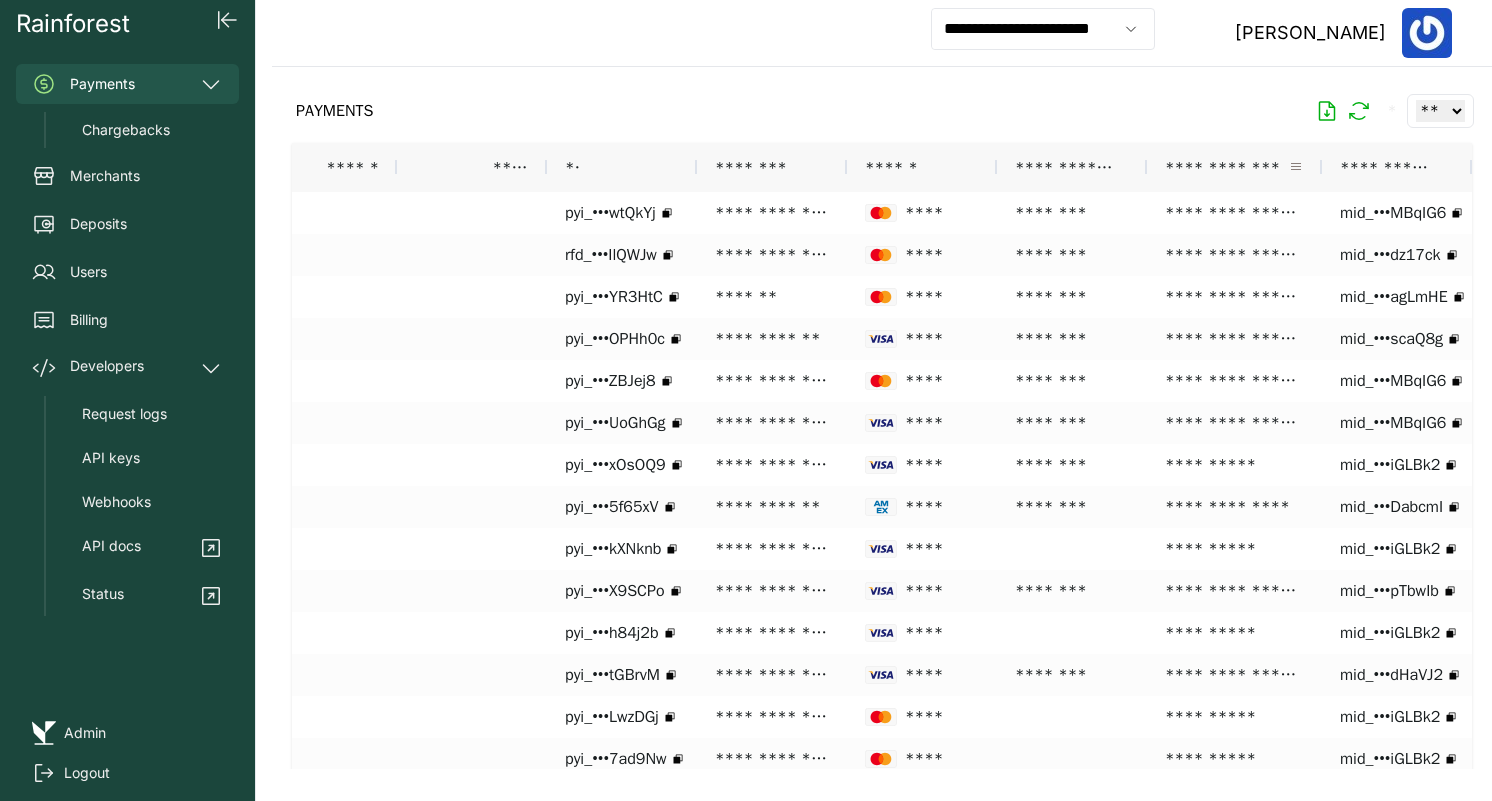 click at bounding box center (1296, 167) 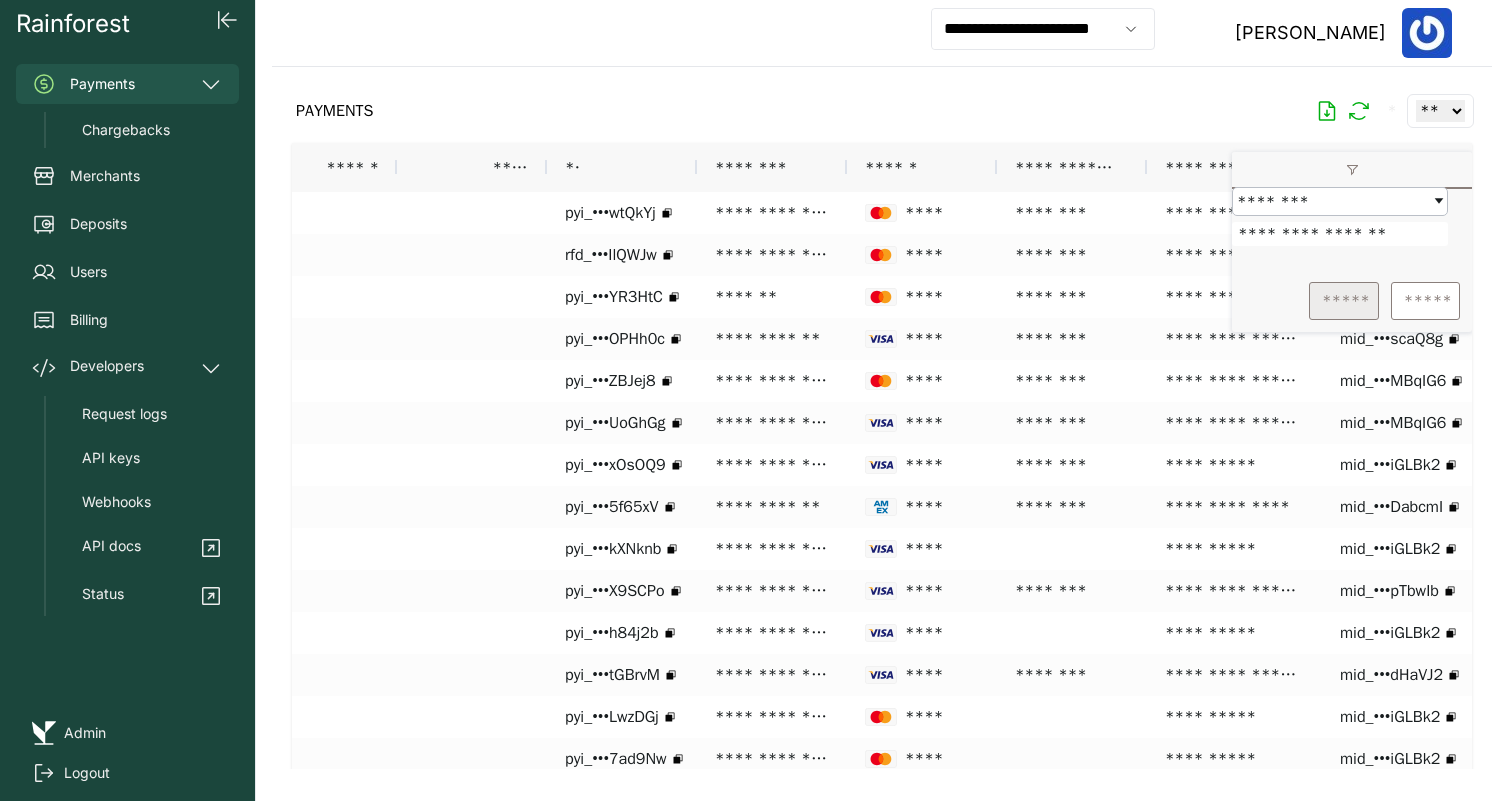 type on "**********" 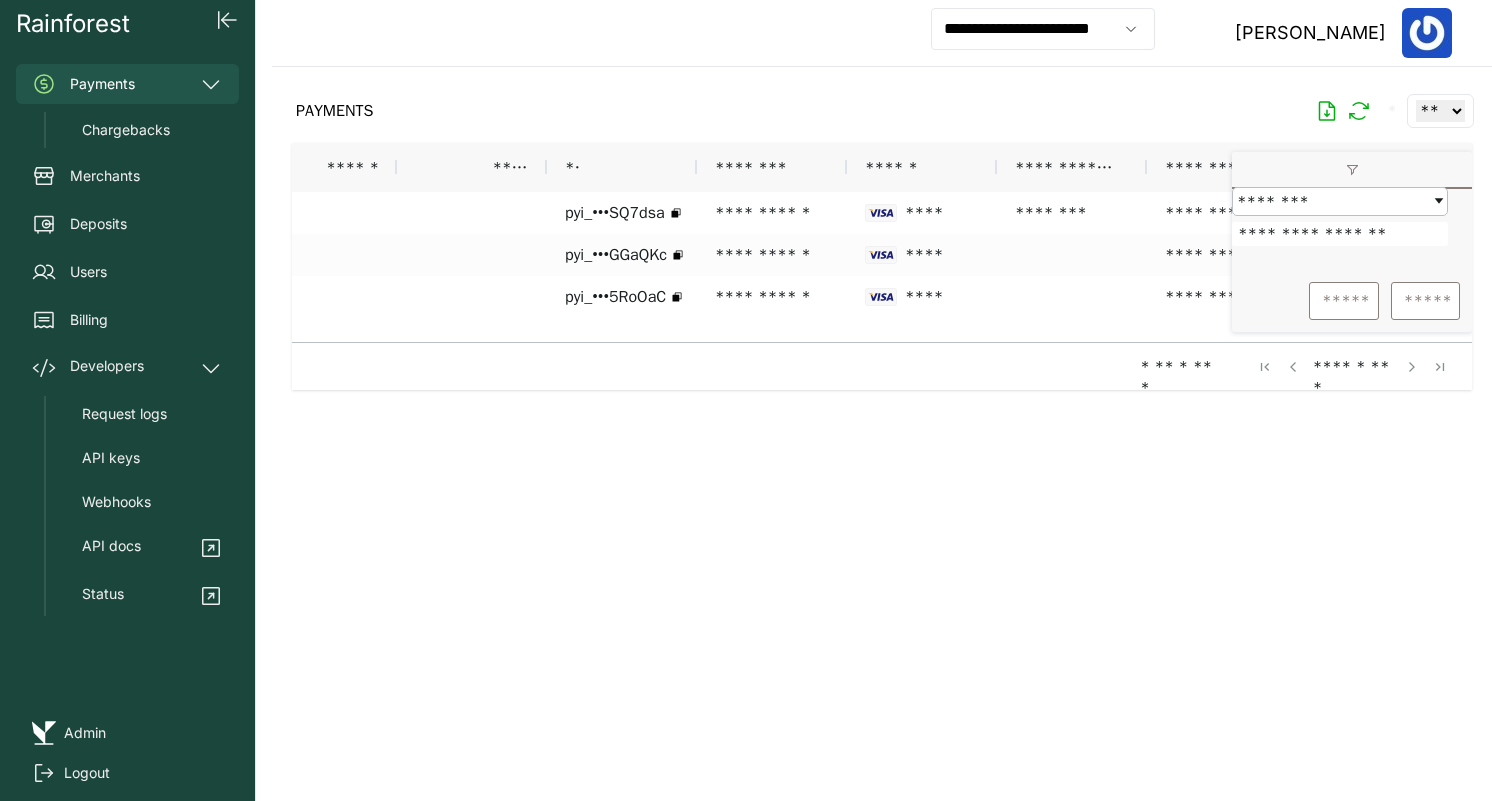 click on "PAYMENTS * ** ** ** ***" at bounding box center [882, 111] 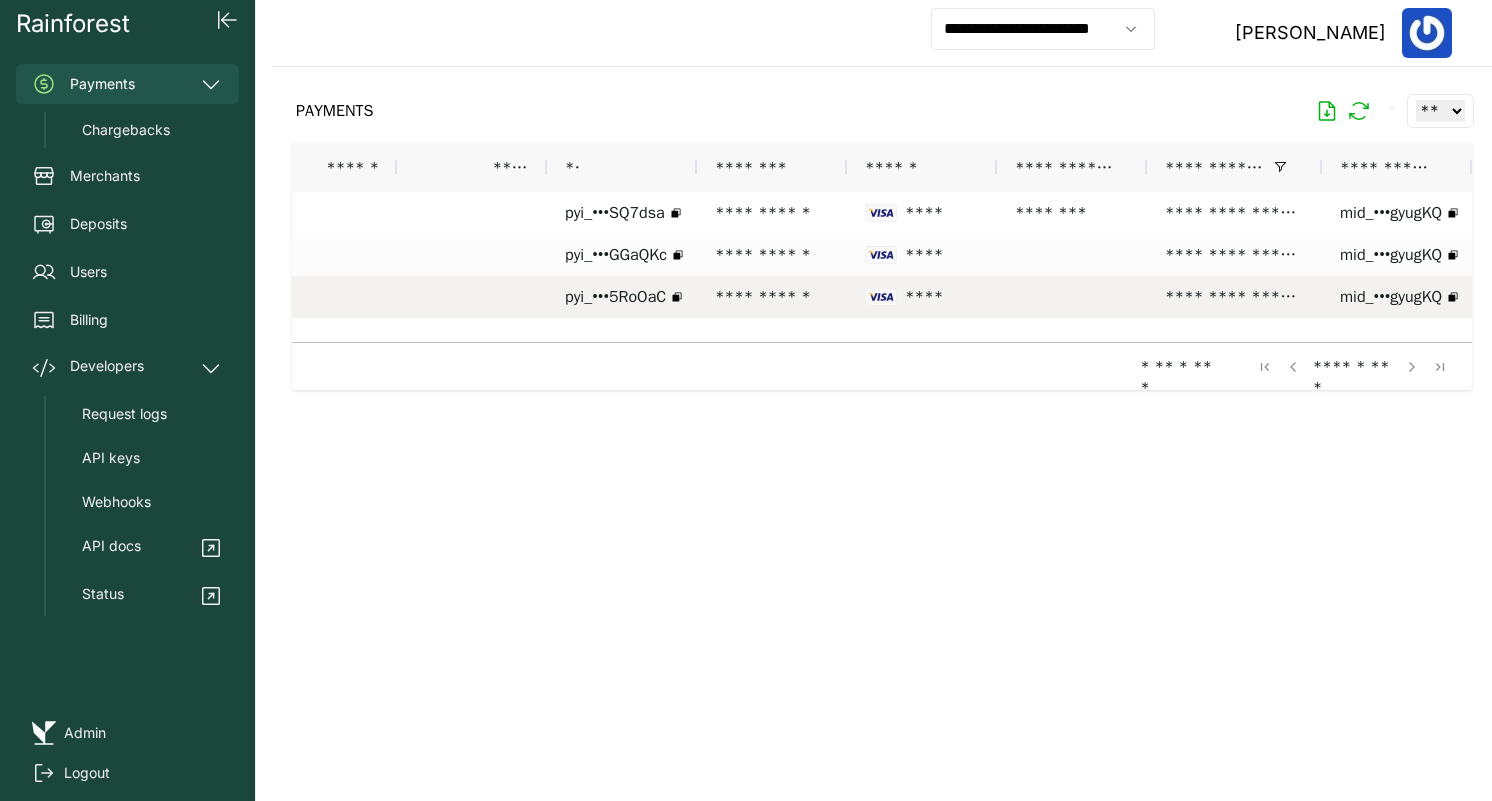 scroll, scrollTop: 0, scrollLeft: 169, axis: horizontal 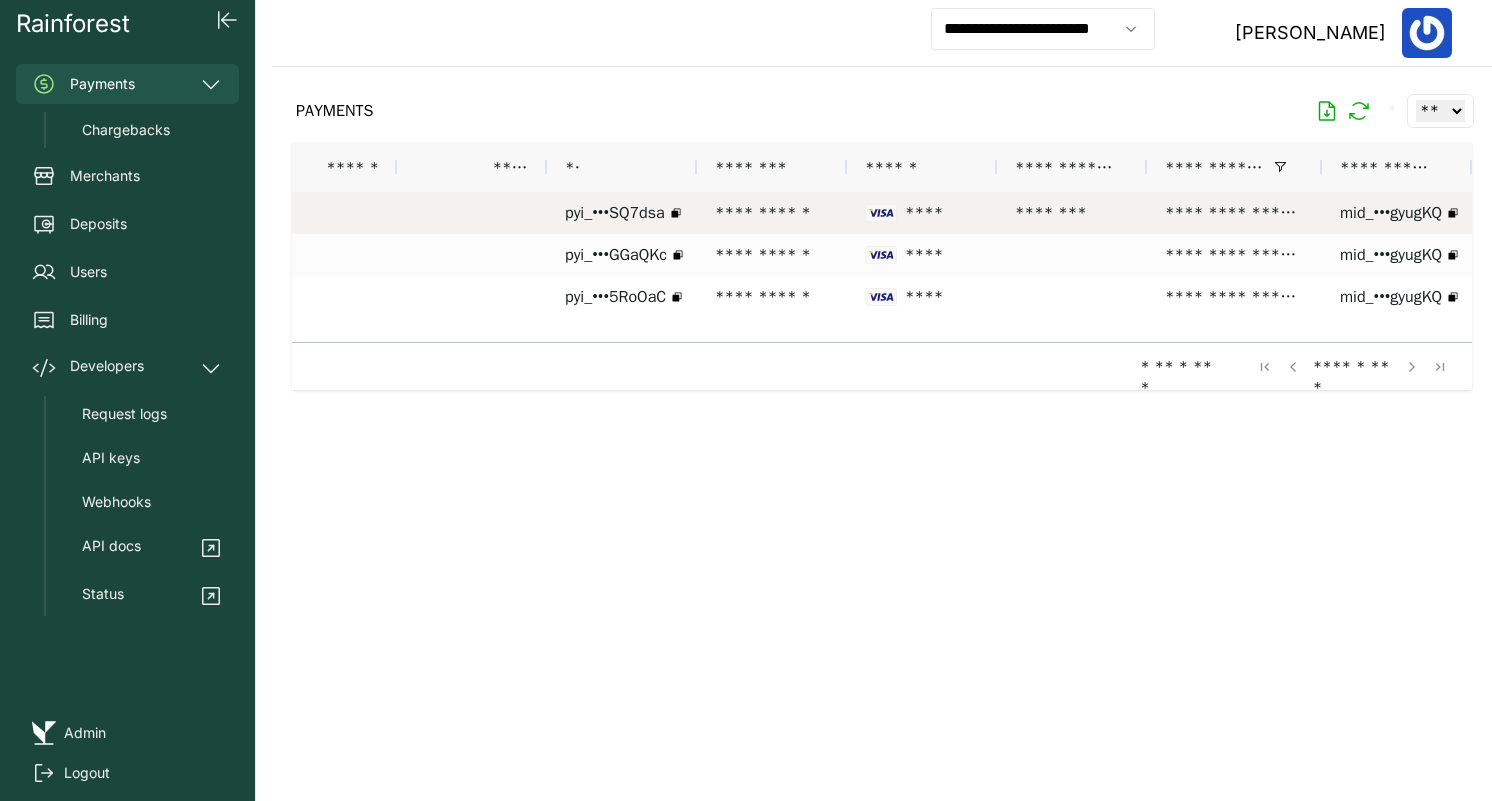 click on "****" at bounding box center [922, 213] 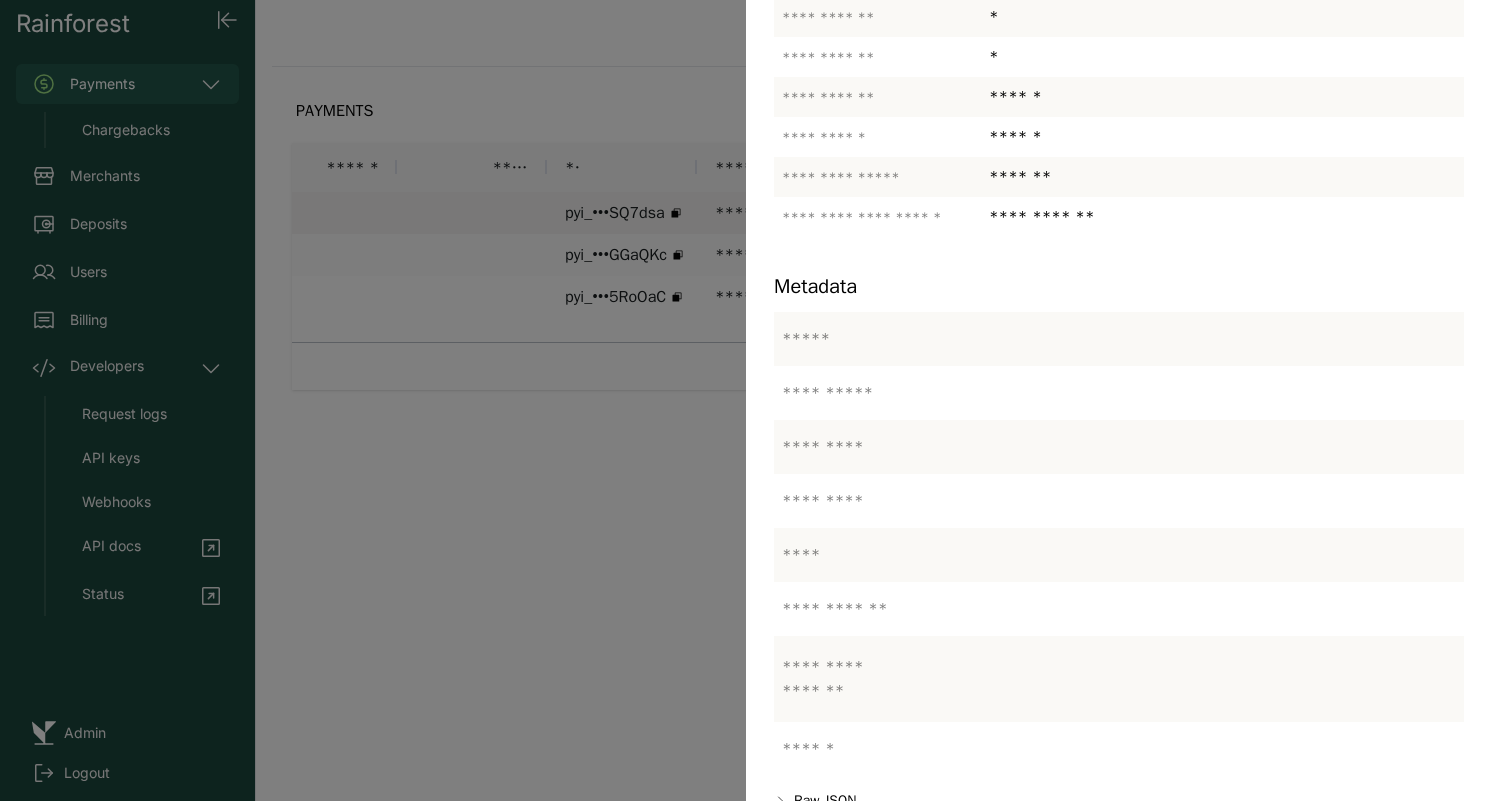 scroll, scrollTop: 464, scrollLeft: 0, axis: vertical 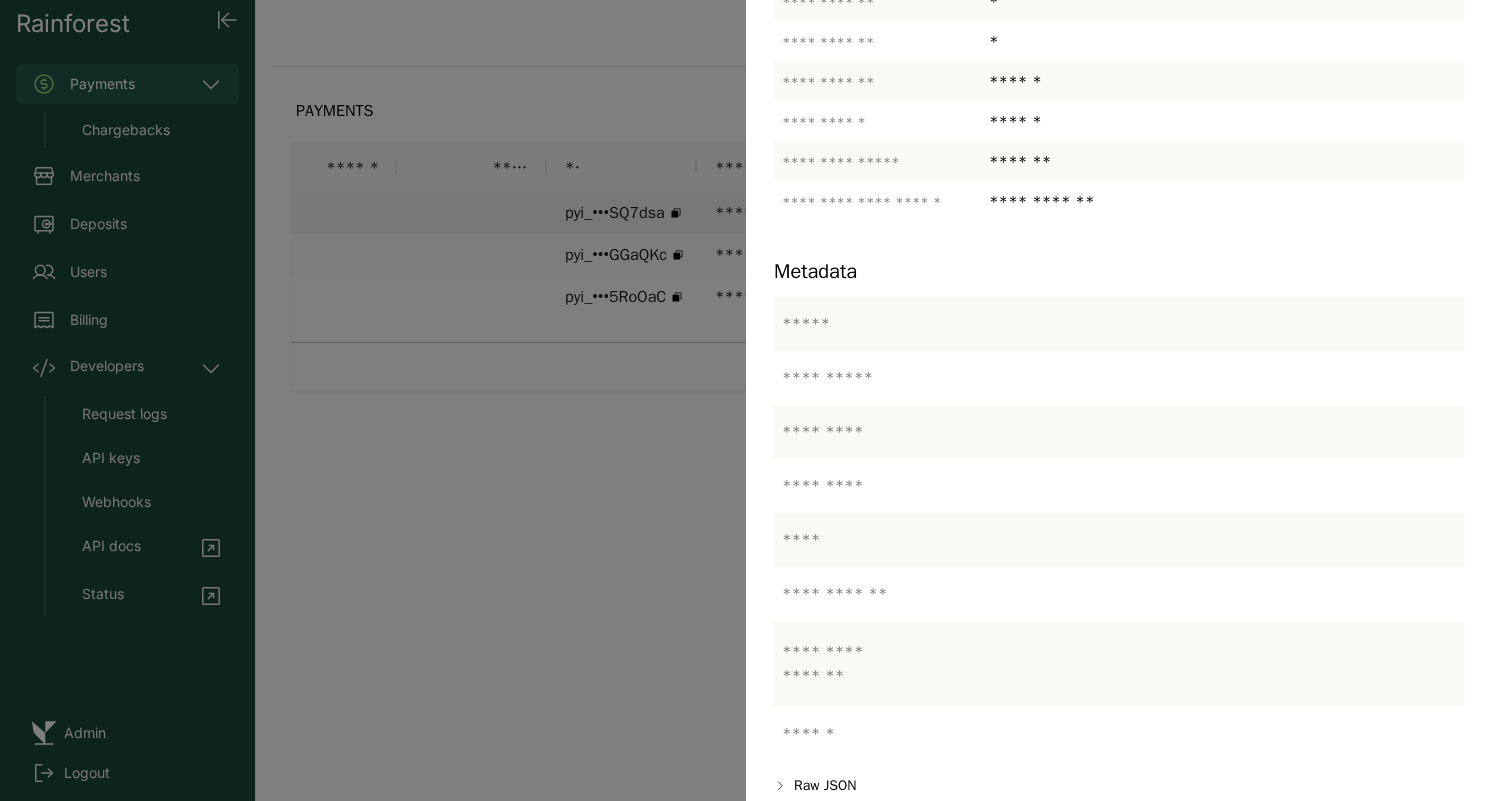 click at bounding box center [746, 400] 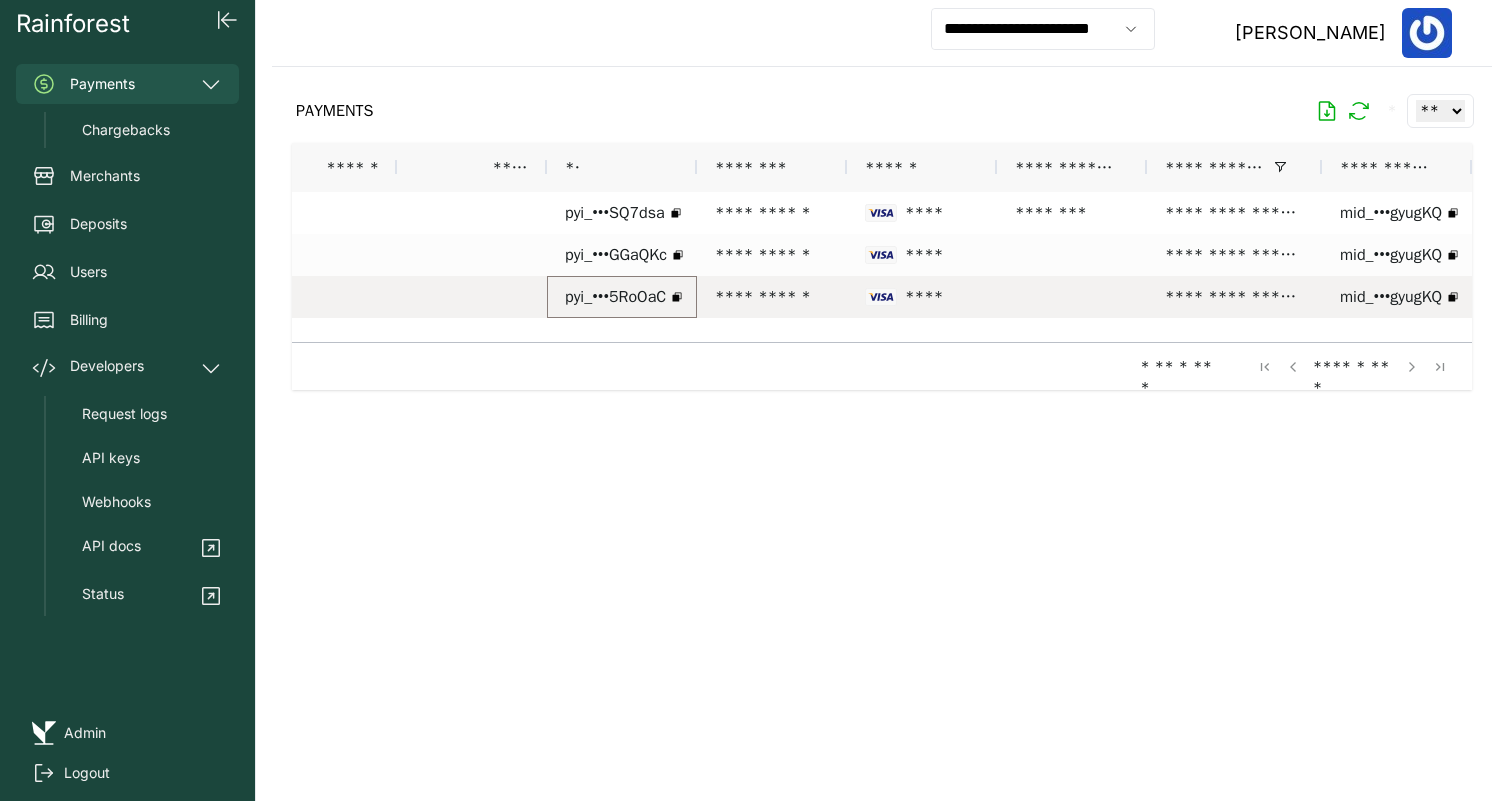 click on "pyi_•••5RoOaC" at bounding box center [615, 297] 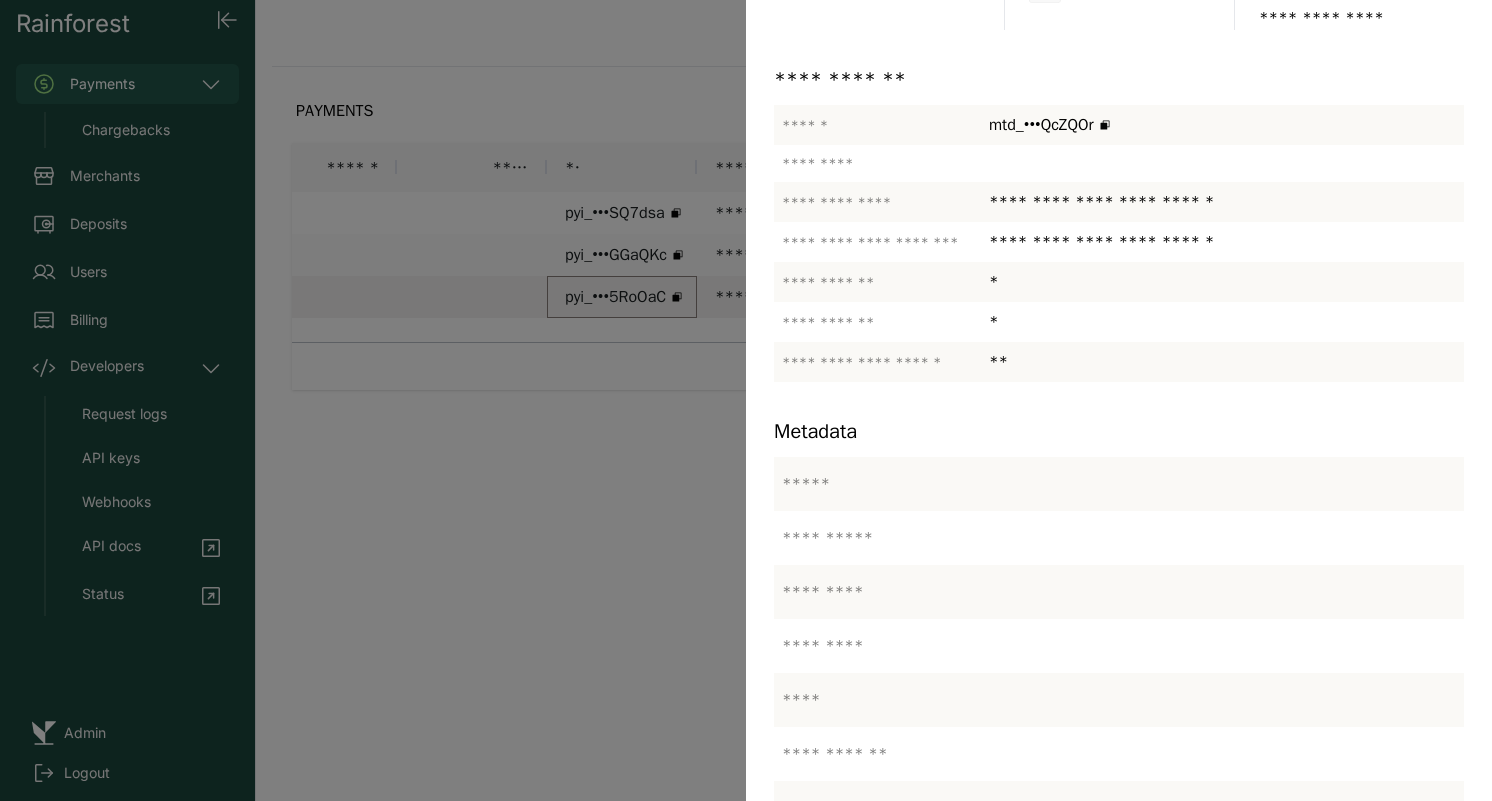 scroll, scrollTop: 442, scrollLeft: 0, axis: vertical 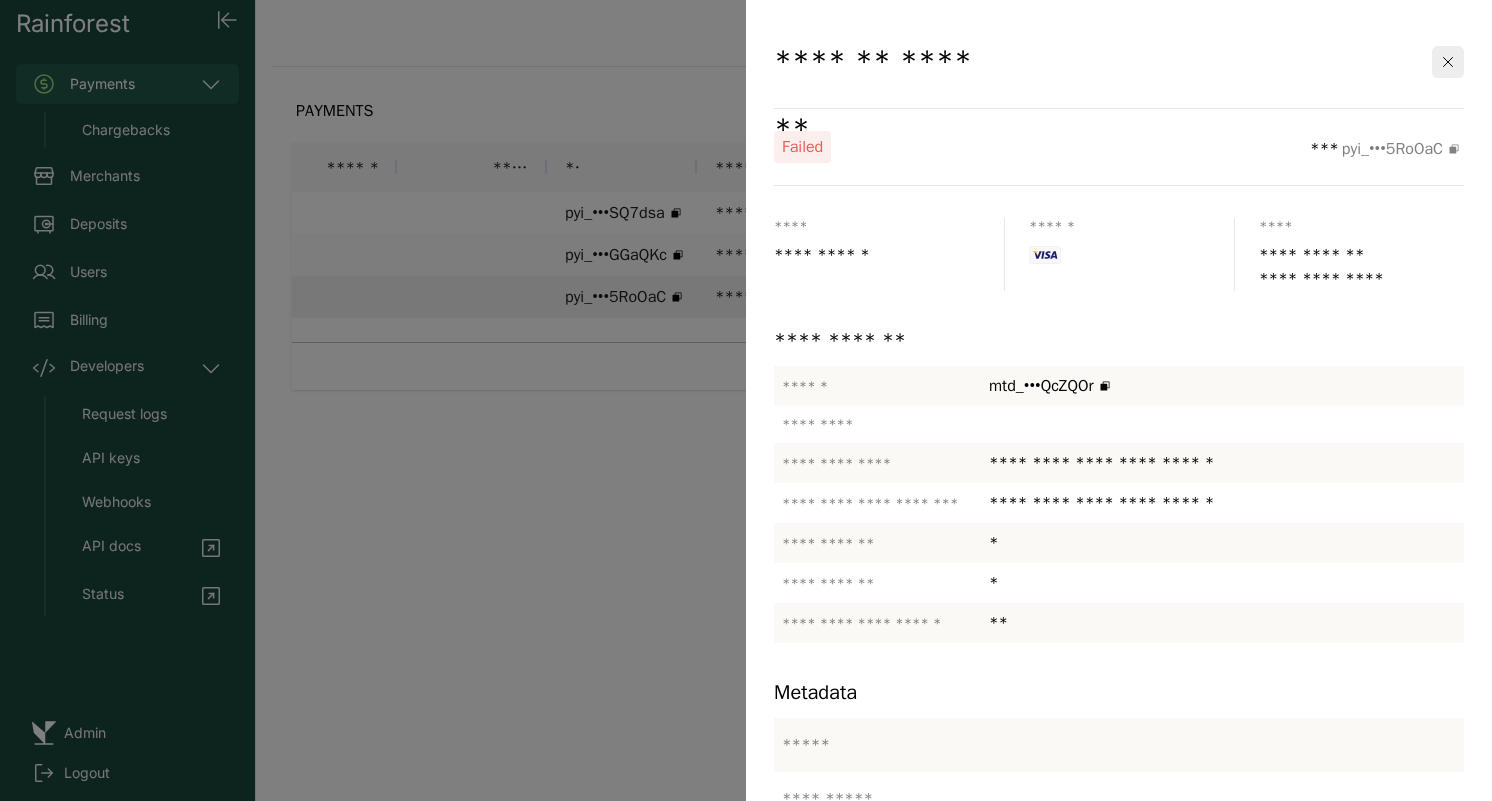 click at bounding box center [746, 400] 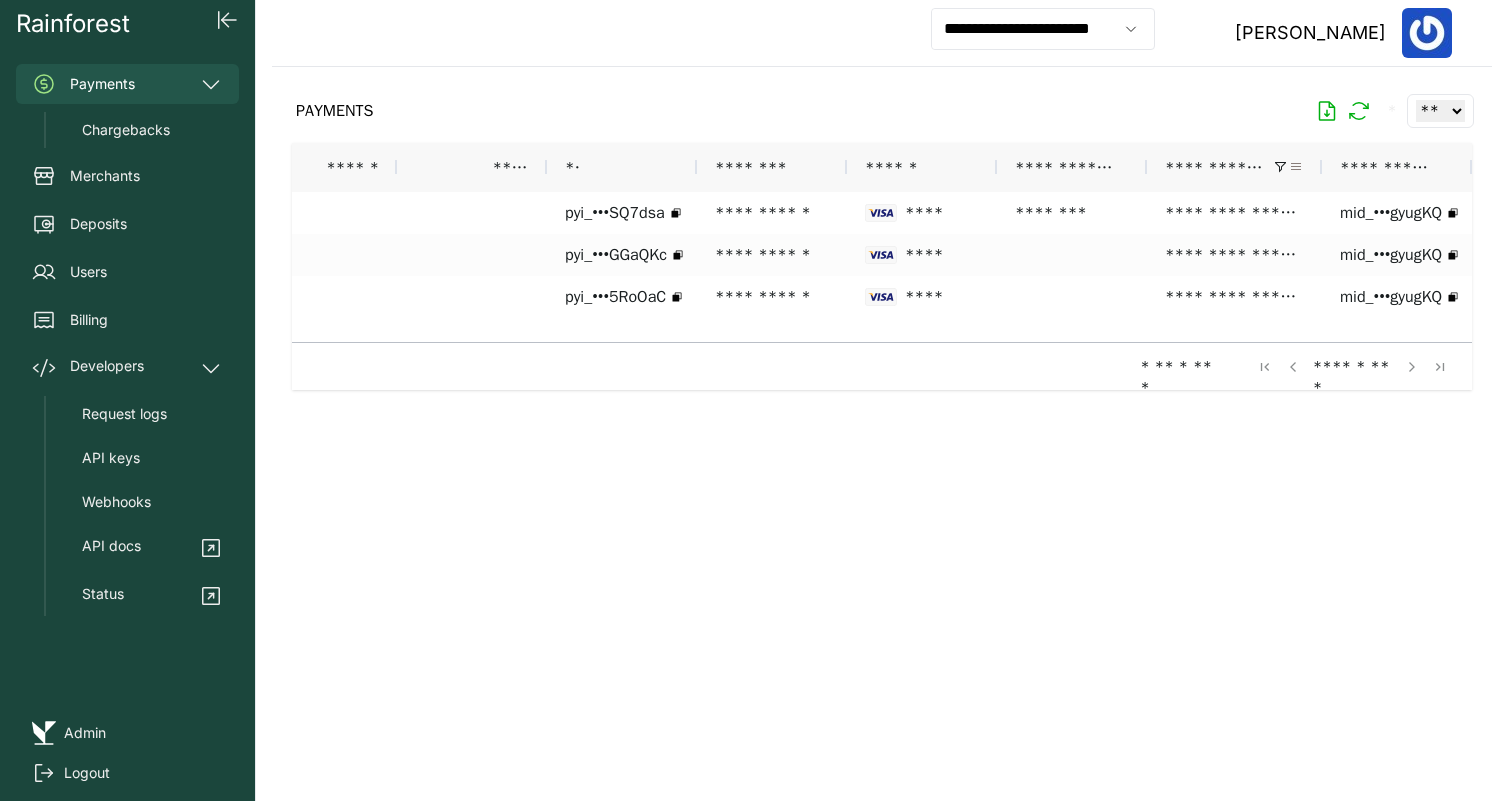 click at bounding box center [1296, 167] 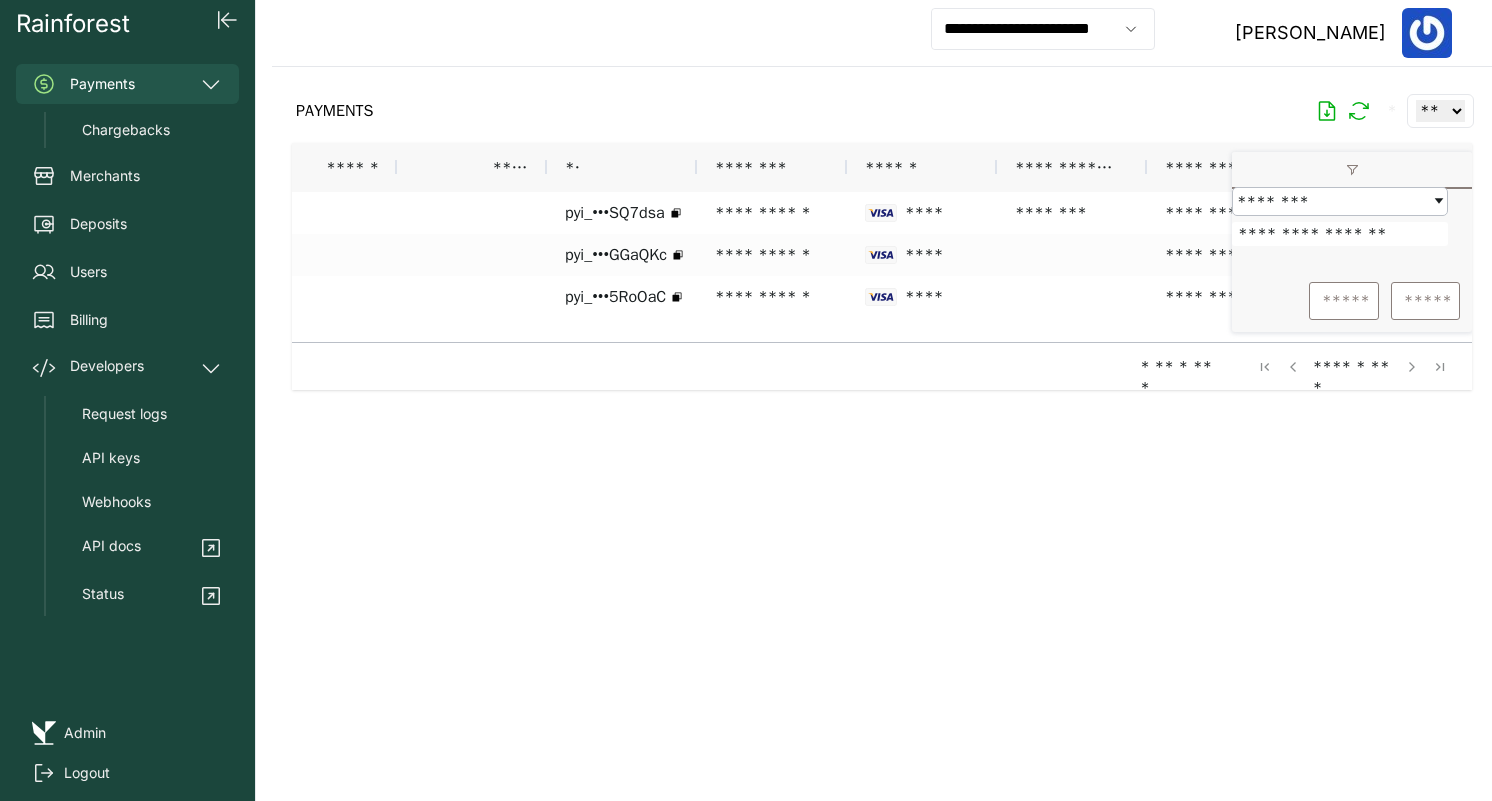 click on "**********" at bounding box center (1340, 234) 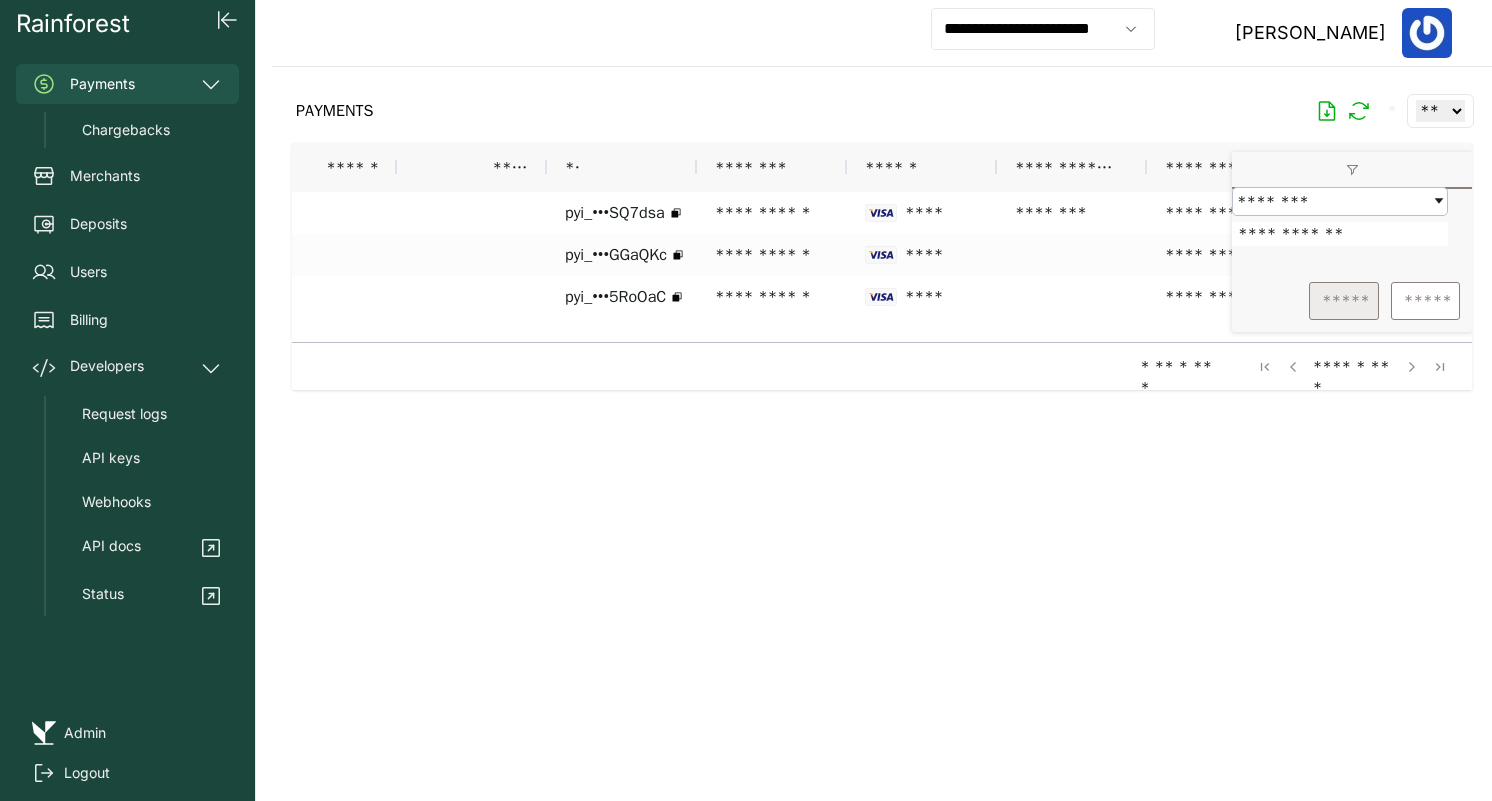type on "**********" 